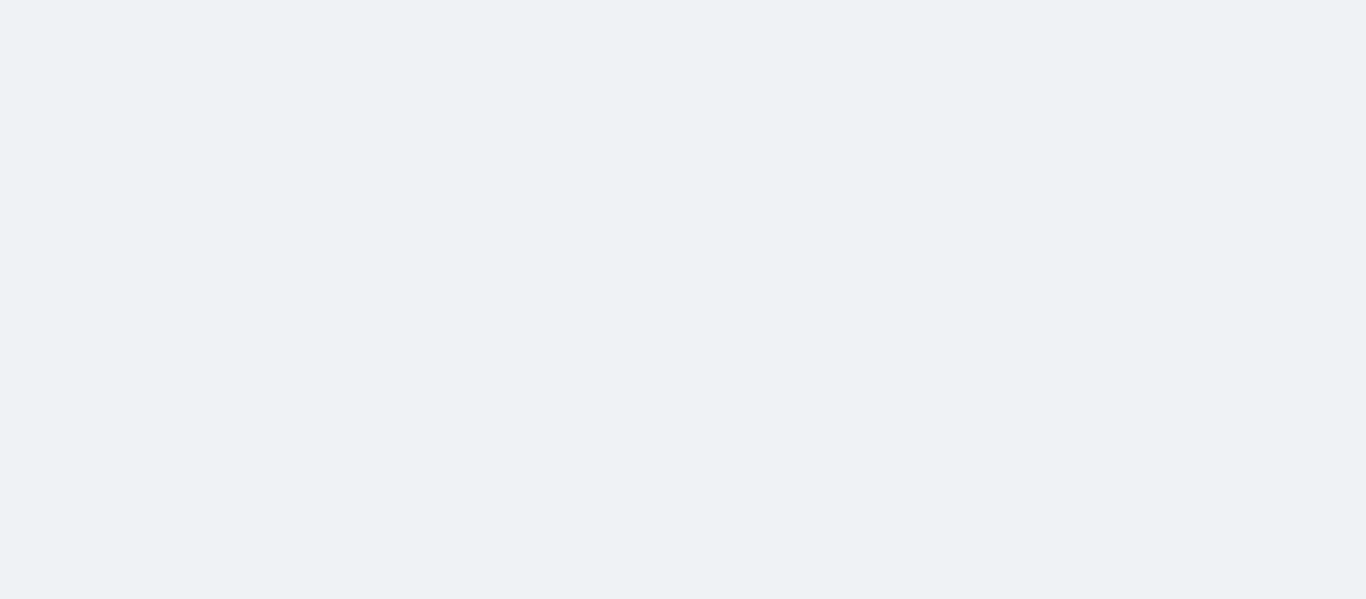 scroll, scrollTop: 0, scrollLeft: 0, axis: both 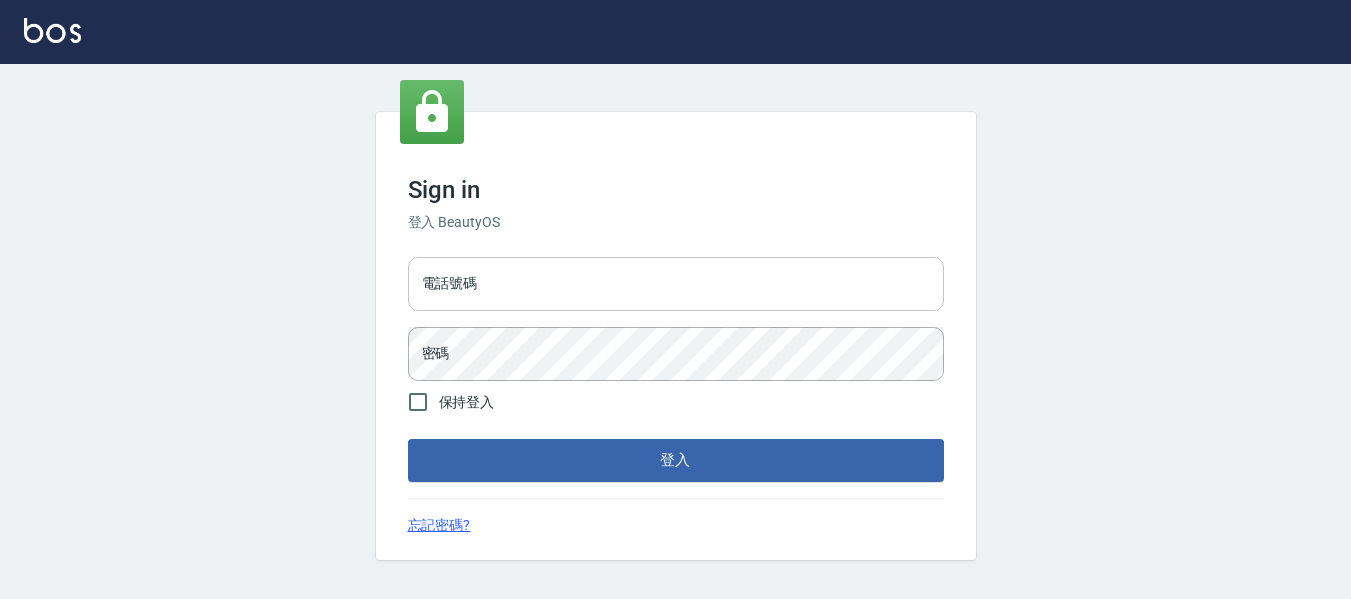 click on "電話號碼" at bounding box center [676, 284] 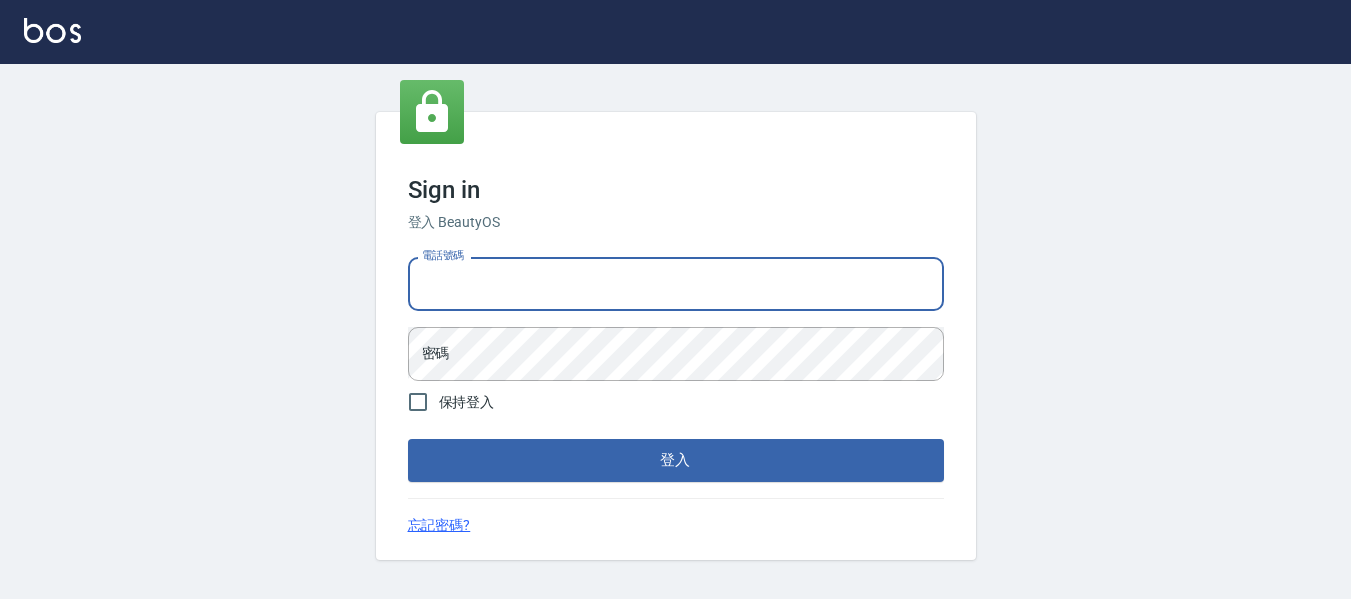 type on "[PHONE]" 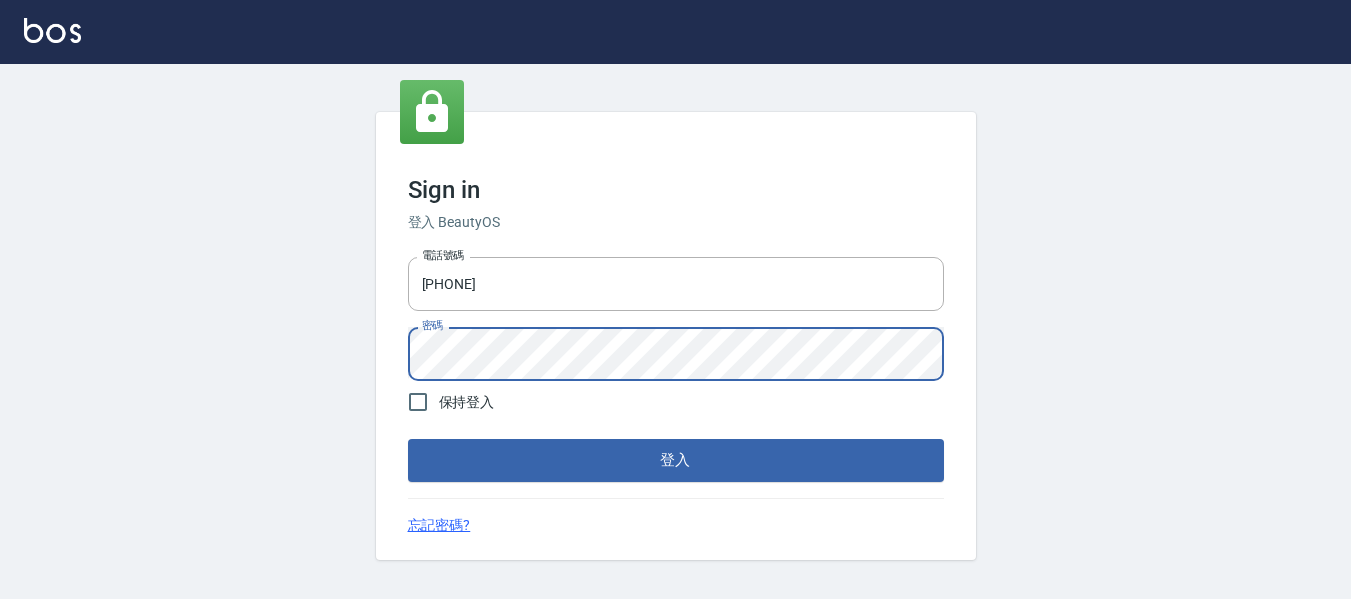 click on "登入" at bounding box center [676, 460] 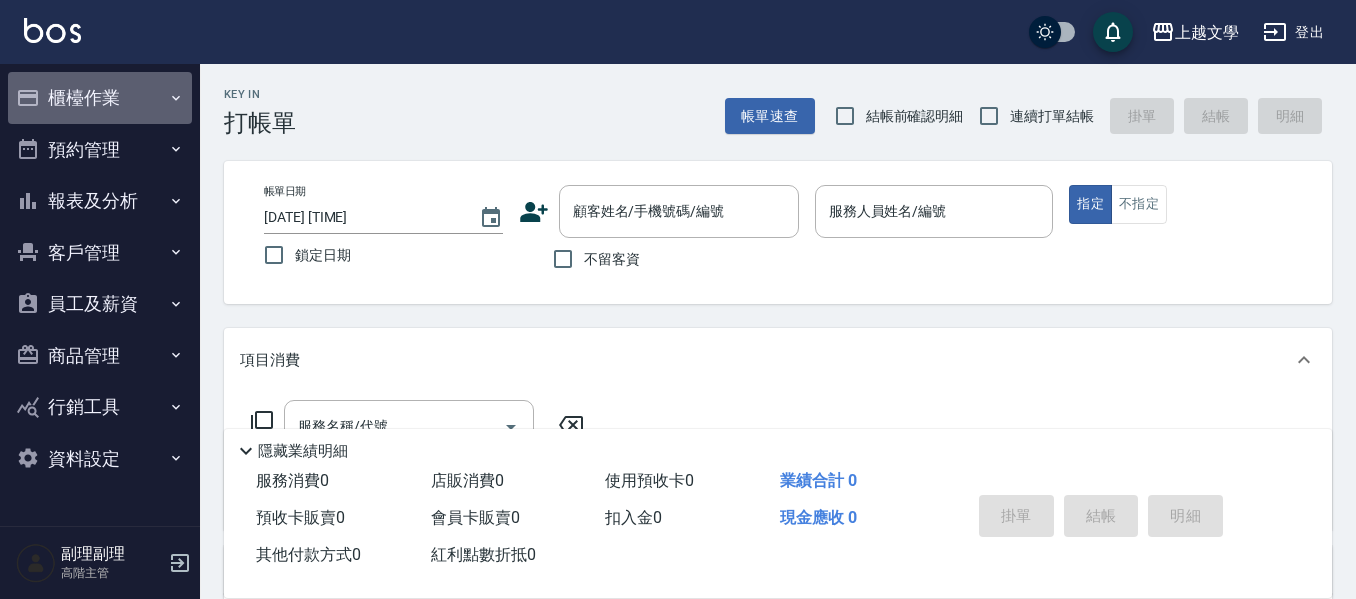 drag, startPoint x: 87, startPoint y: 88, endPoint x: 94, endPoint y: 125, distance: 37.65634 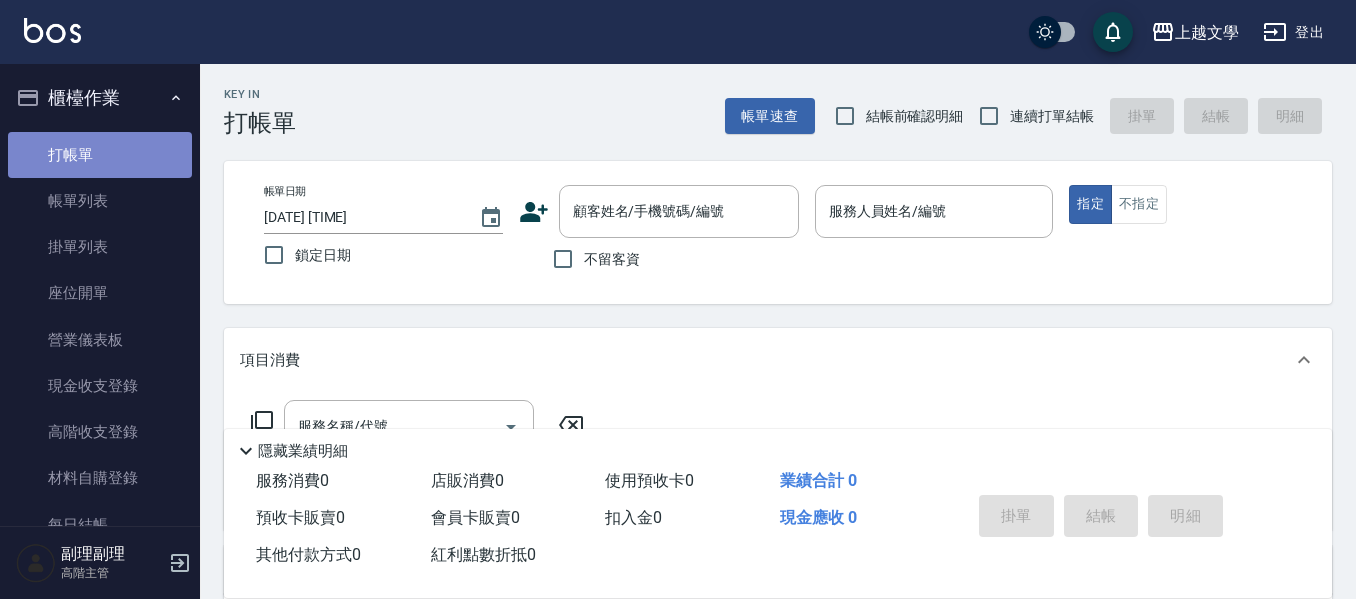 click on "打帳單" at bounding box center (100, 155) 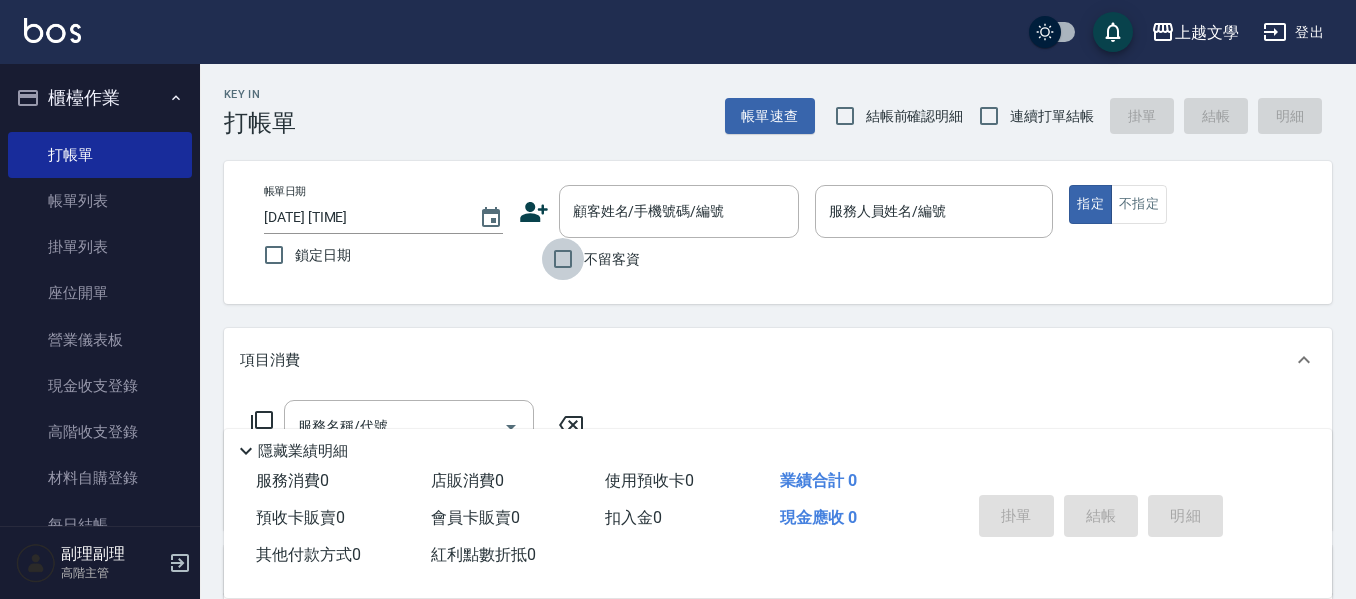click on "不留客資" at bounding box center (563, 259) 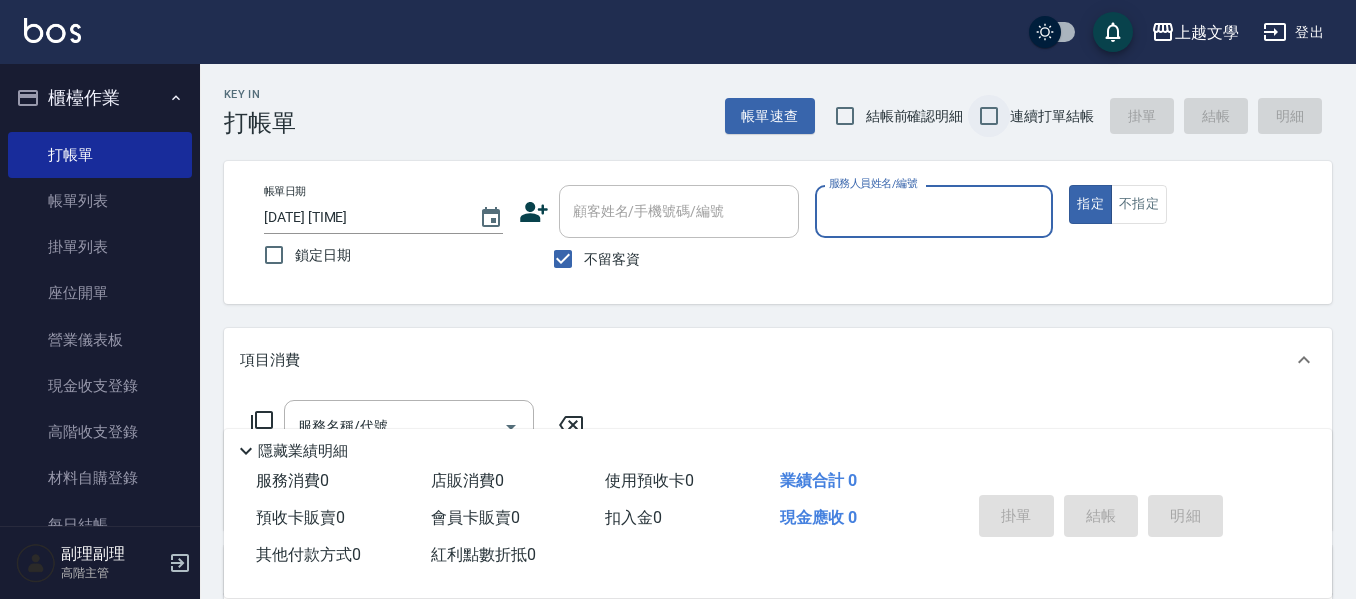 click on "連續打單結帳" at bounding box center [989, 116] 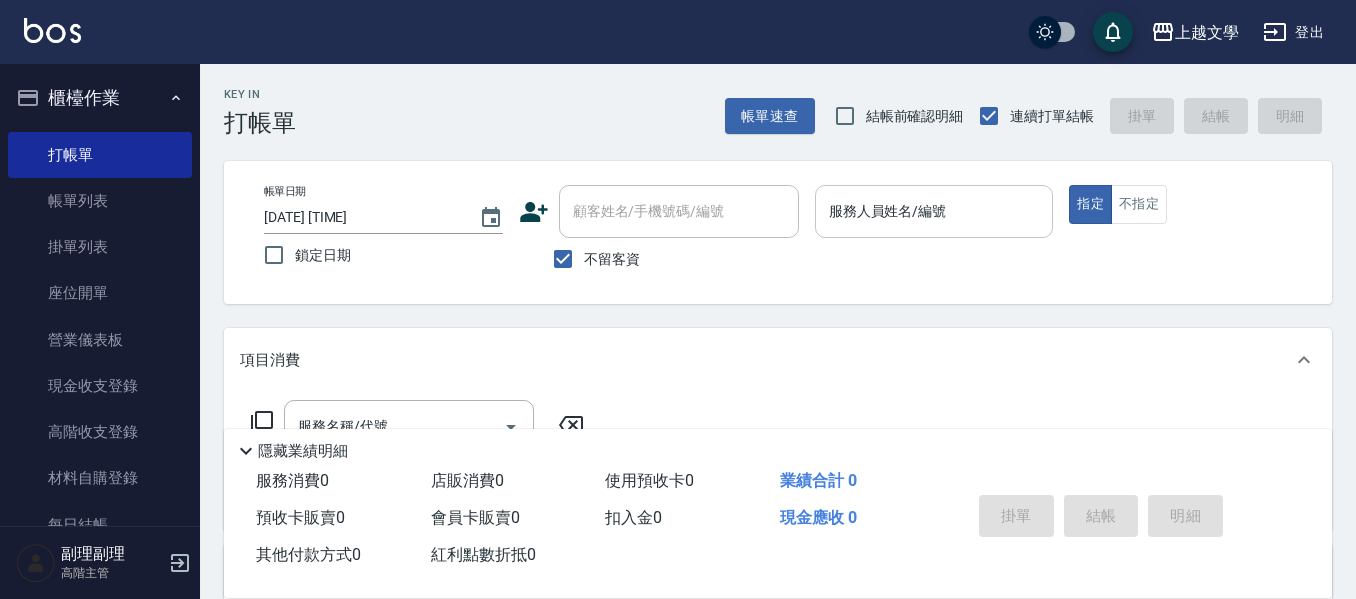 drag, startPoint x: 958, startPoint y: 215, endPoint x: 958, endPoint y: 231, distance: 16 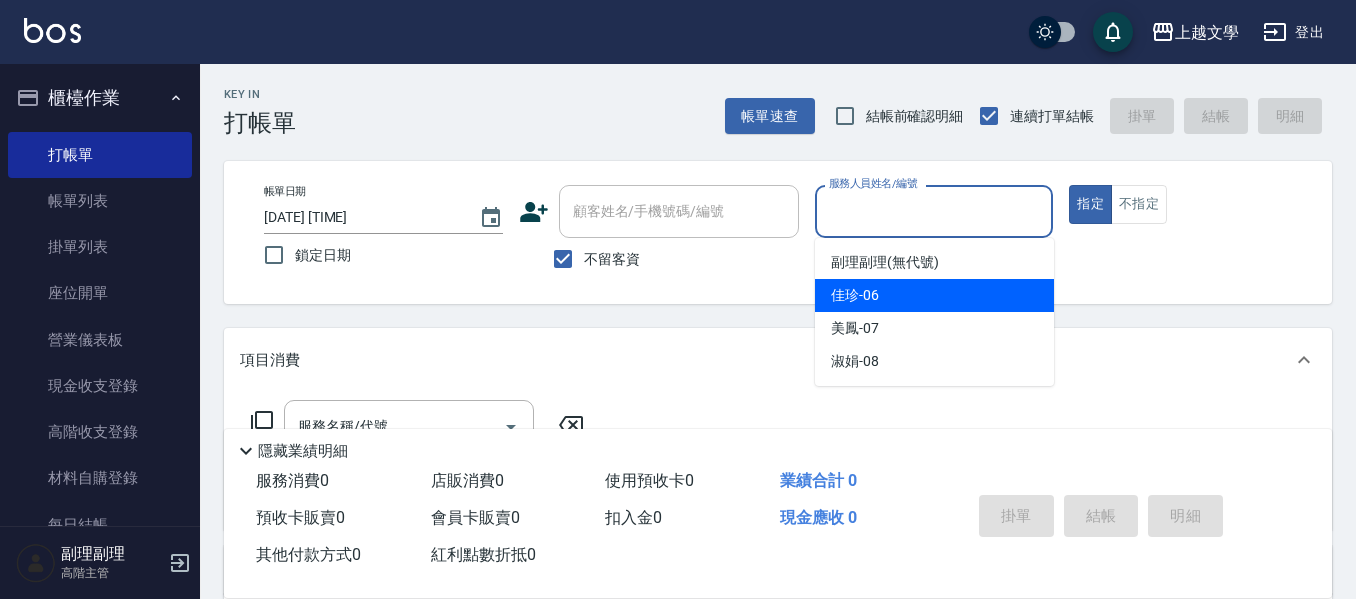drag, startPoint x: 917, startPoint y: 304, endPoint x: 732, endPoint y: 342, distance: 188.86238 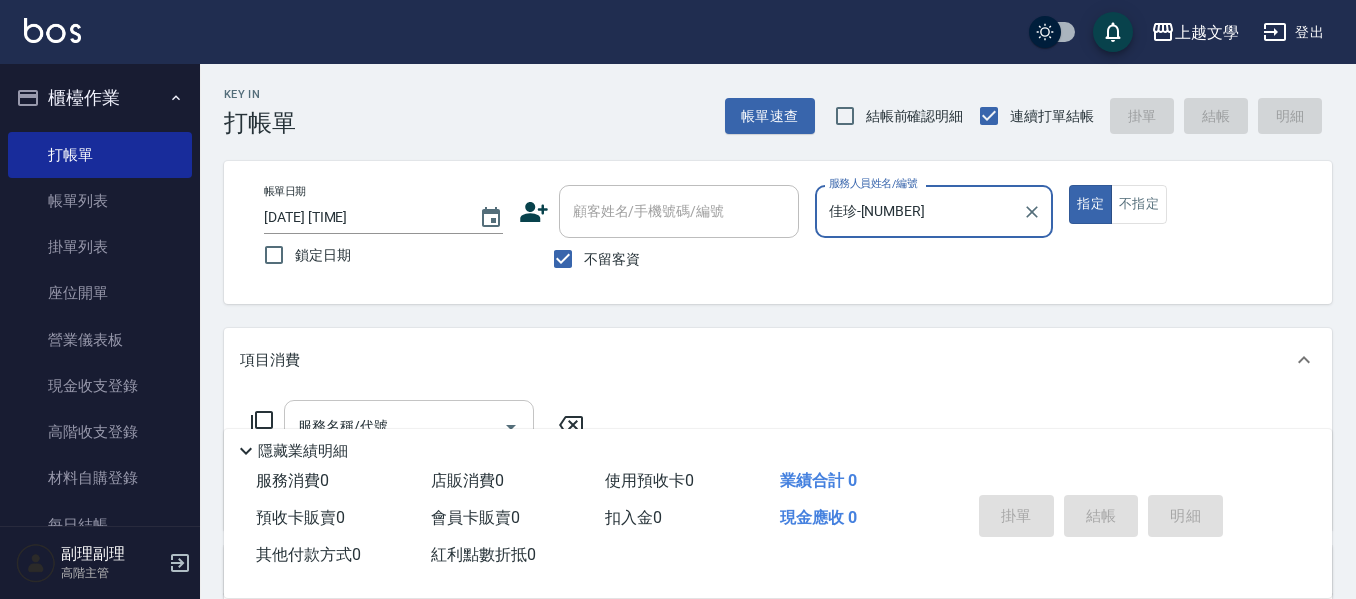 click on "服務名稱/代號" at bounding box center (394, 426) 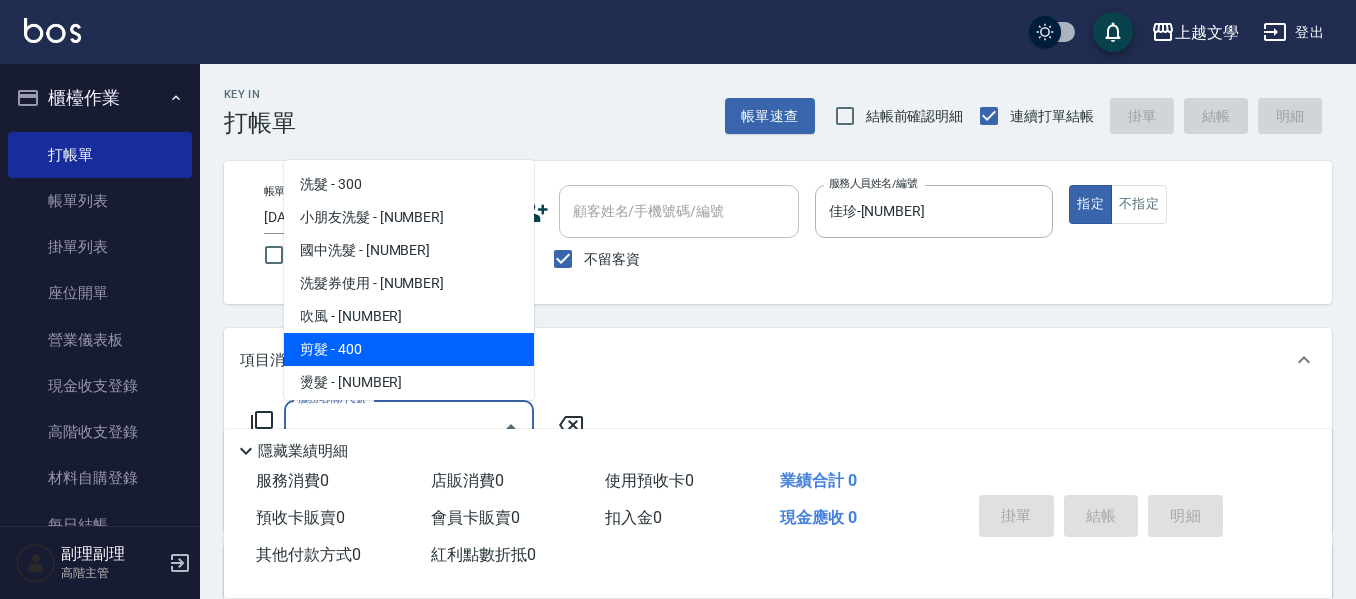 drag, startPoint x: 405, startPoint y: 349, endPoint x: 436, endPoint y: 349, distance: 31 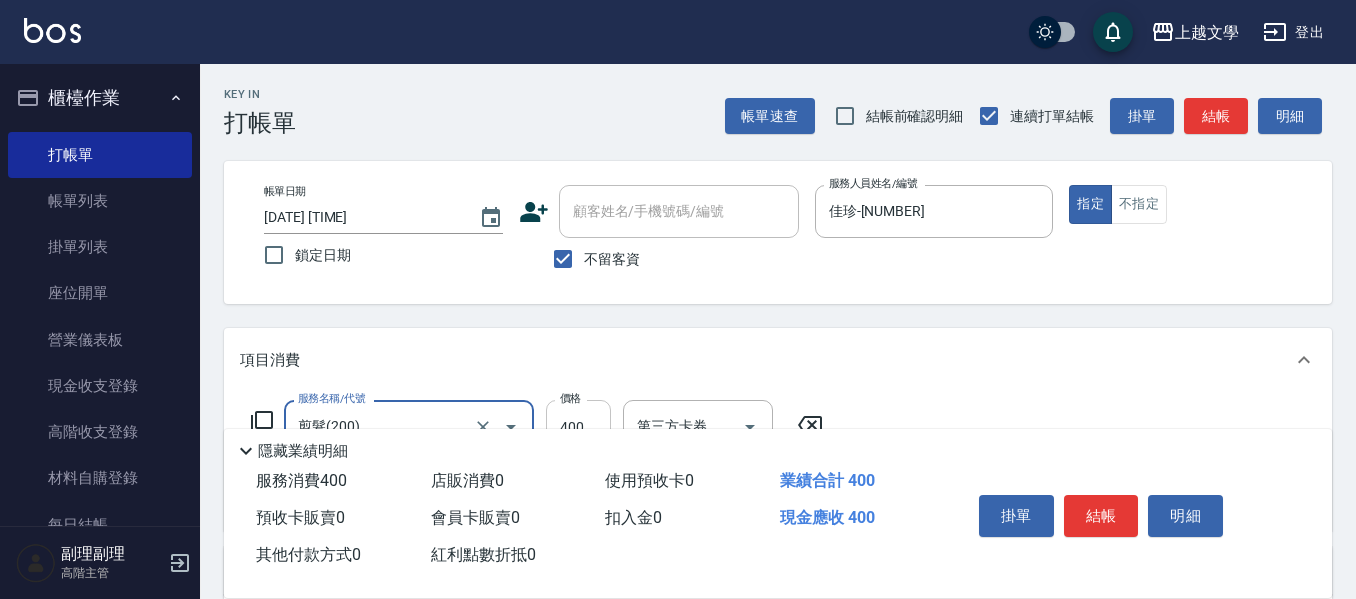 click on "400" at bounding box center [578, 427] 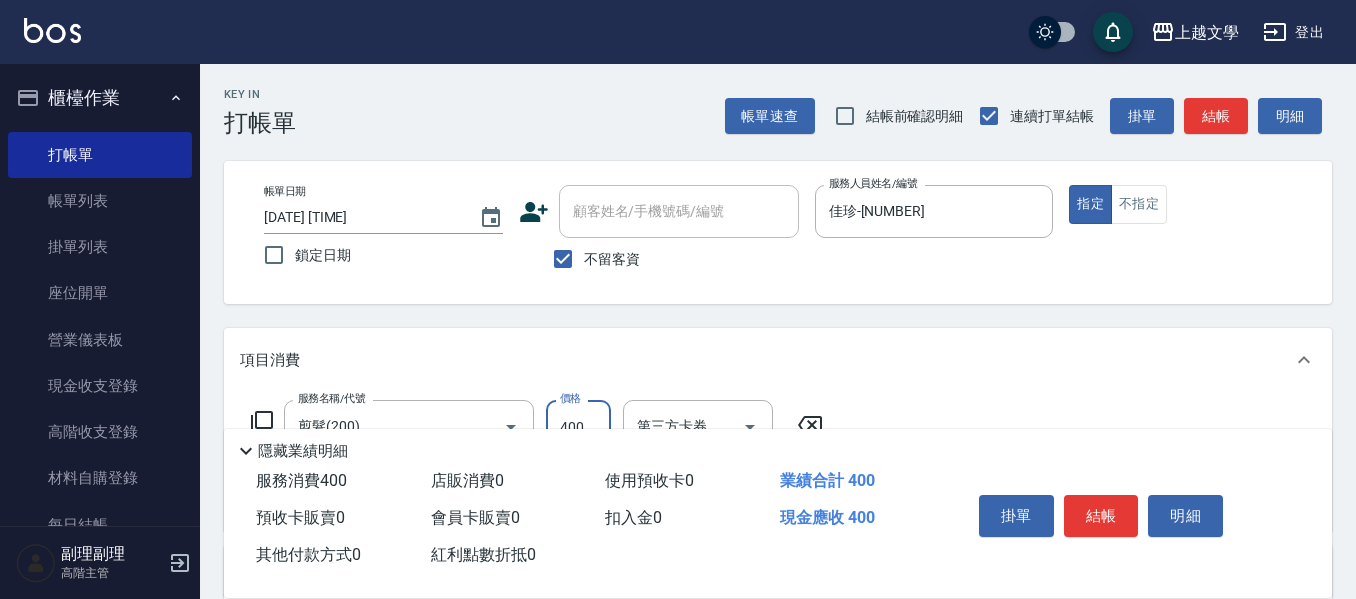 scroll, scrollTop: 200, scrollLeft: 0, axis: vertical 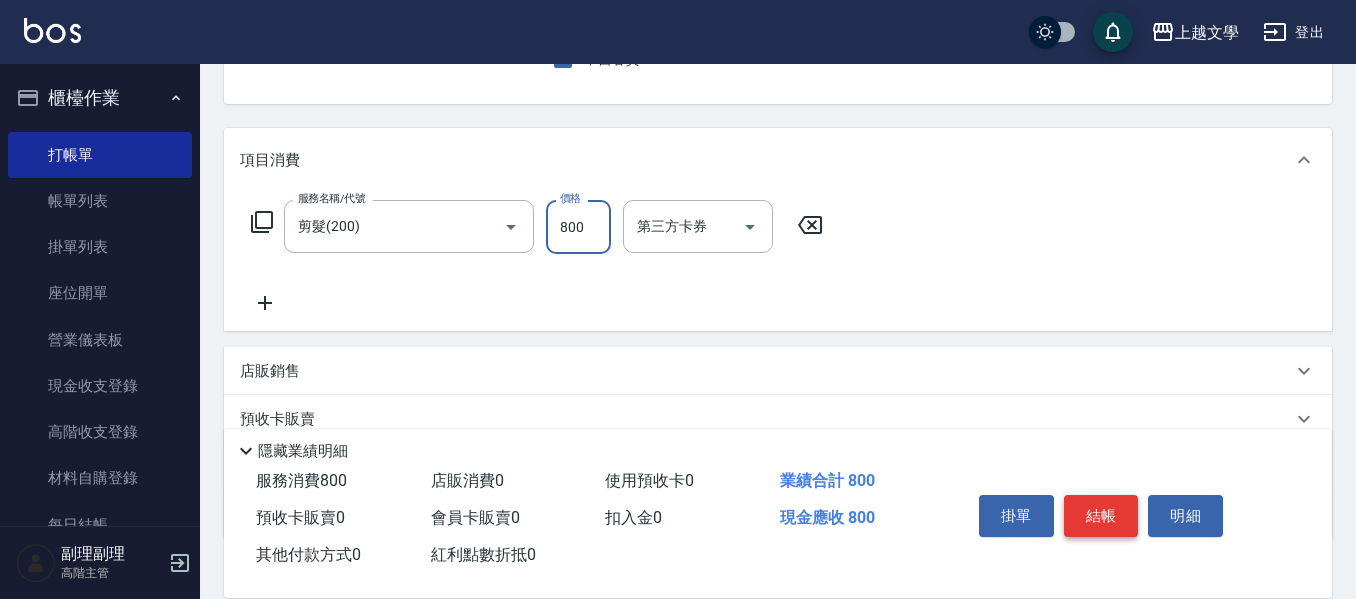 type on "800" 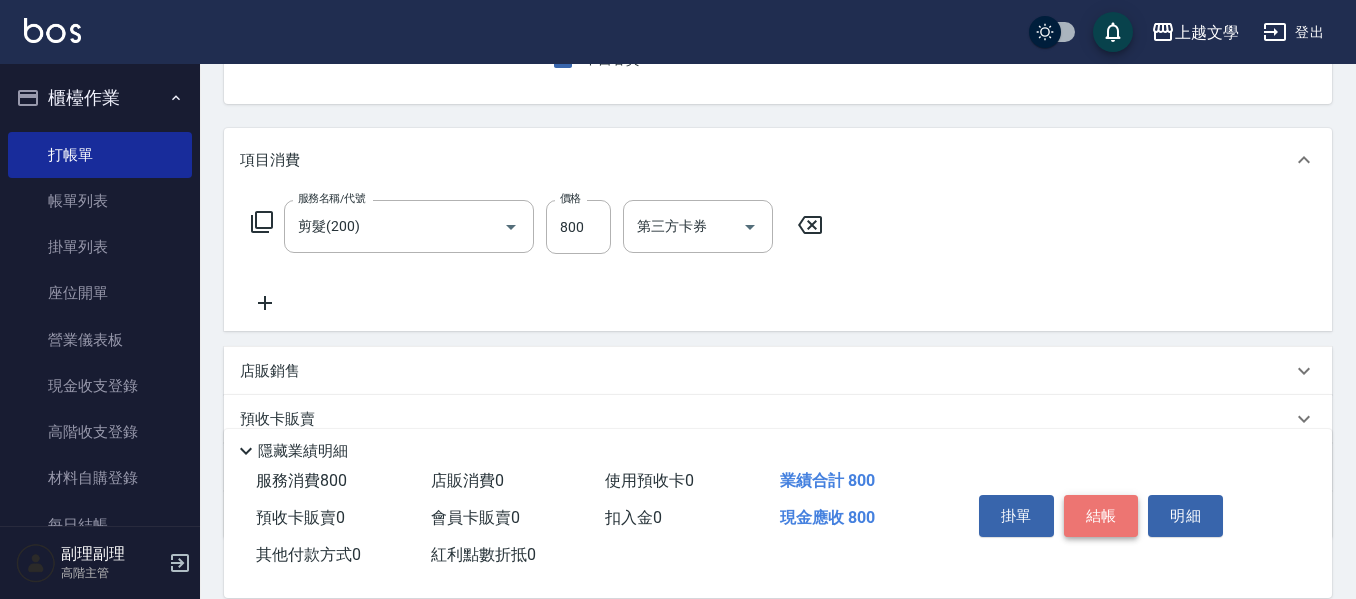 click on "結帳" at bounding box center [1101, 516] 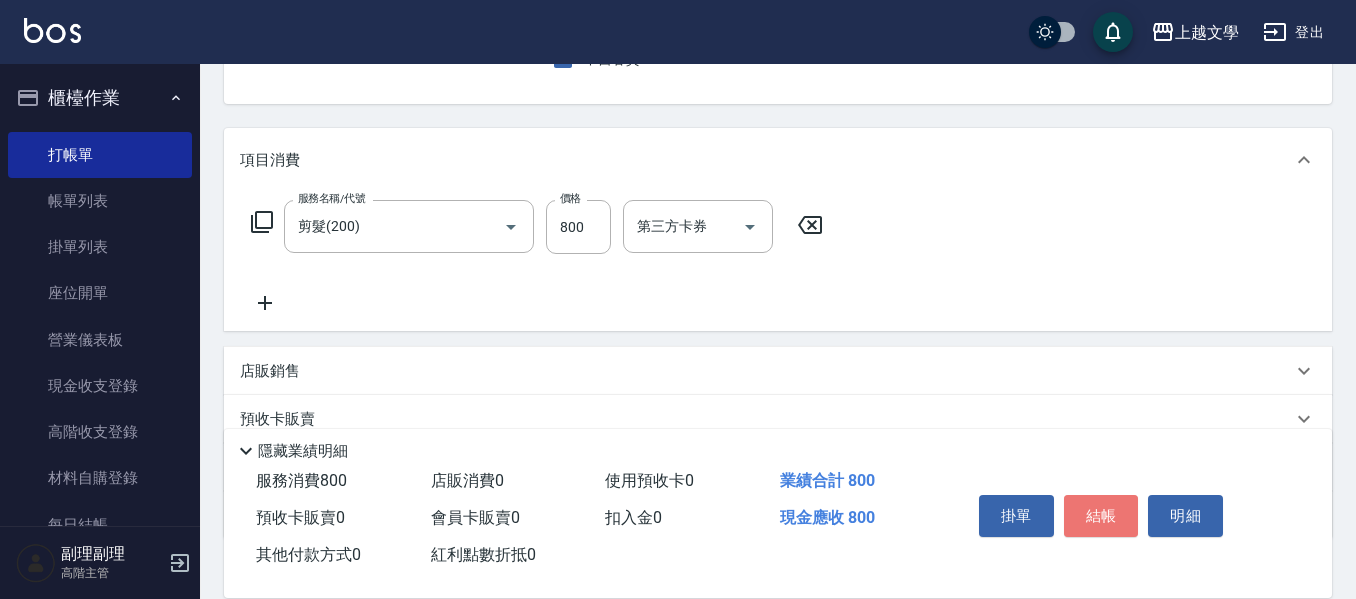 type 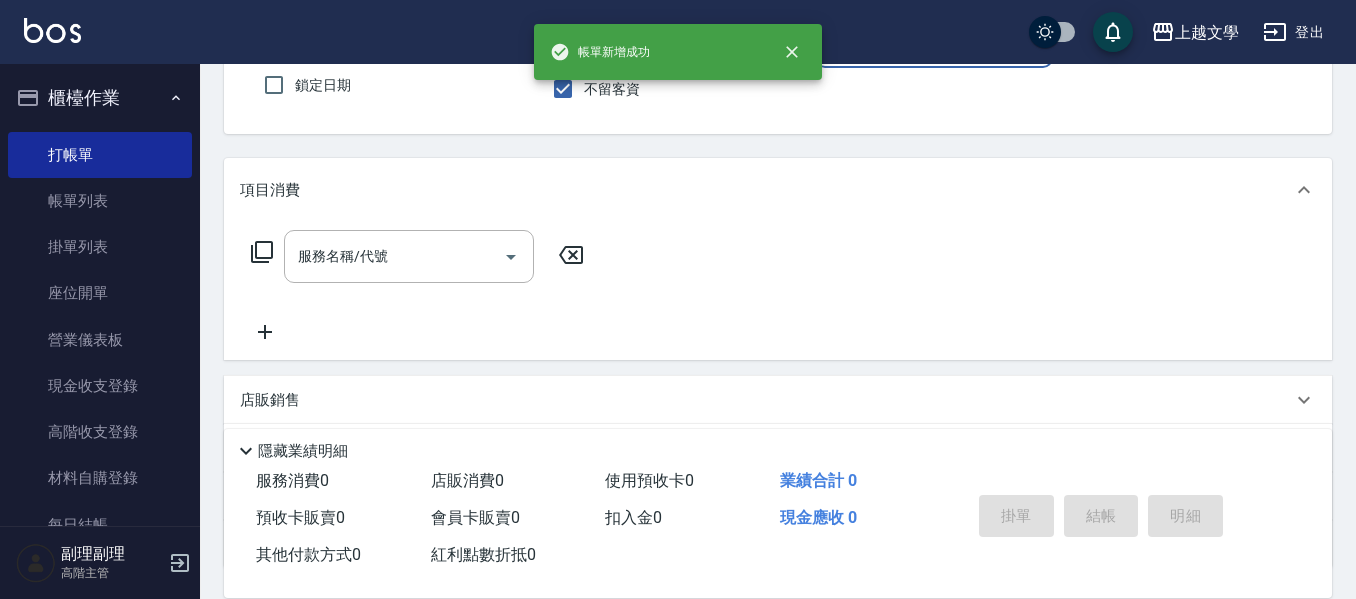scroll, scrollTop: 94, scrollLeft: 0, axis: vertical 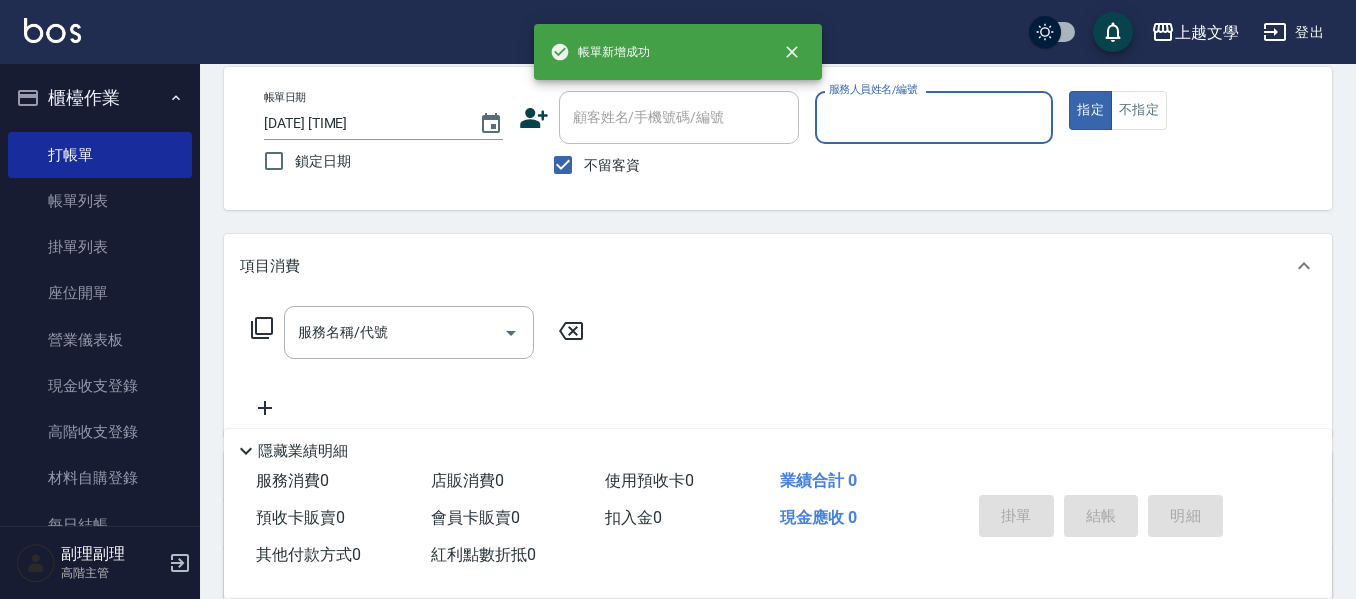 click on "服務人員姓名/編號" at bounding box center [934, 117] 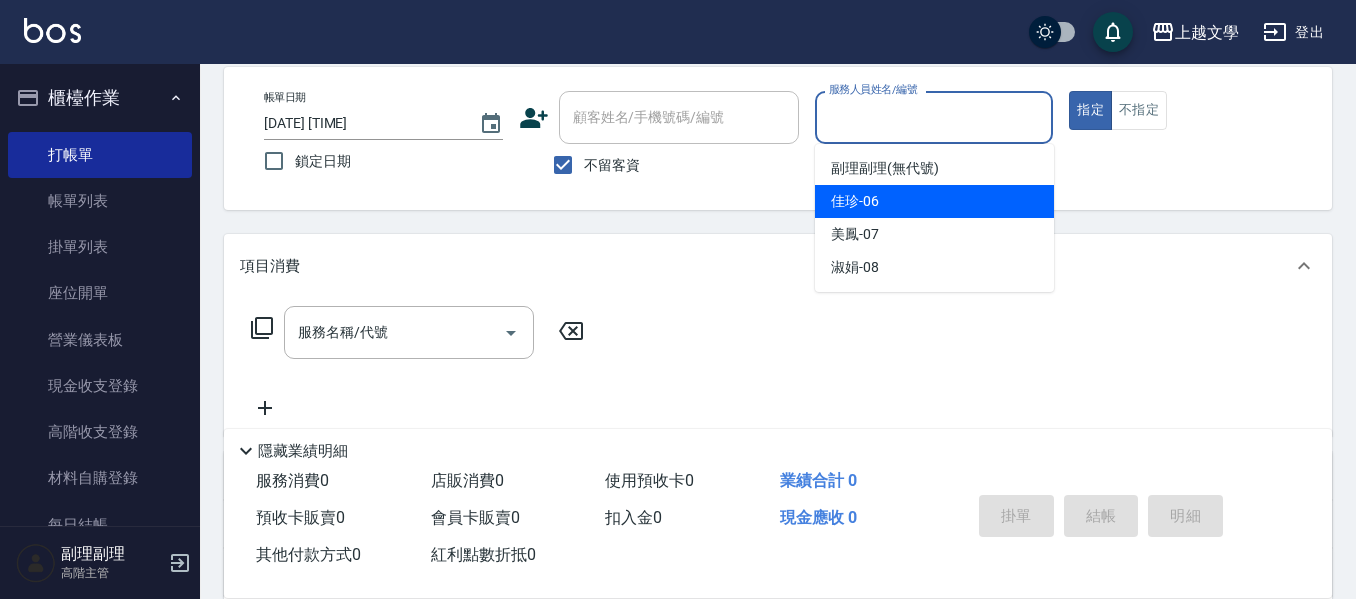 click on "佳珍 -06" at bounding box center (934, 201) 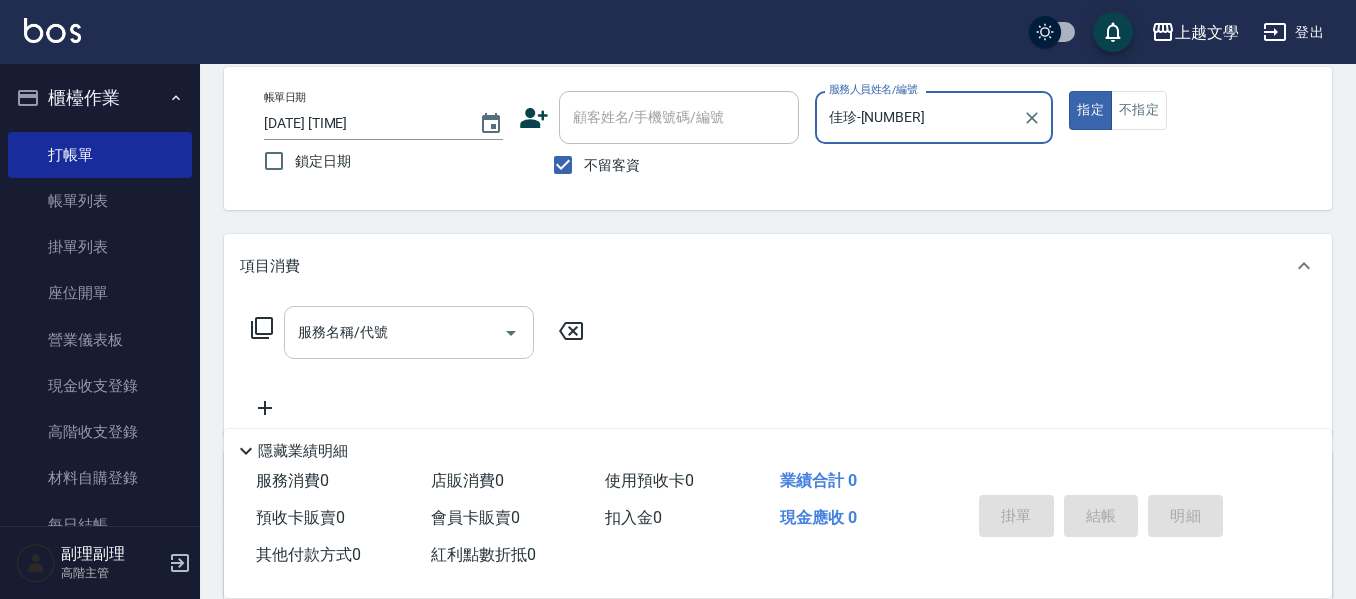 click on "服務名稱/代號" at bounding box center (394, 332) 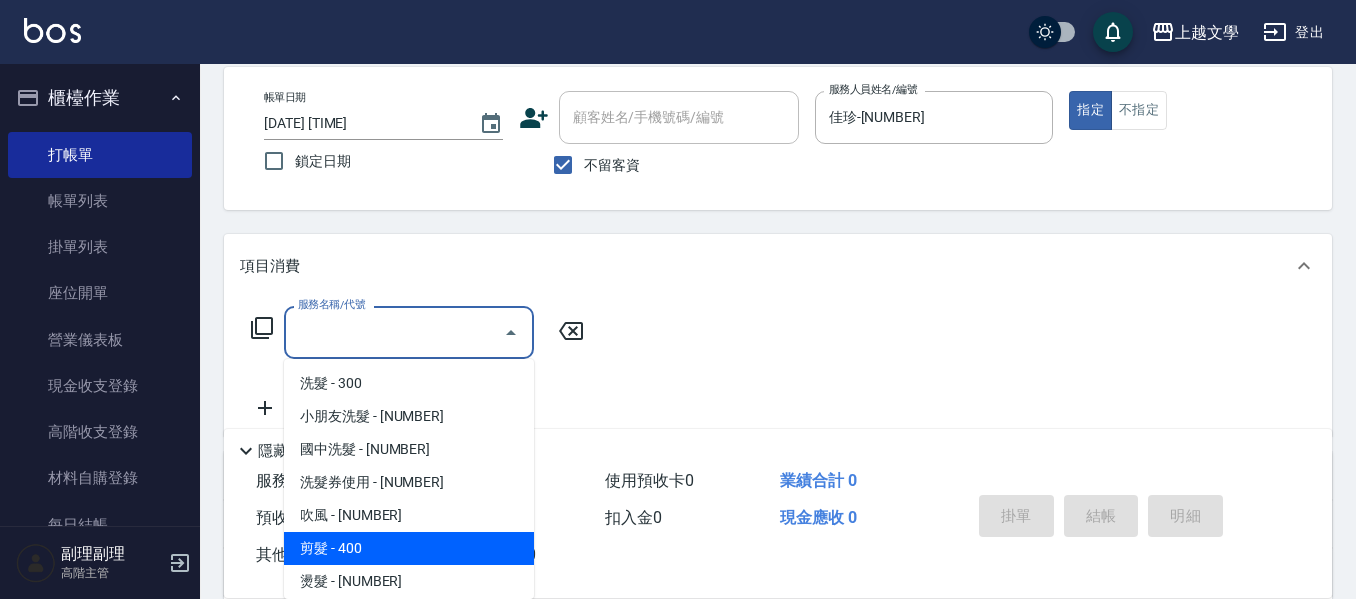 click on "剪髮 - 400" at bounding box center [409, 548] 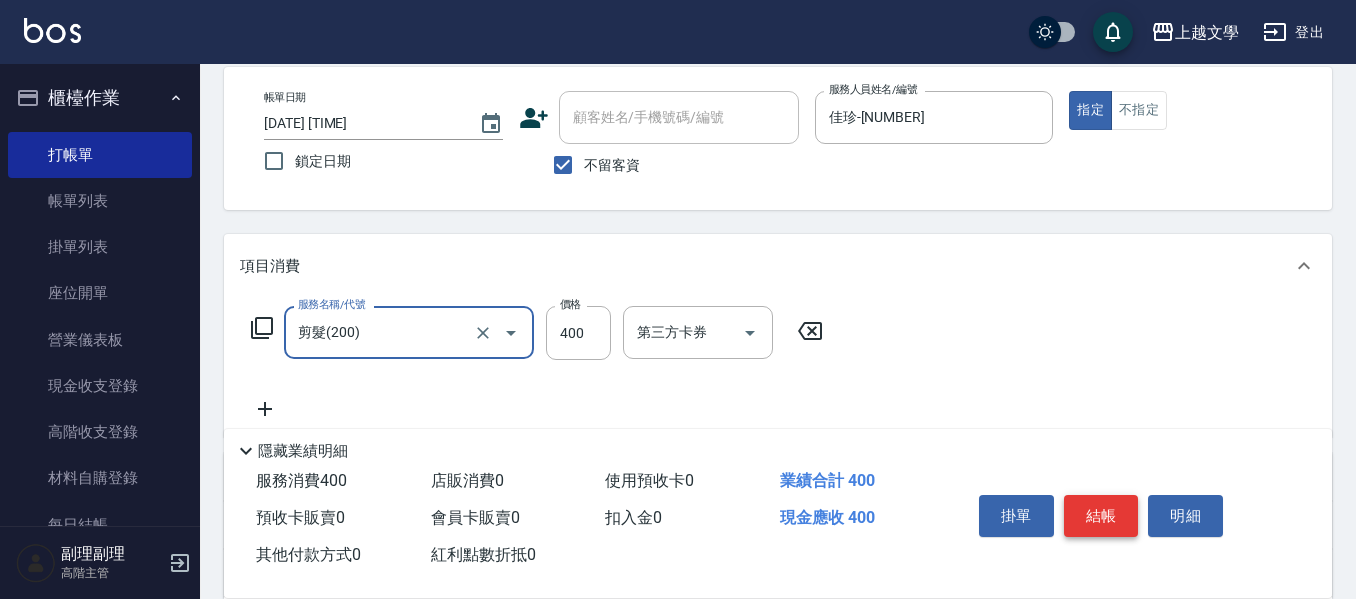 click on "結帳" at bounding box center [1101, 516] 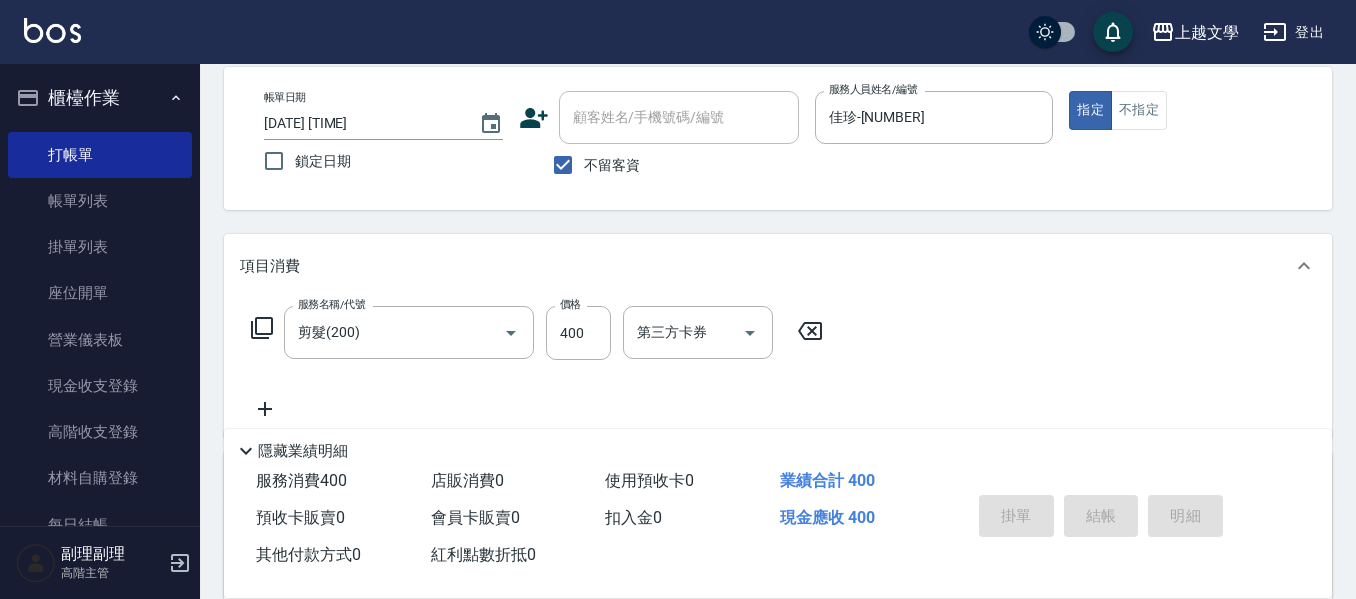 type 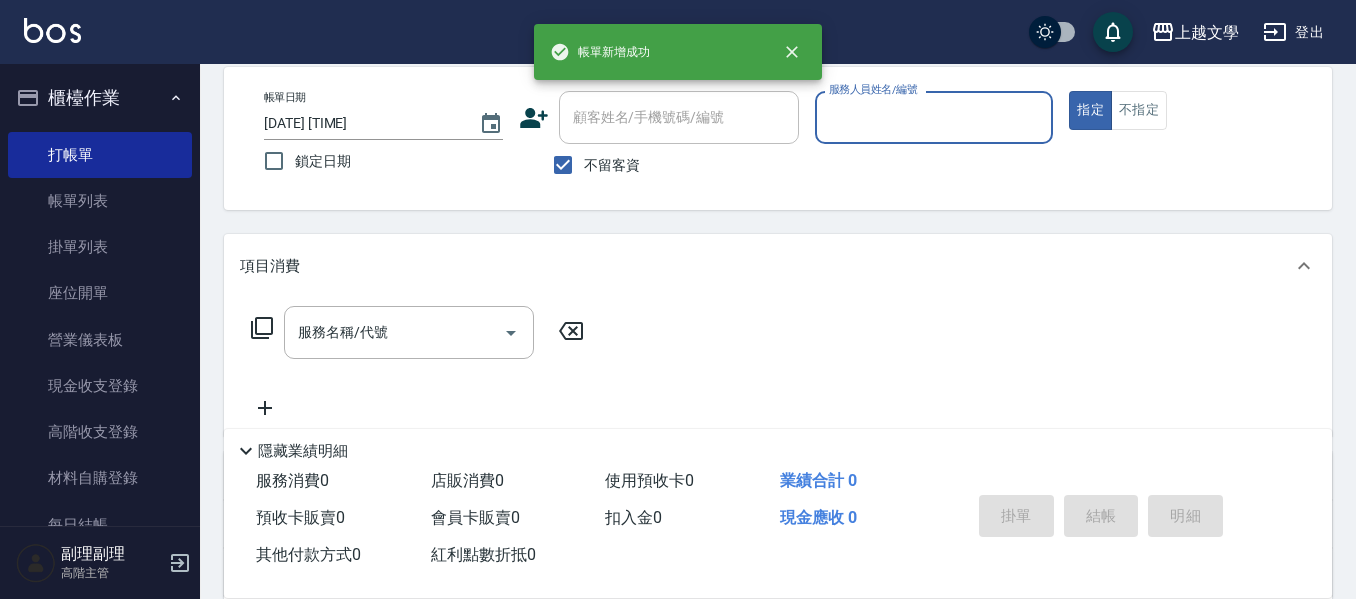 click on "服務人員姓名/編號" at bounding box center [934, 117] 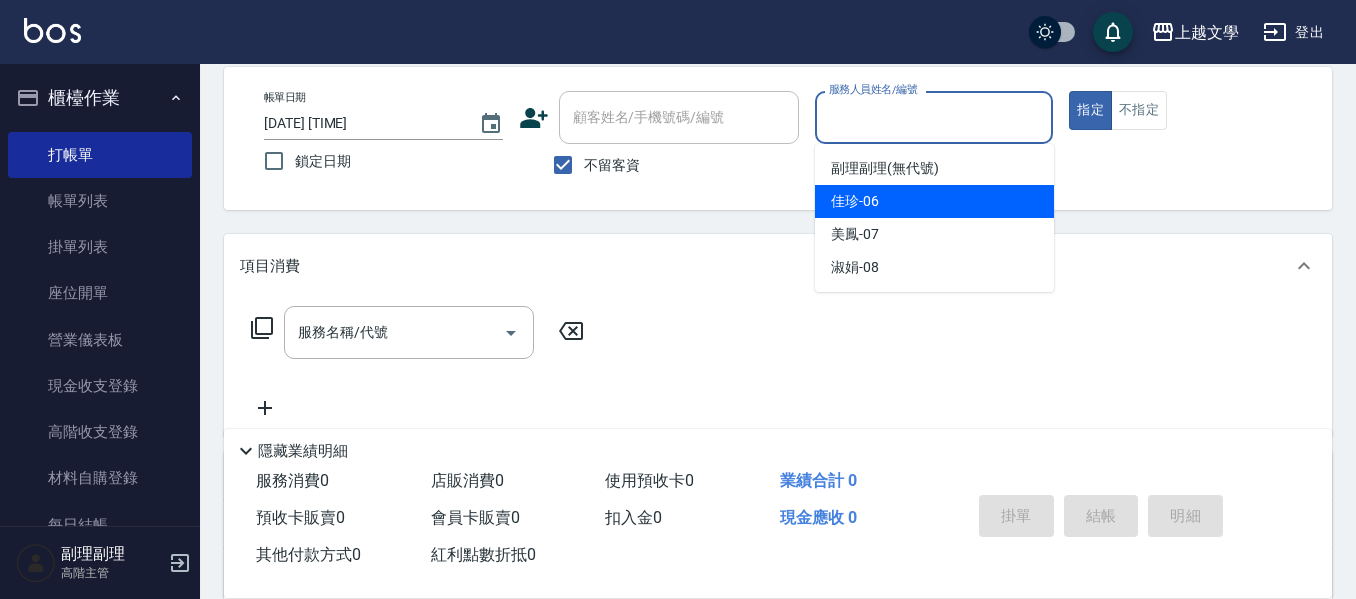 click on "佳珍 -06" at bounding box center (934, 201) 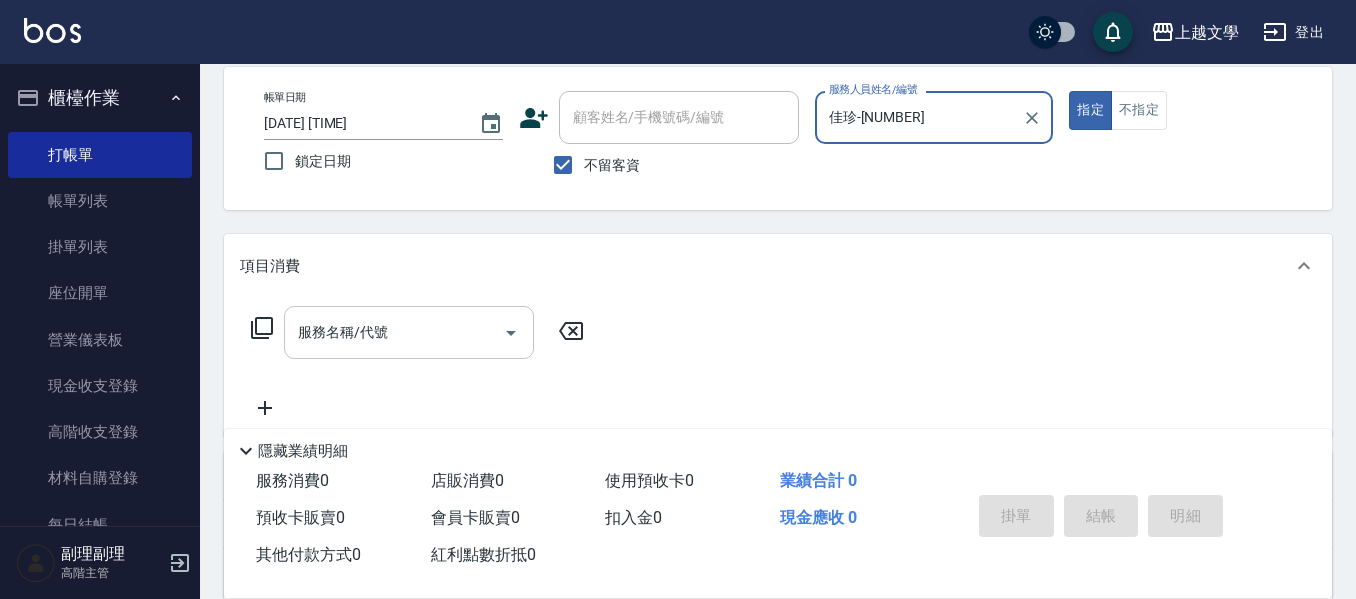 click on "服務名稱/代號" at bounding box center (394, 332) 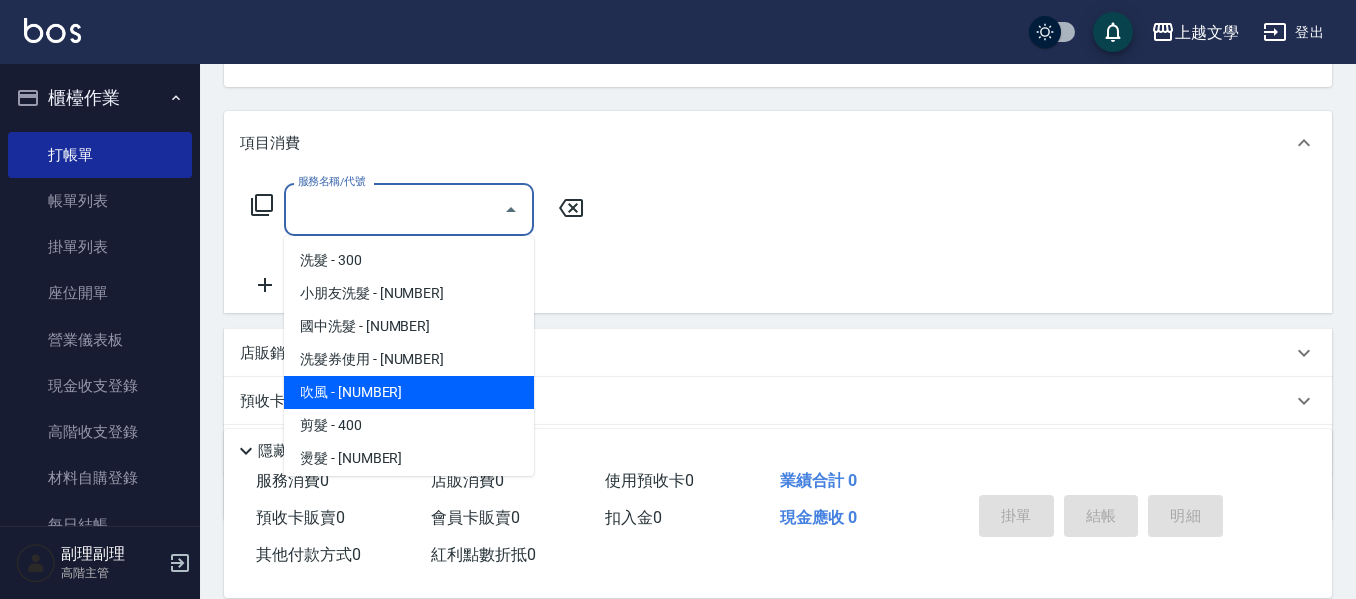 scroll, scrollTop: 331, scrollLeft: 0, axis: vertical 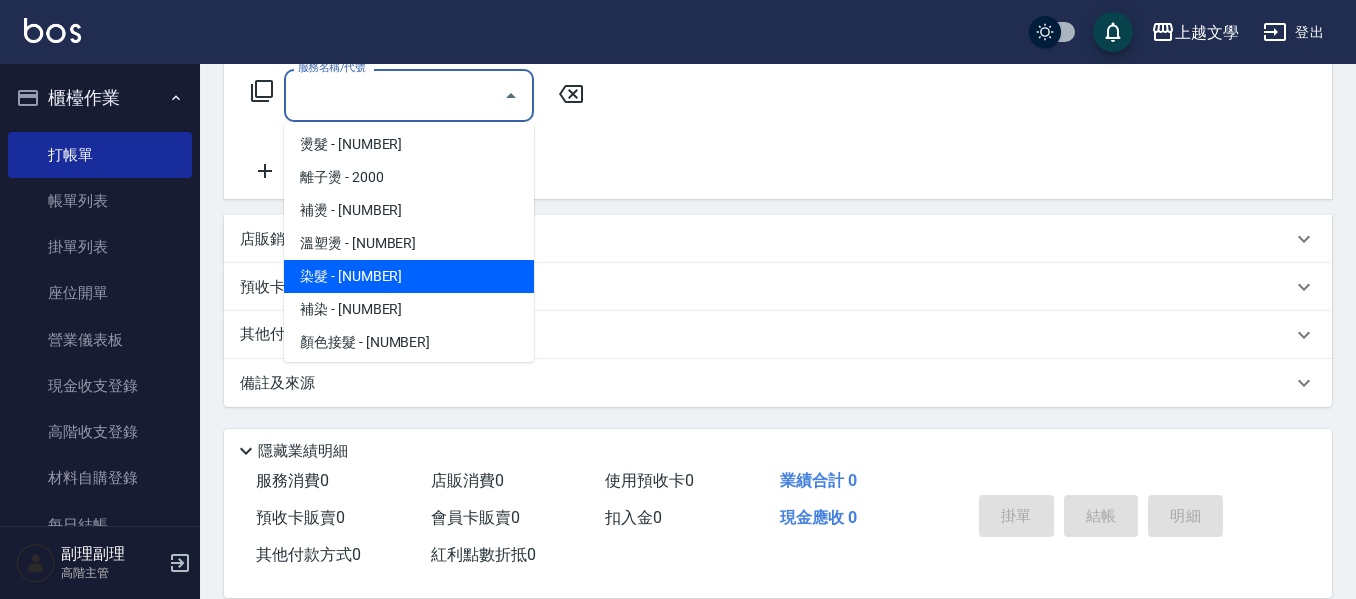 click on "染髮 - 1800" at bounding box center [409, 276] 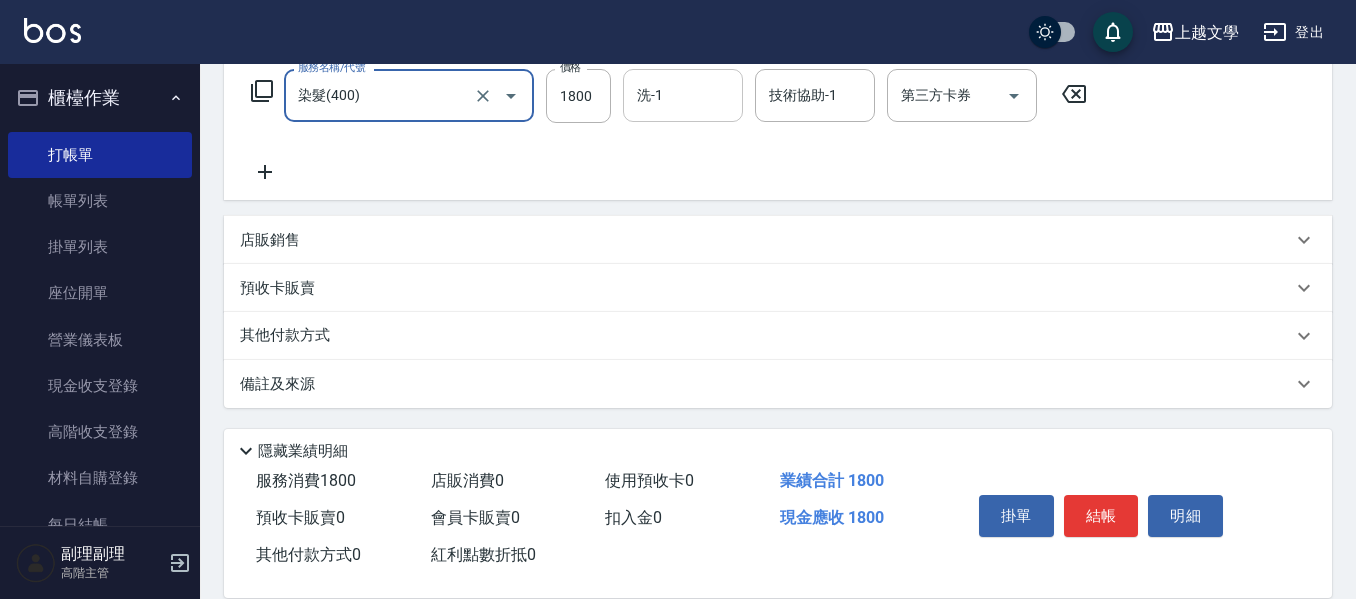 click on "洗-1" at bounding box center (683, 95) 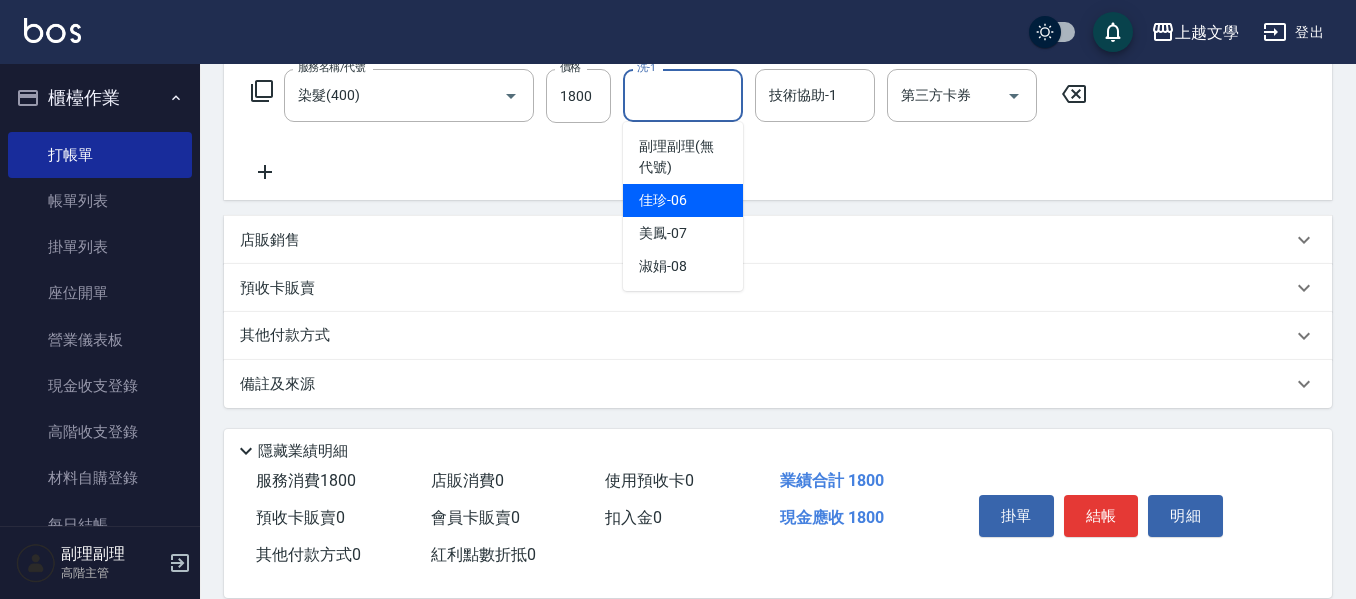 click on "佳珍 -06" at bounding box center [683, 200] 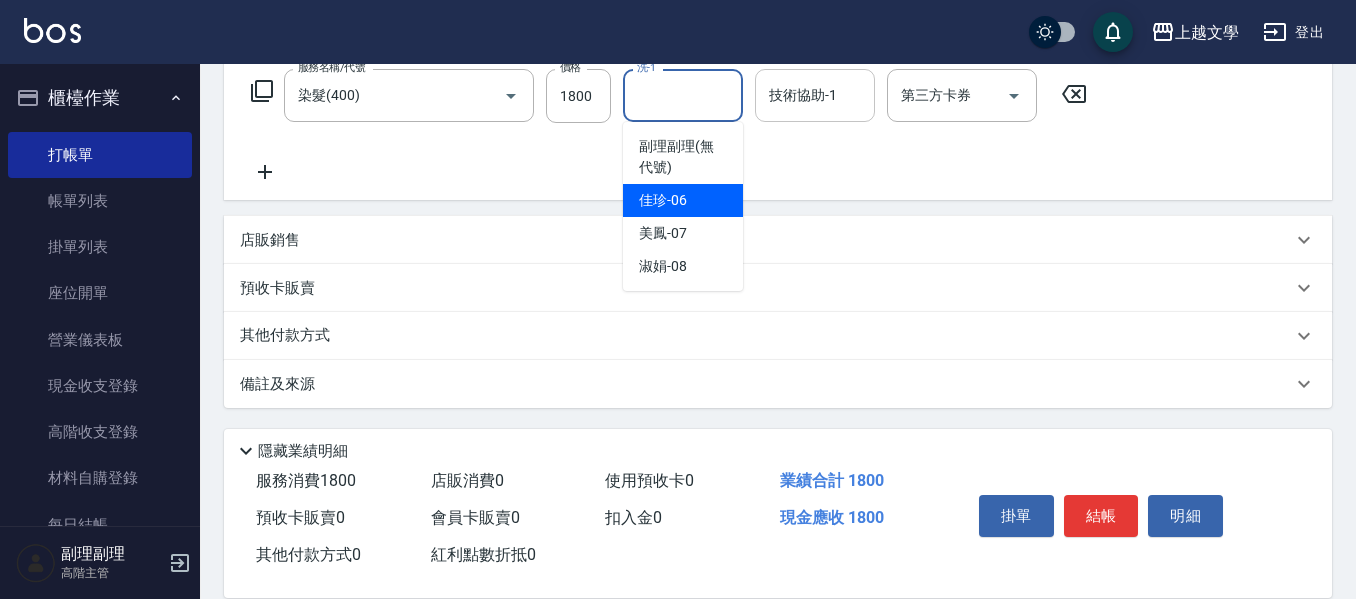 type on "佳珍-06" 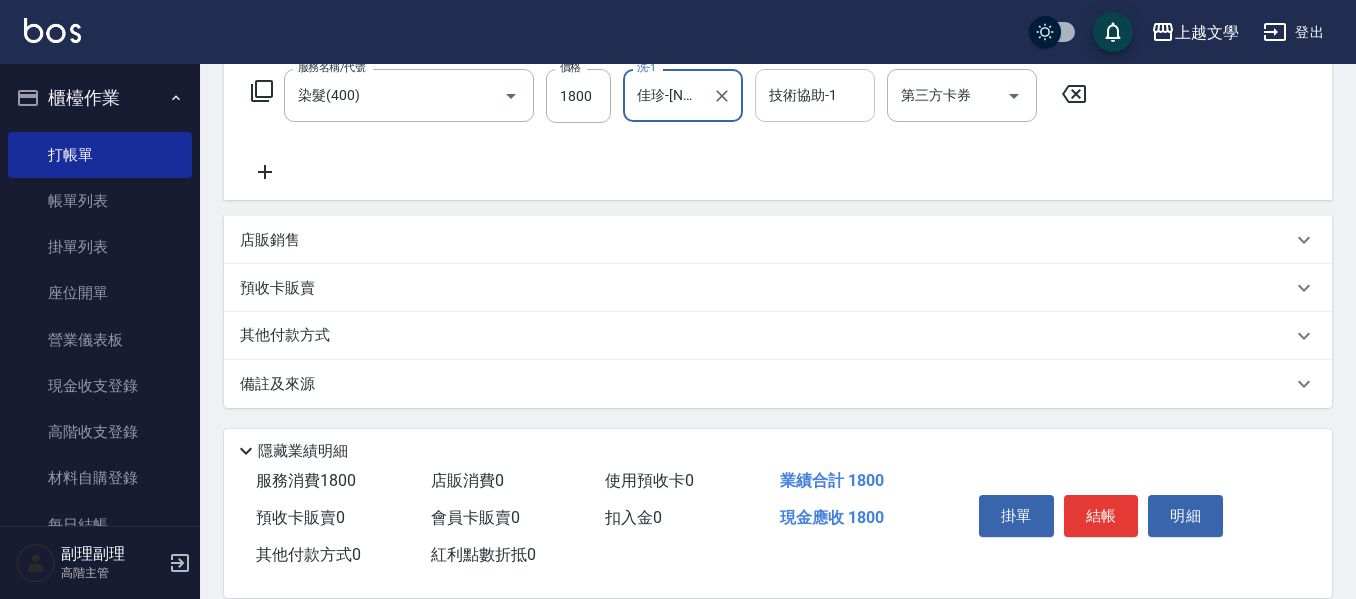 click on "技術協助-1" at bounding box center [815, 95] 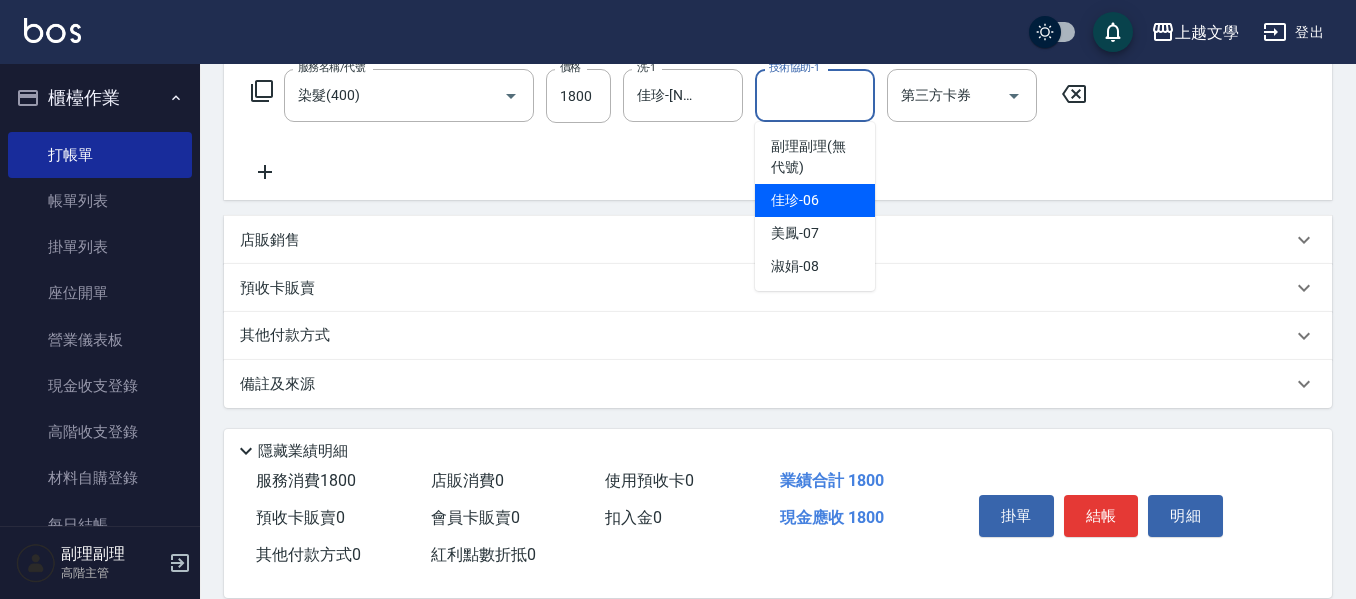 click on "佳珍 -06" at bounding box center [795, 200] 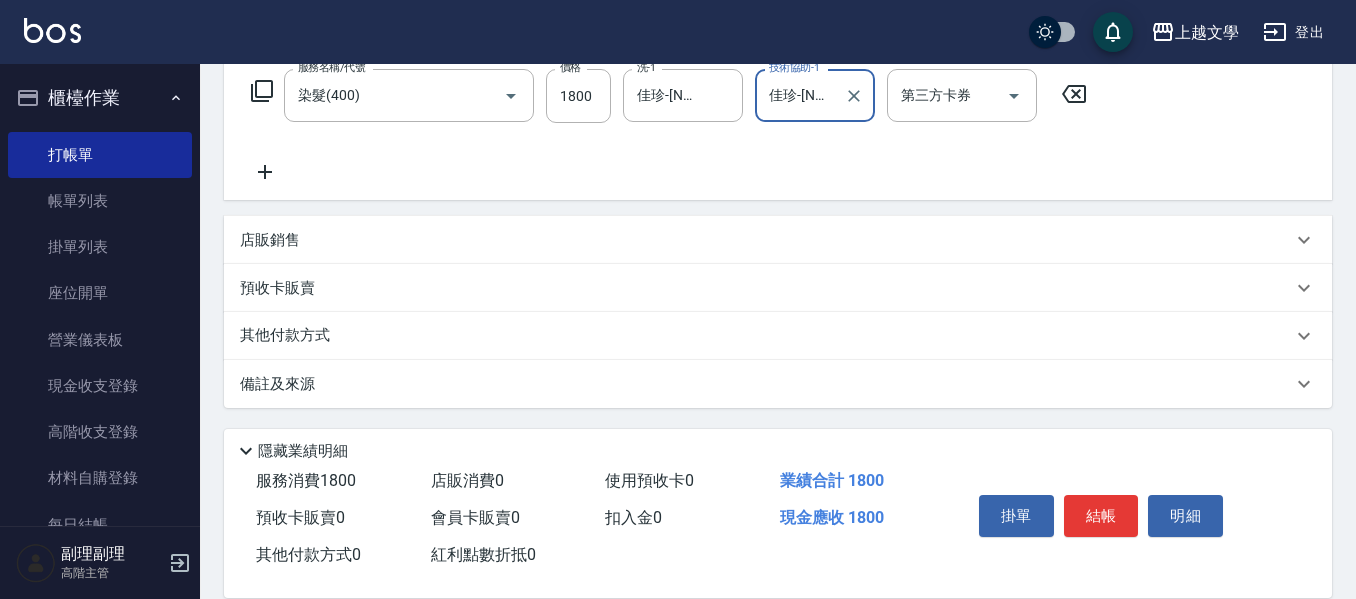 click 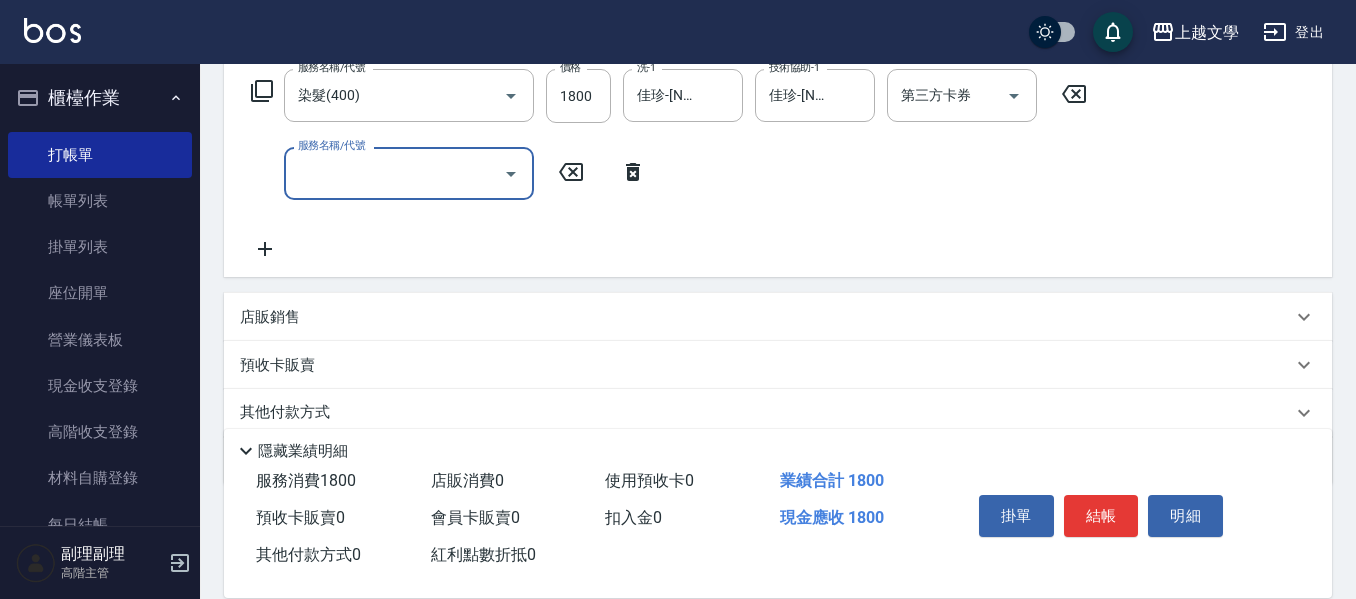 click on "服務名稱/代號" at bounding box center (394, 173) 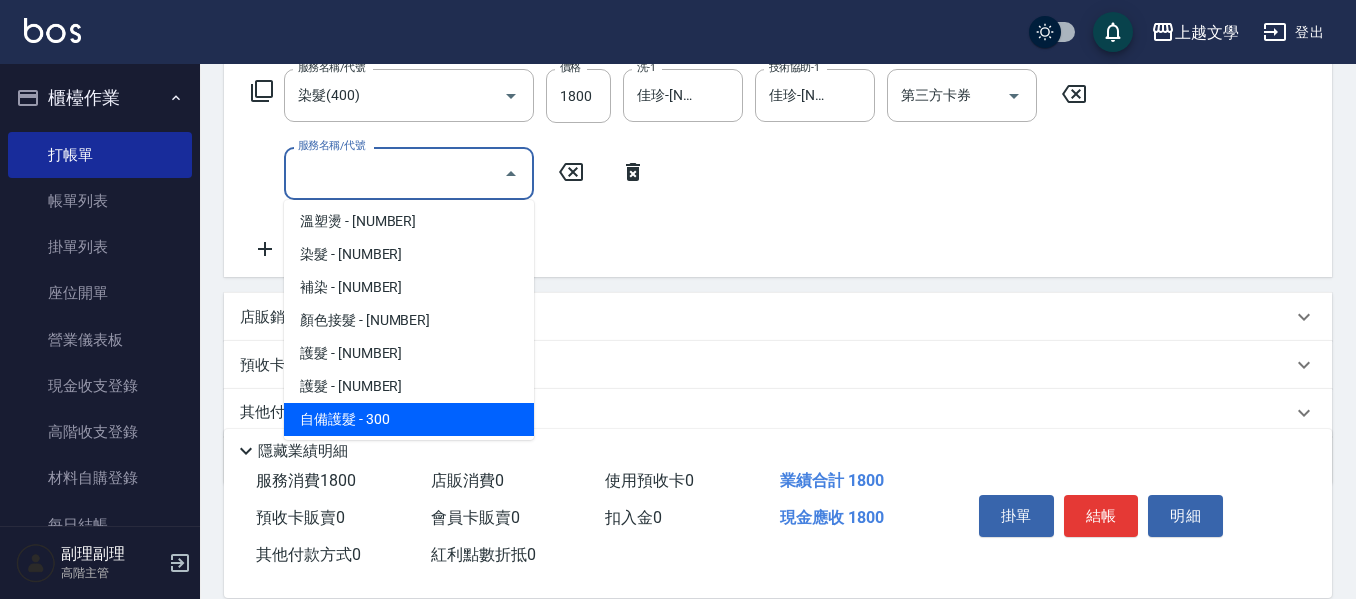 scroll, scrollTop: 400, scrollLeft: 0, axis: vertical 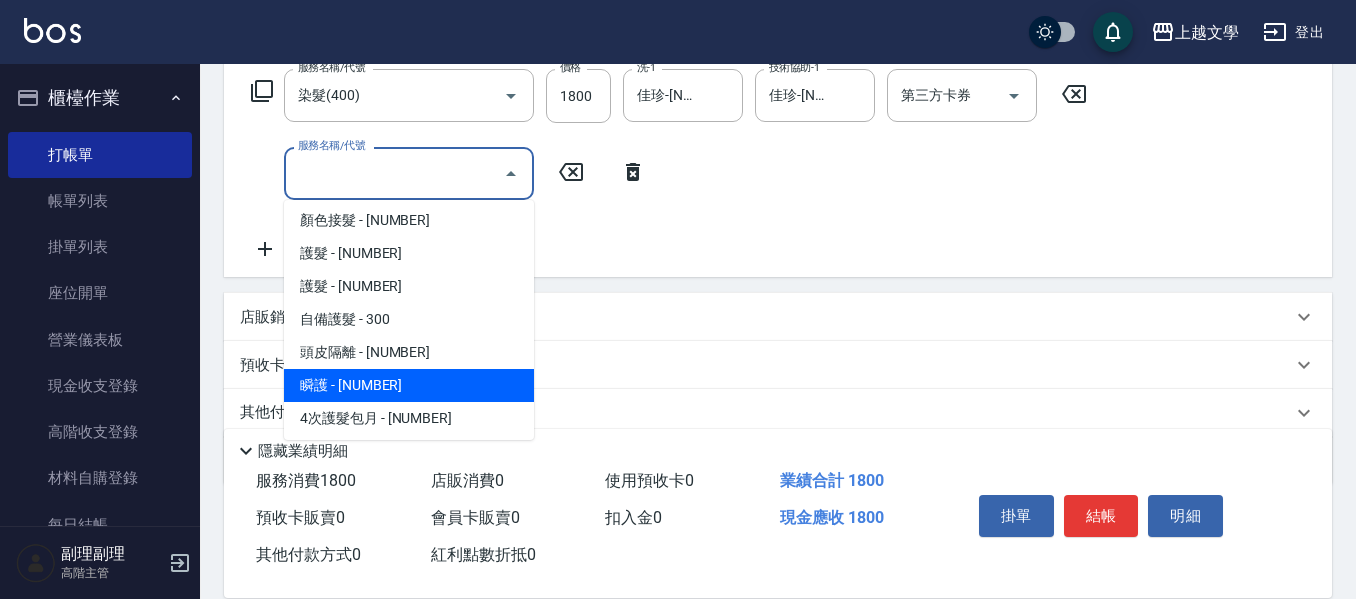 click on "瞬護 - 200" at bounding box center (409, 385) 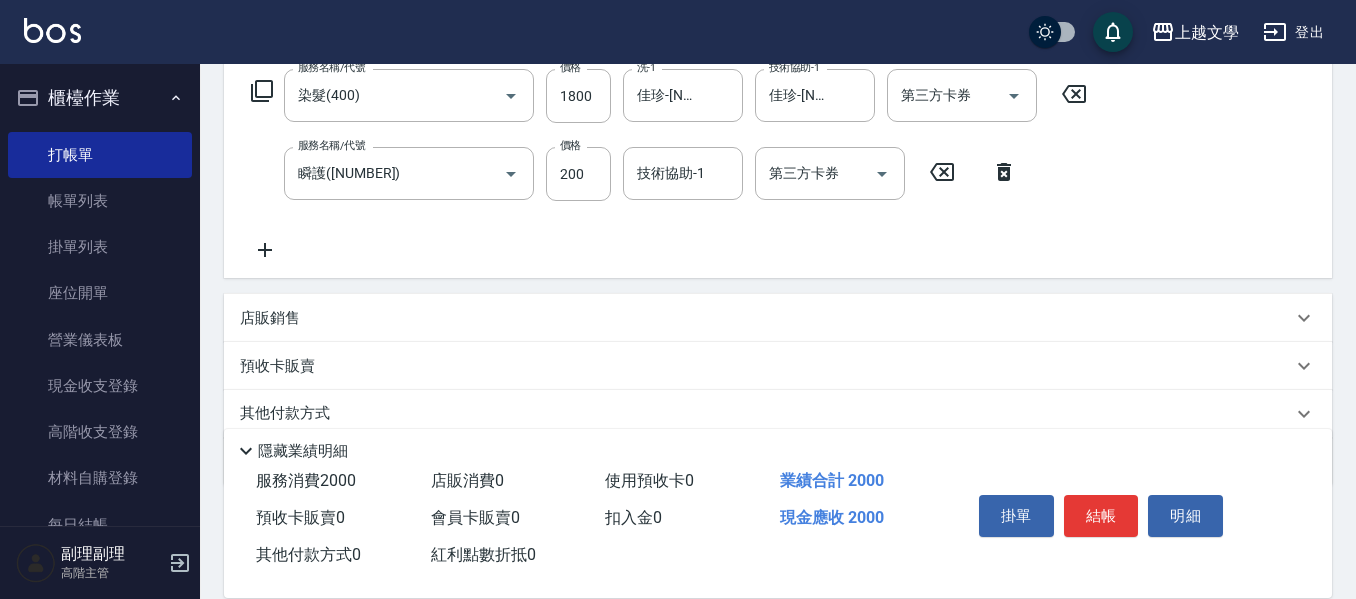 click on "服務名稱/代號 瞬護(504) 服務名稱/代號 價格 200 價格 技術協助-1 技術協助-1 第三方卡券 第三方卡券" at bounding box center (634, 174) 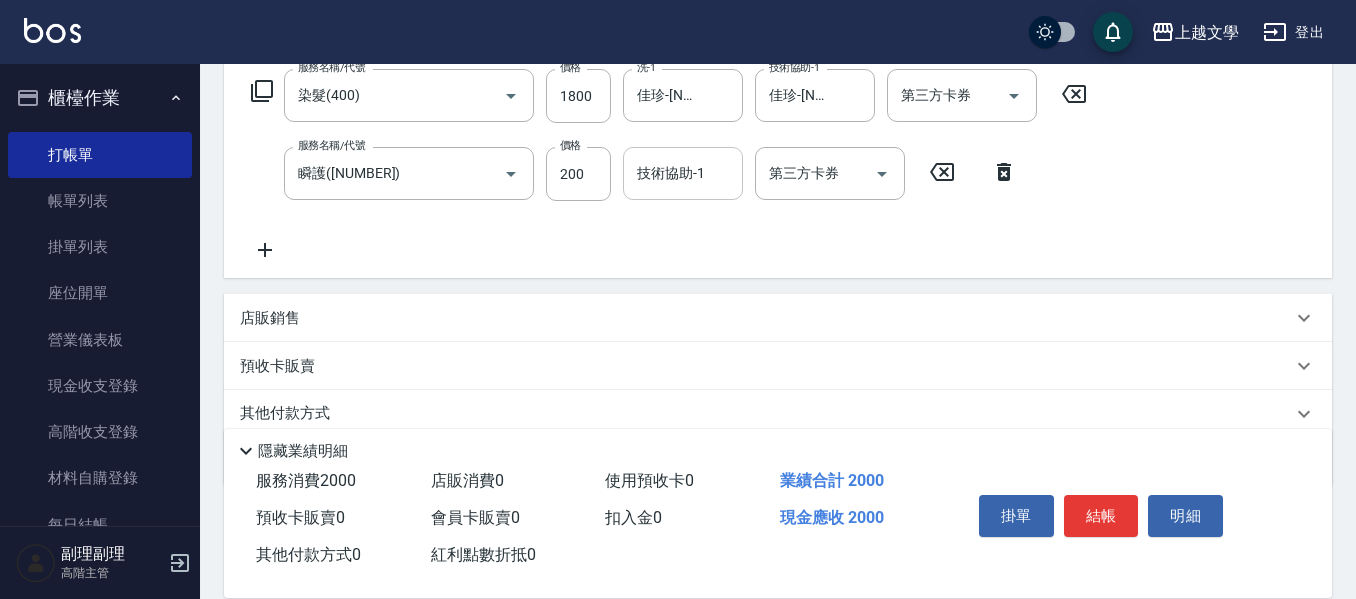 click on "技術協助-1" at bounding box center [683, 173] 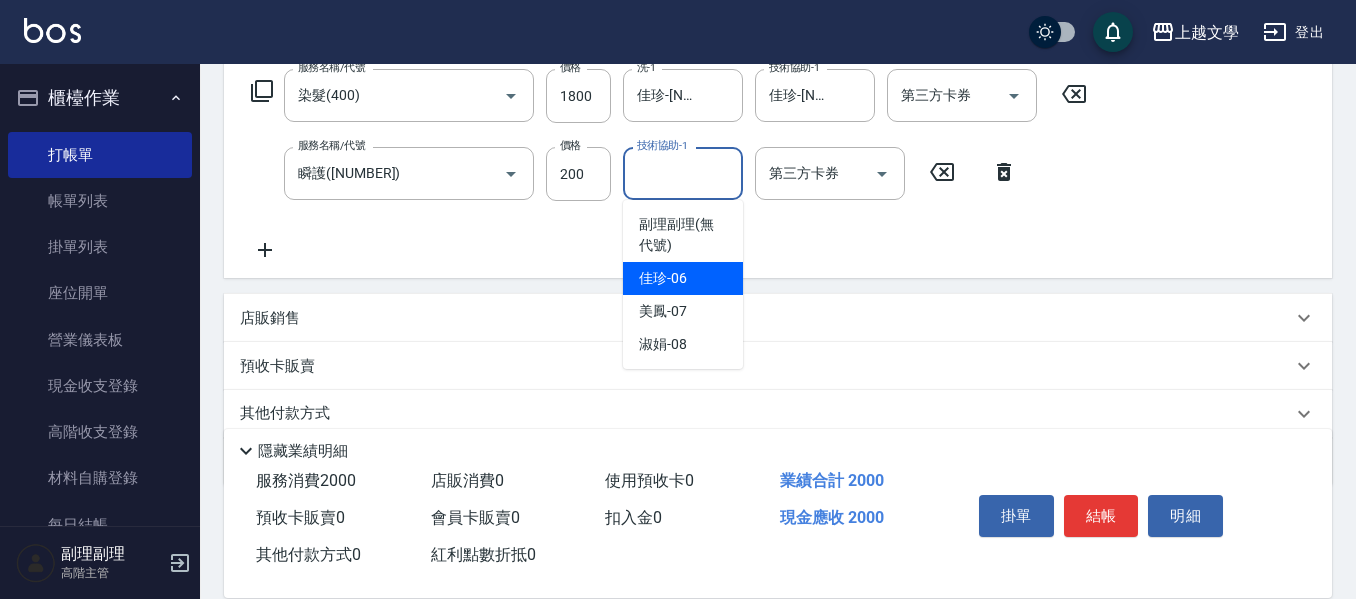 click on "佳珍 -06" at bounding box center [663, 278] 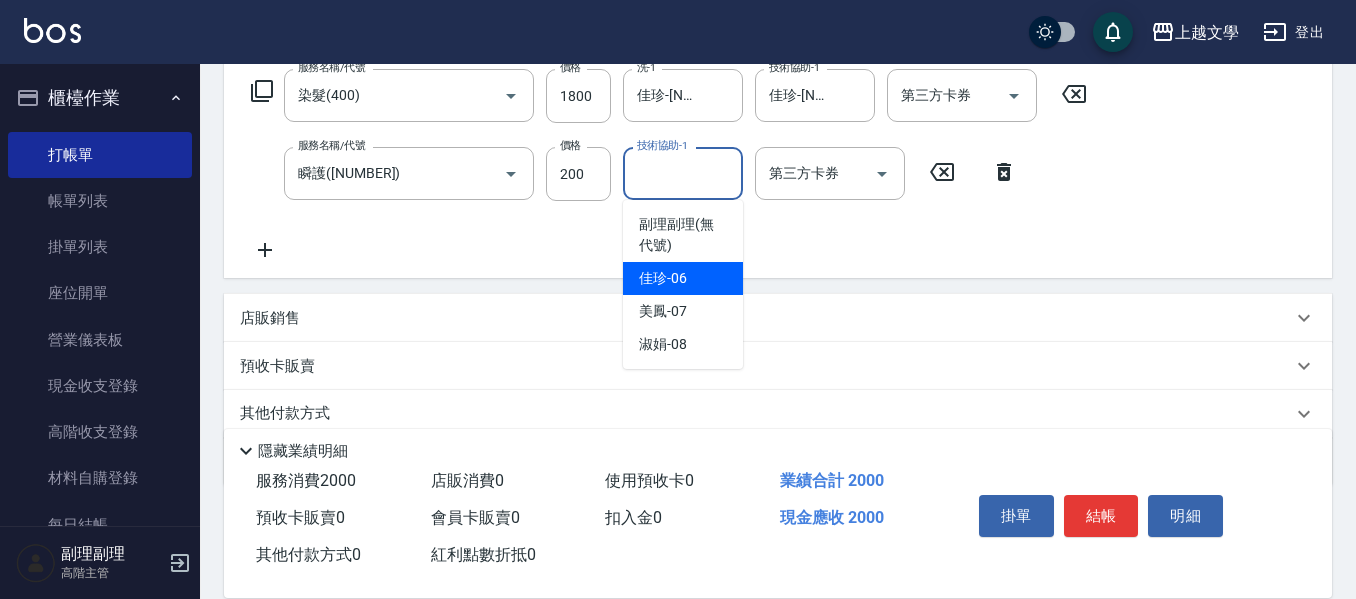 type on "佳珍-06" 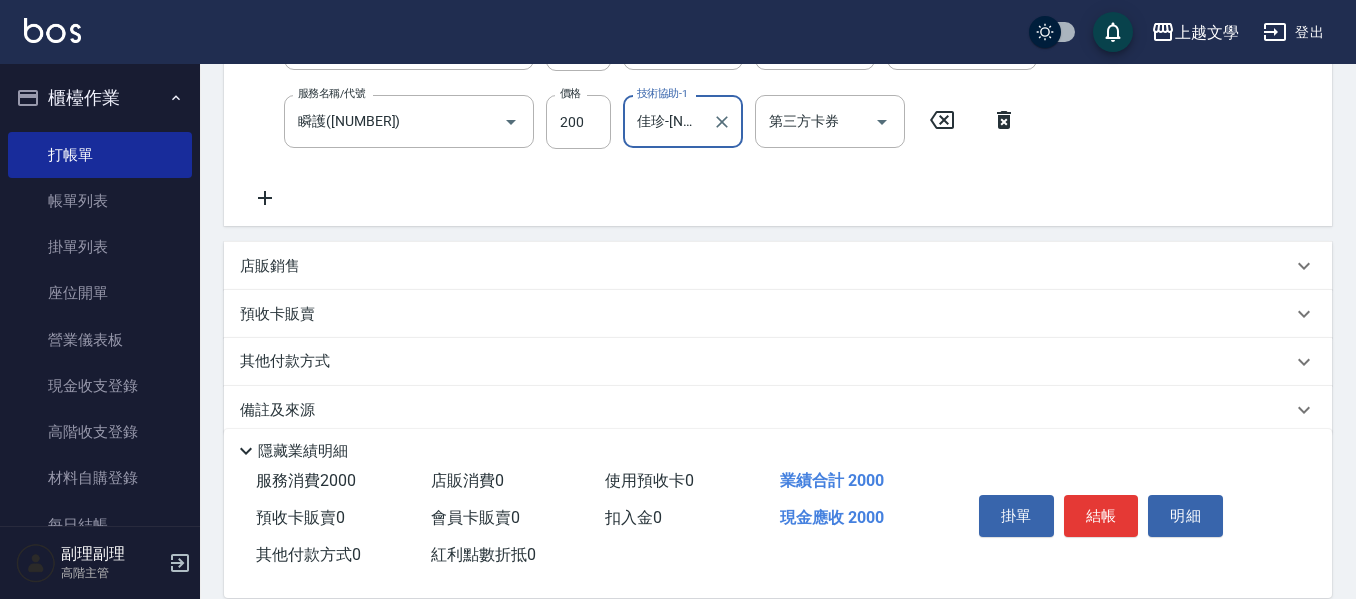 scroll, scrollTop: 410, scrollLeft: 0, axis: vertical 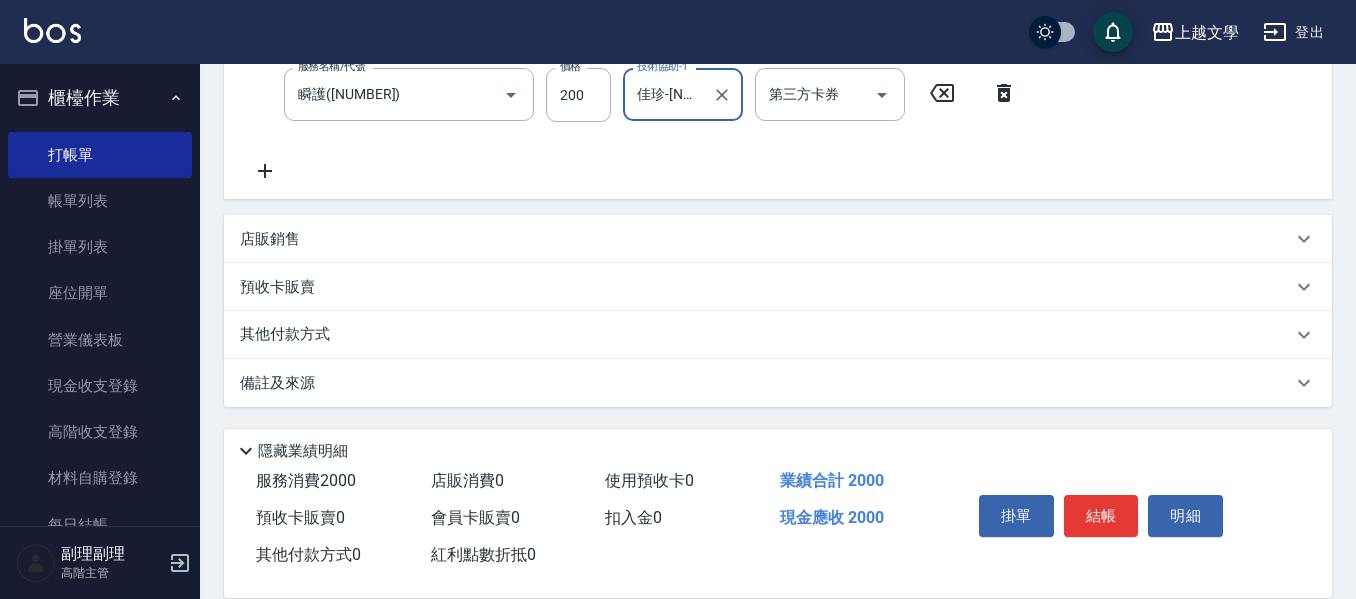 click on "其他付款方式" at bounding box center [290, 335] 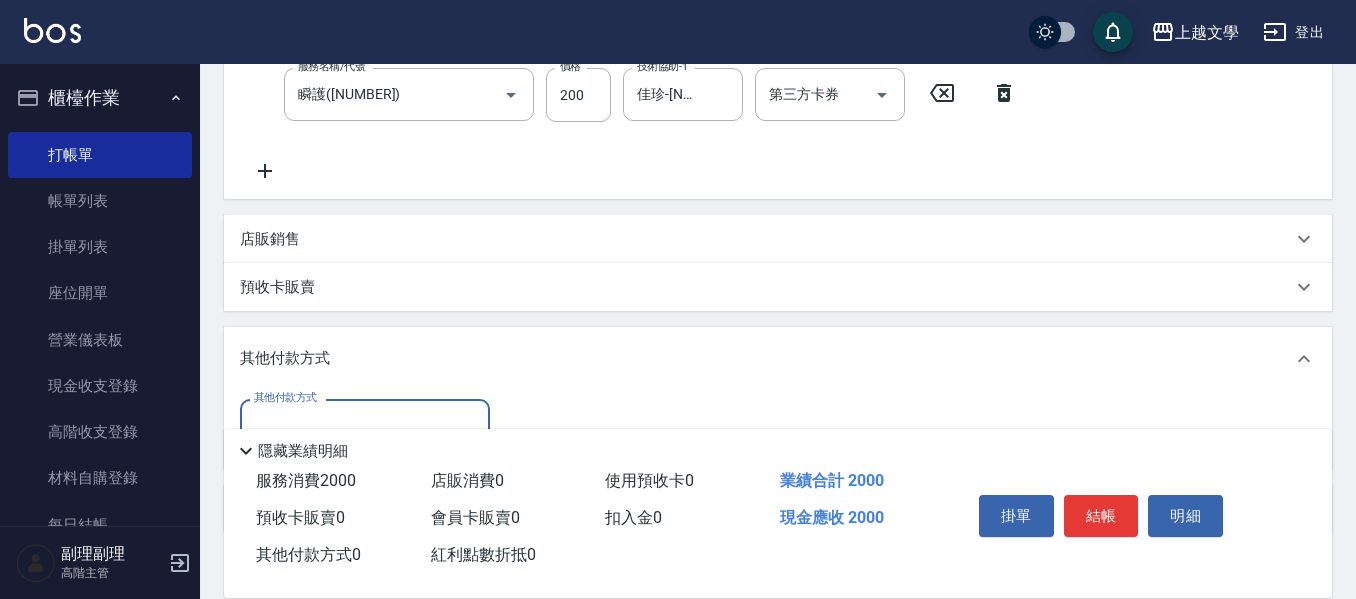 scroll, scrollTop: 0, scrollLeft: 0, axis: both 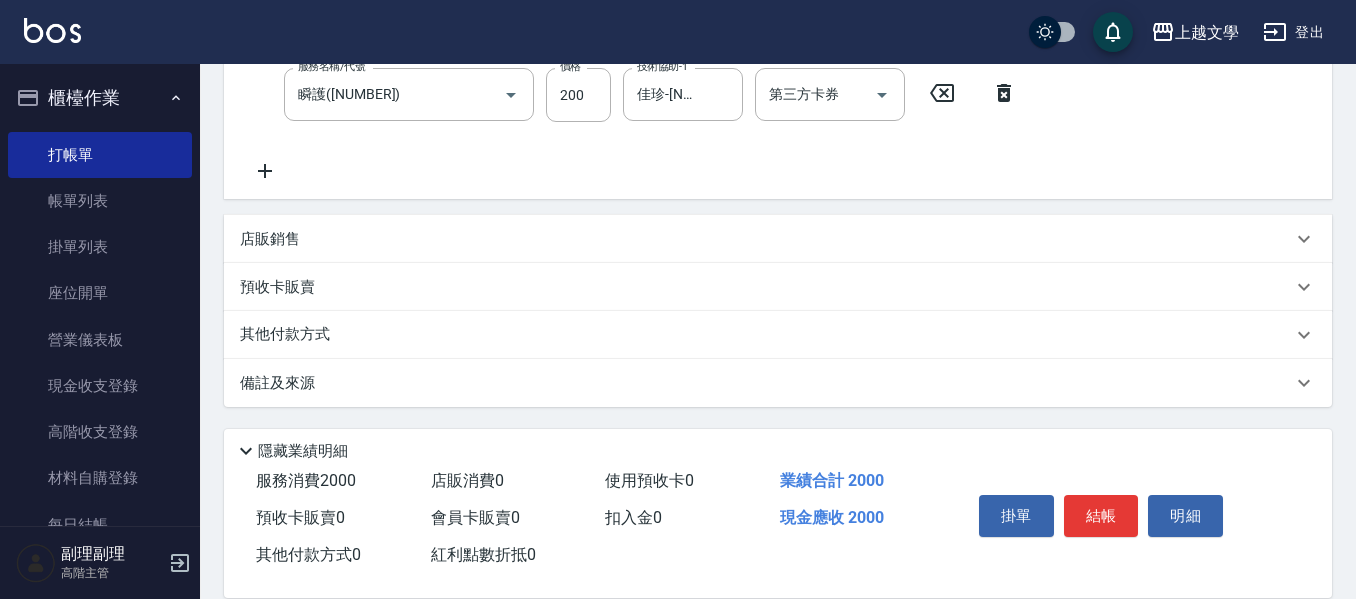 click on "備註及來源" at bounding box center (766, 383) 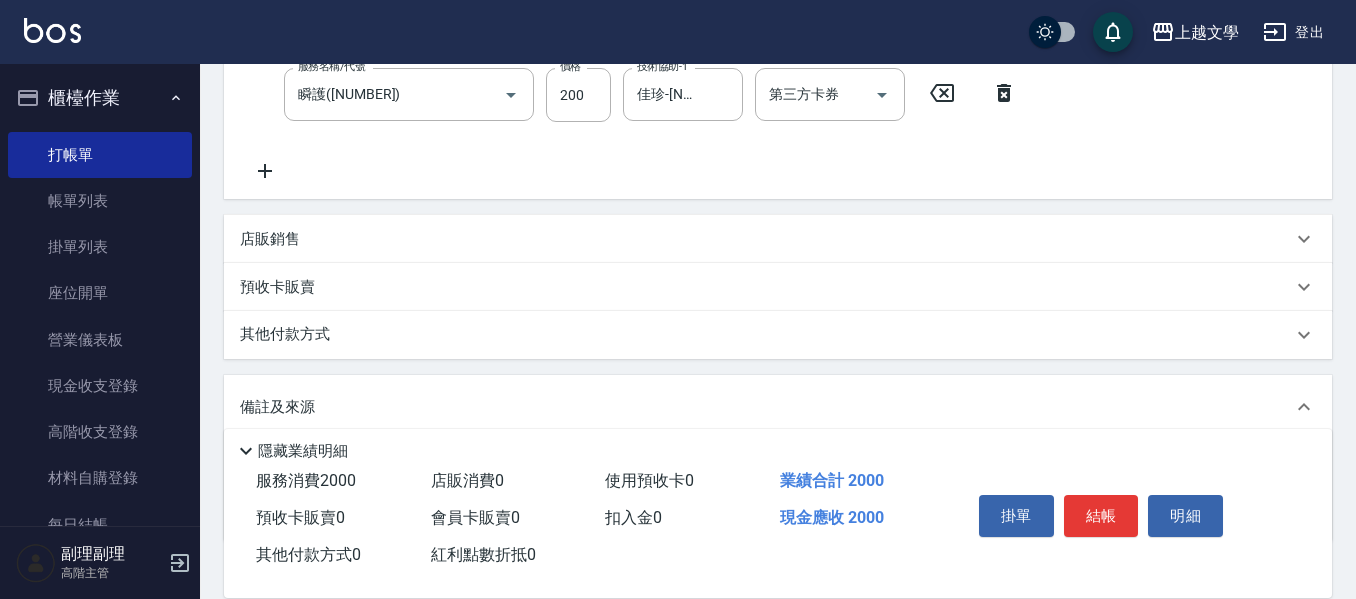 click on "其他付款方式" at bounding box center [766, 335] 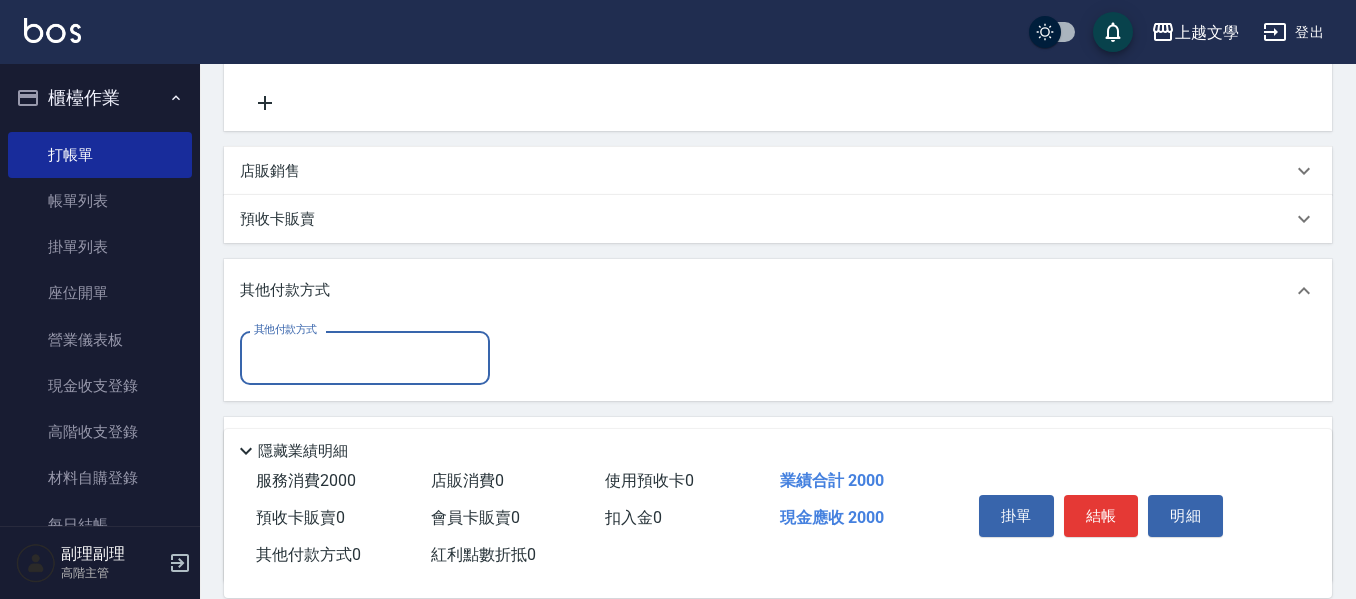 scroll, scrollTop: 510, scrollLeft: 0, axis: vertical 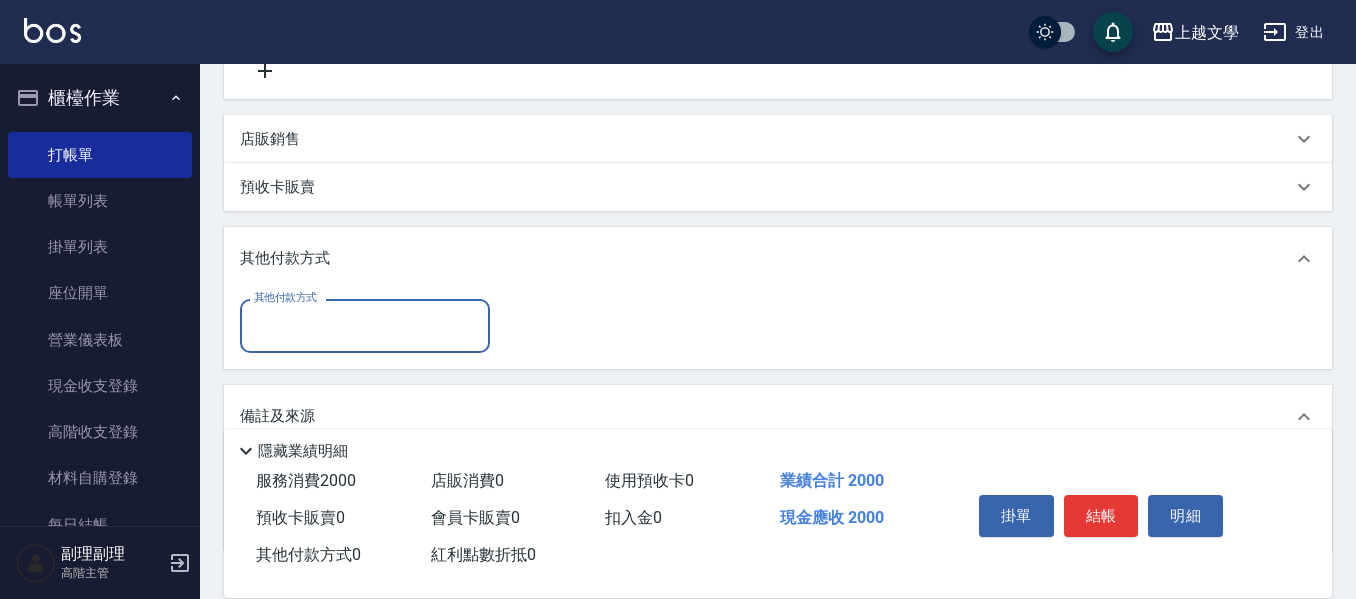 click on "其他付款方式" at bounding box center (365, 325) 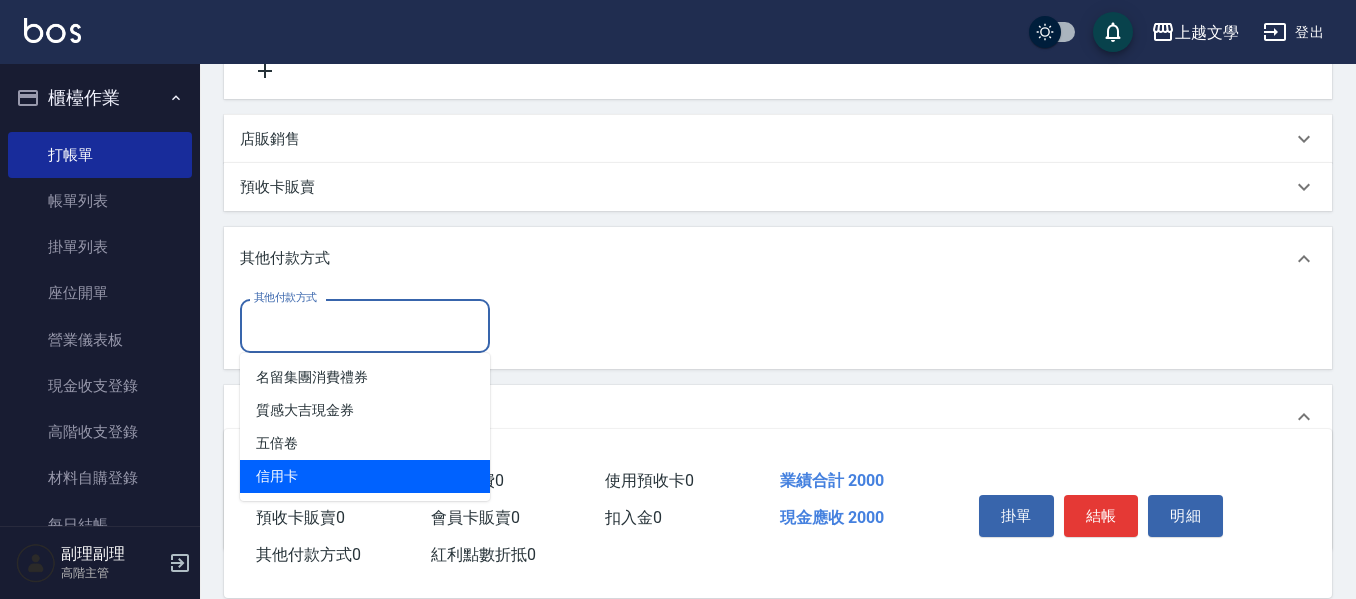 click on "信用卡" at bounding box center [365, 476] 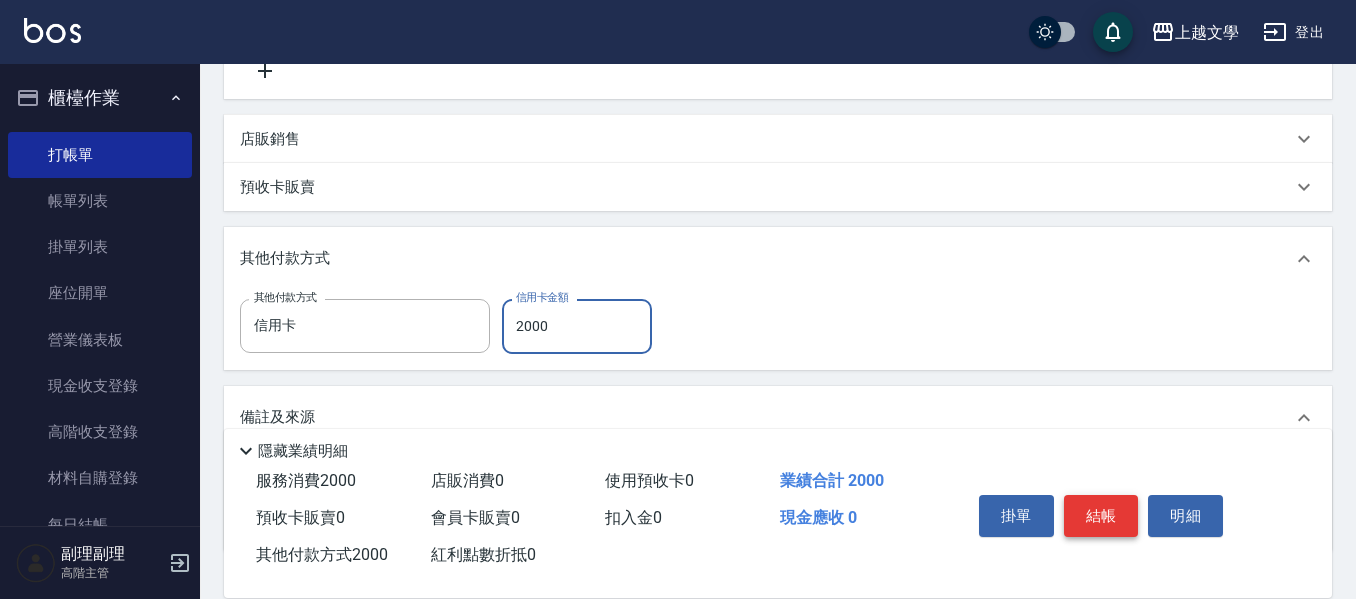 type on "2000" 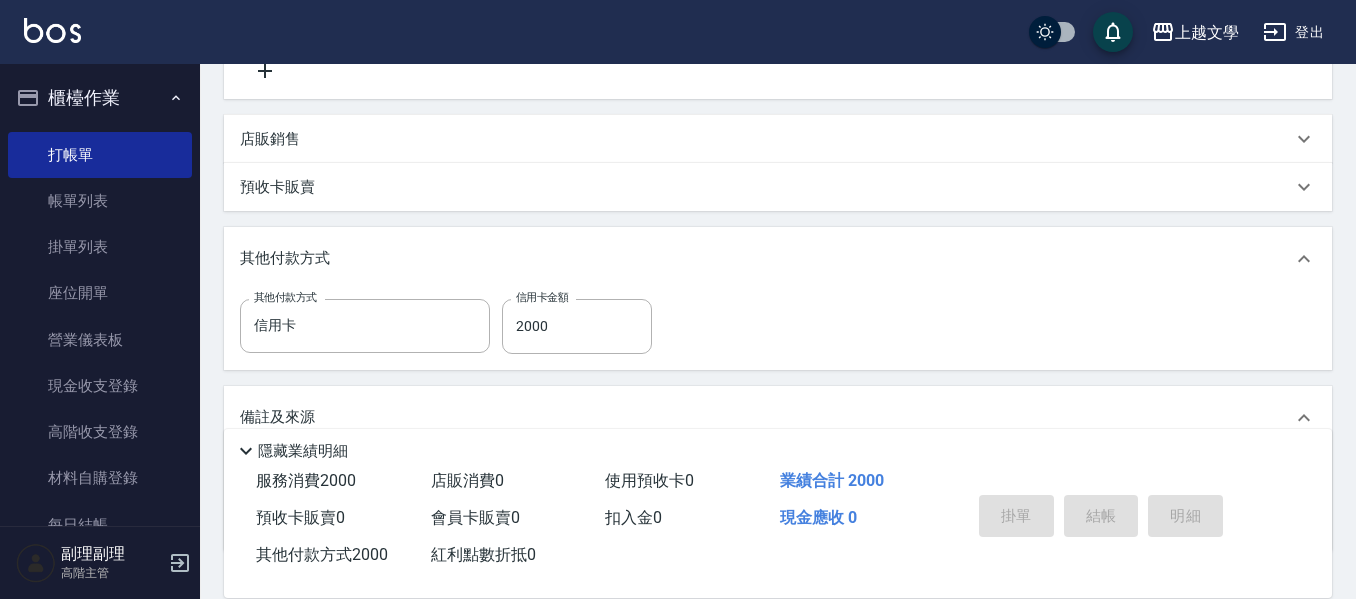 type on "2025/08/09 17:36" 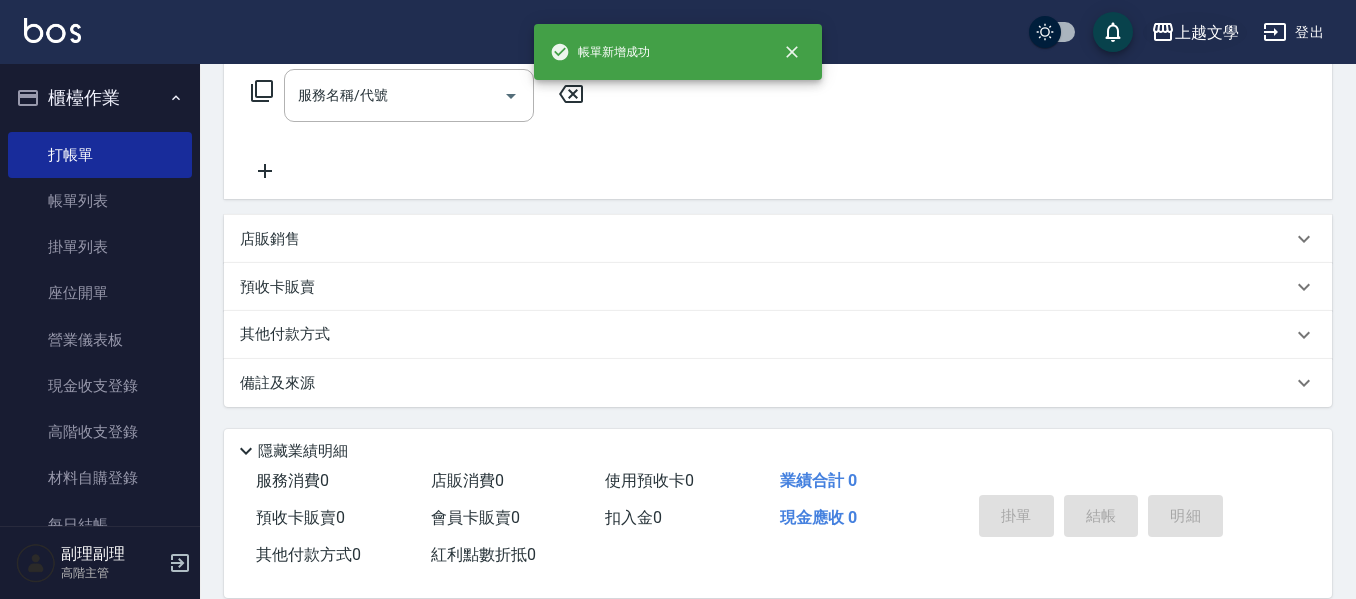 scroll, scrollTop: 0, scrollLeft: 0, axis: both 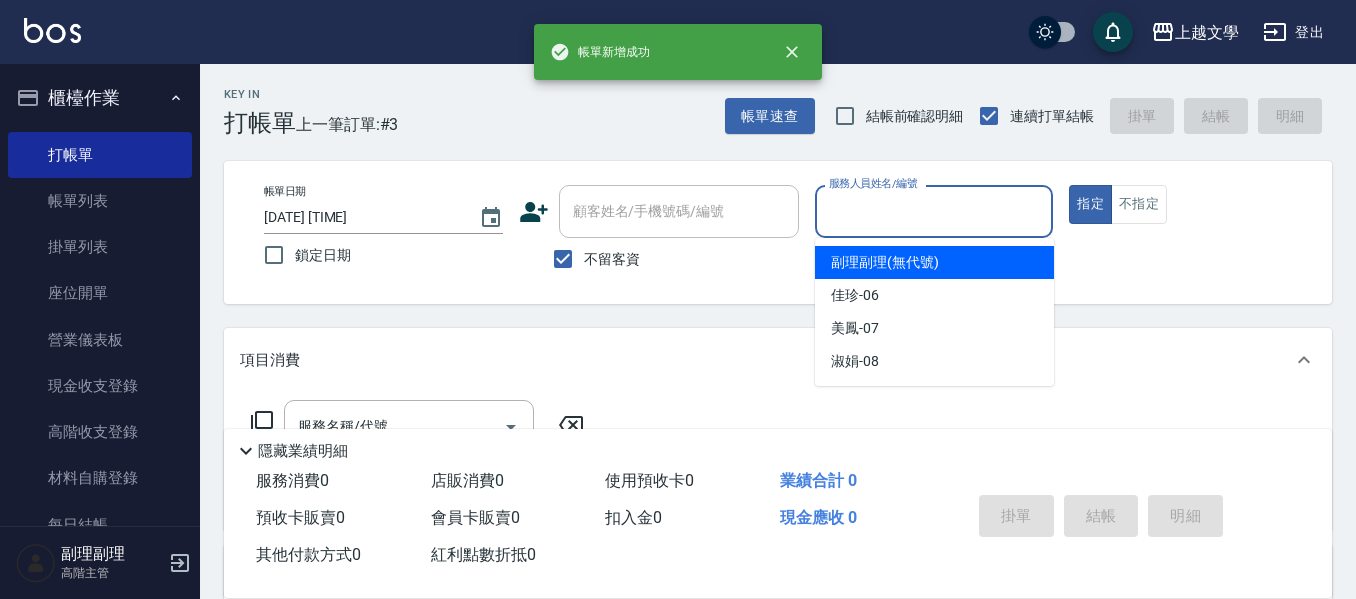 click on "服務人員姓名/編號" at bounding box center (934, 211) 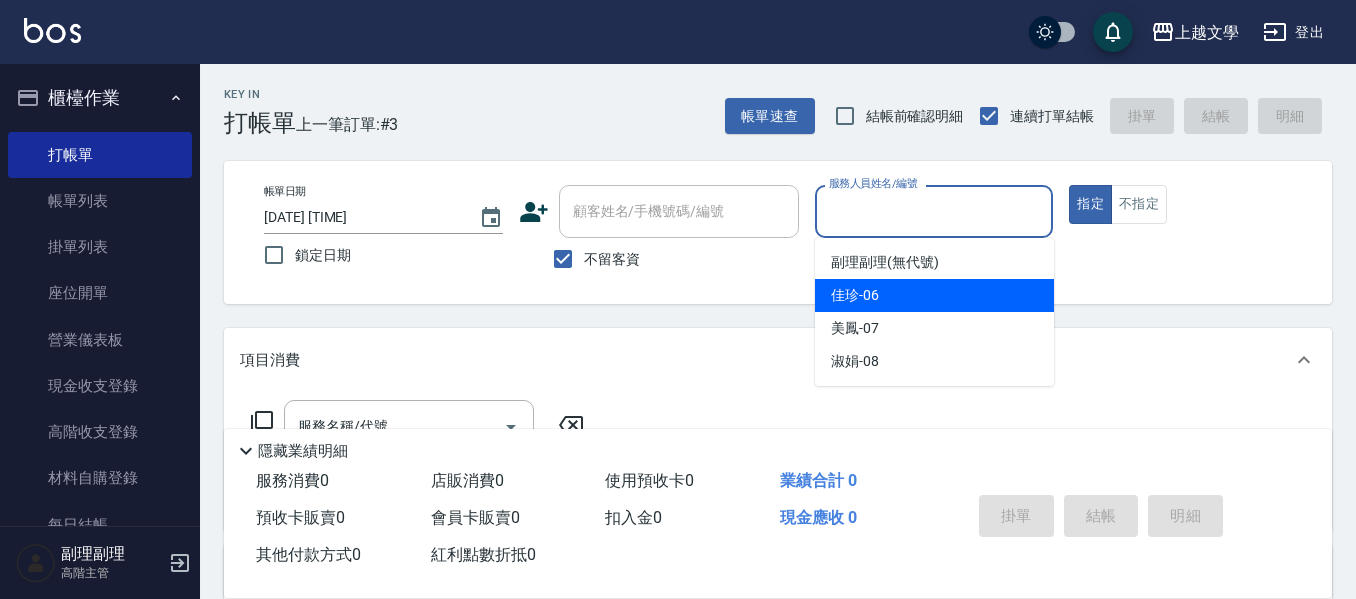 click on "佳珍 -06" at bounding box center (934, 295) 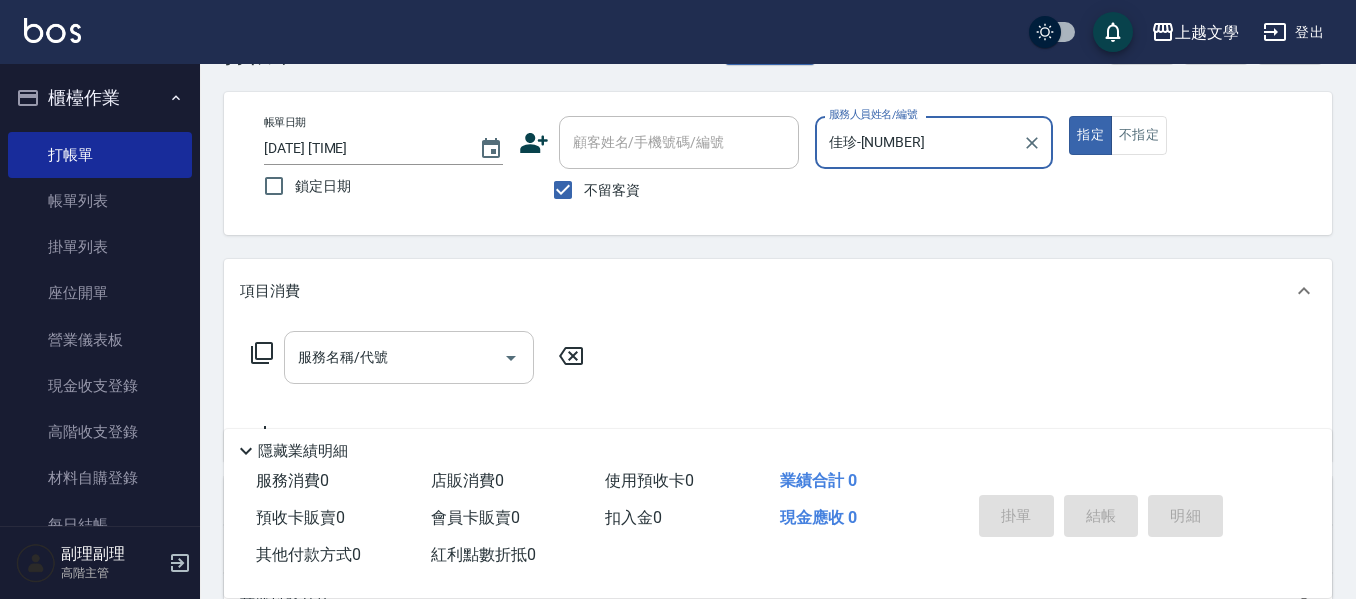 scroll, scrollTop: 100, scrollLeft: 0, axis: vertical 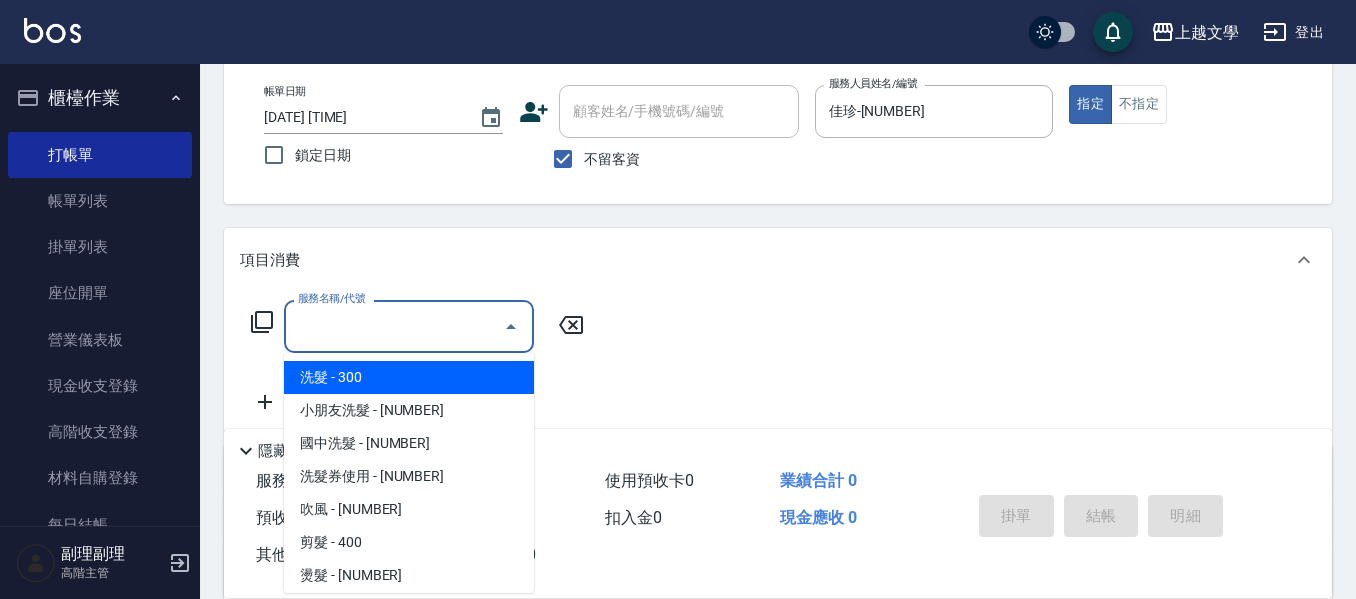 click on "服務名稱/代號" at bounding box center (394, 326) 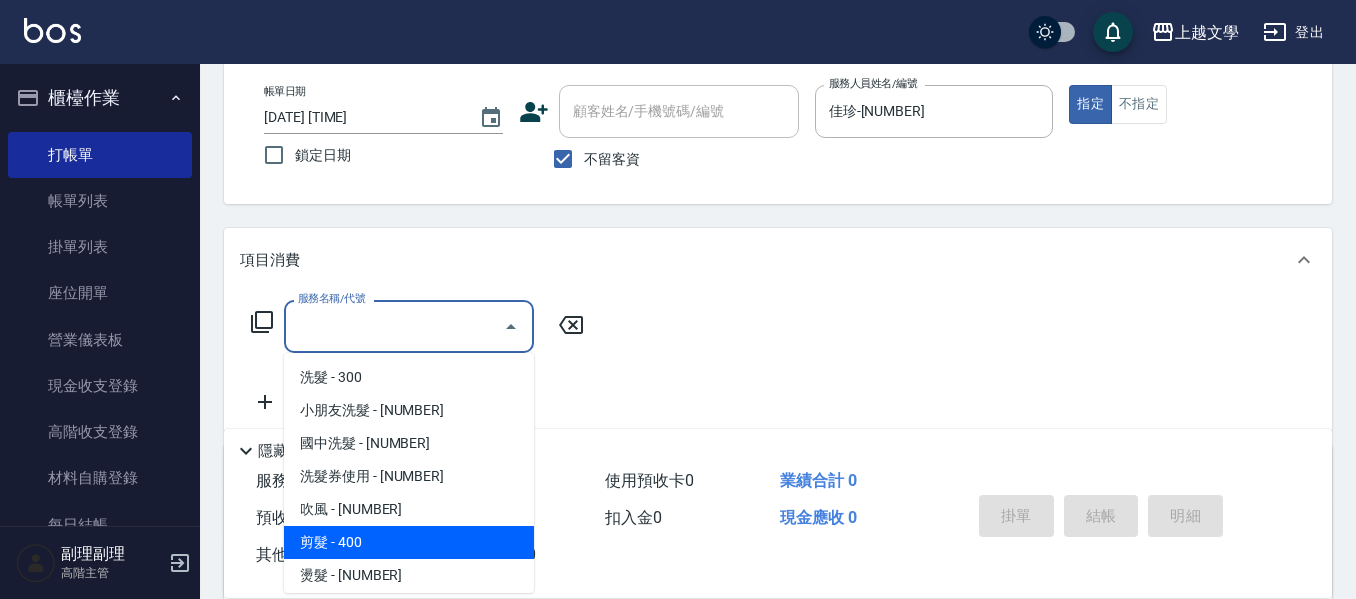 drag, startPoint x: 408, startPoint y: 549, endPoint x: 505, endPoint y: 503, distance: 107.35455 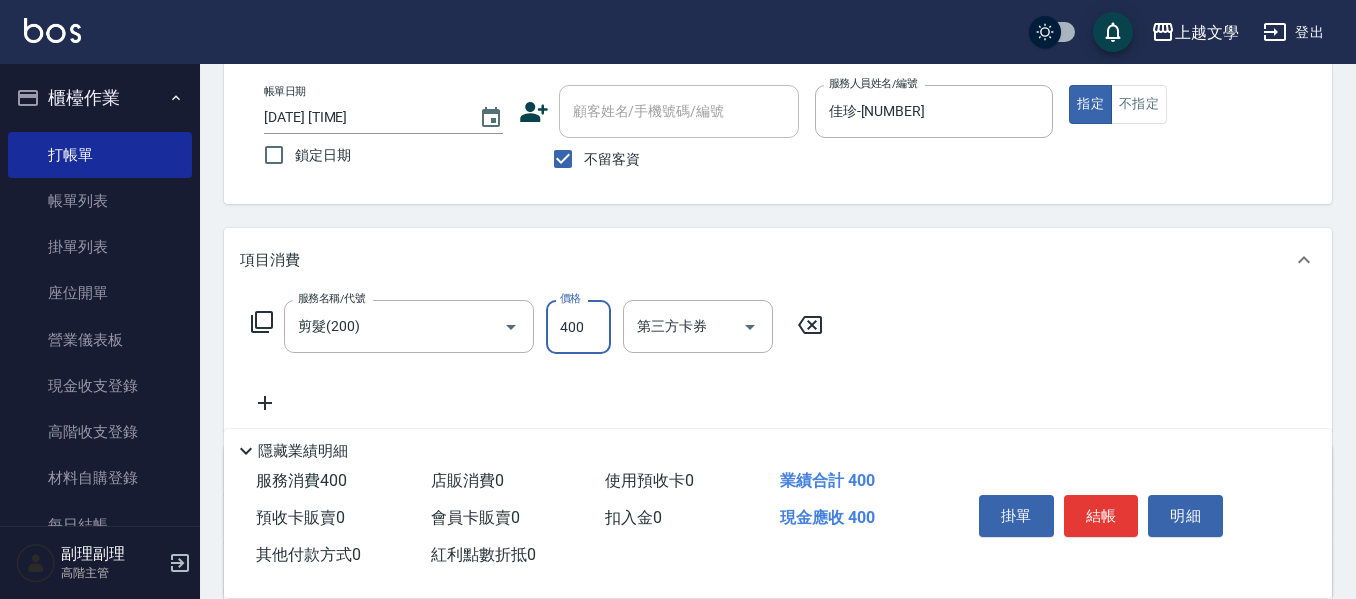 drag, startPoint x: 593, startPoint y: 338, endPoint x: 358, endPoint y: 243, distance: 253.47583 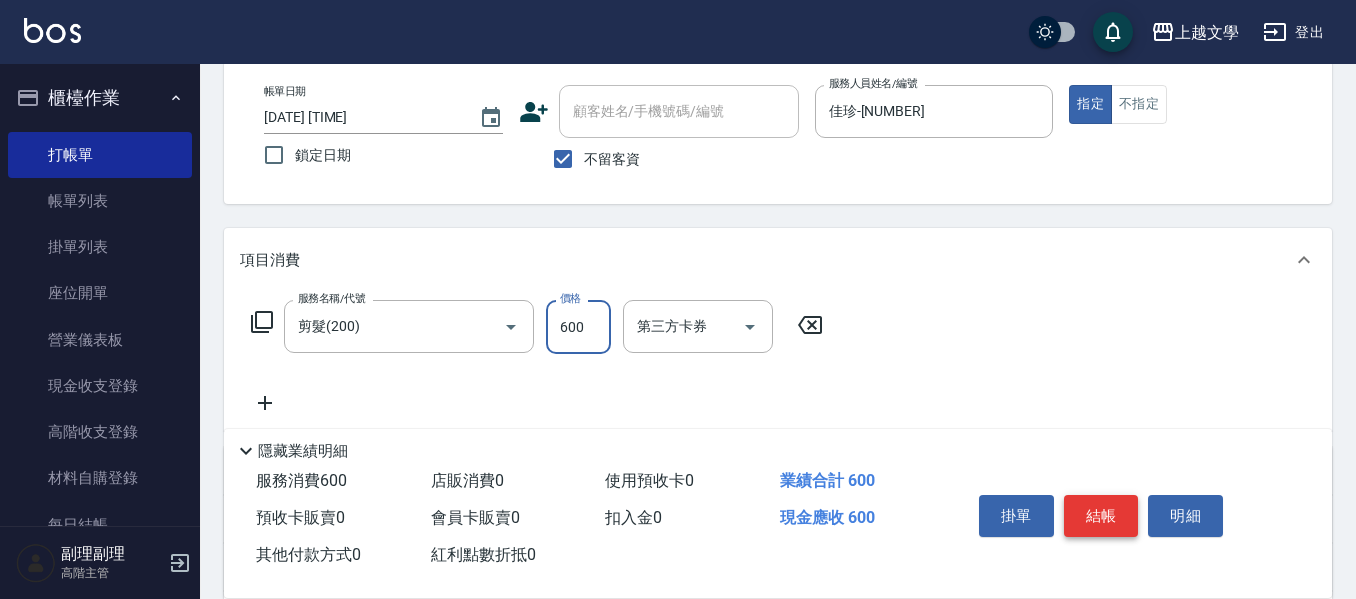 type on "600" 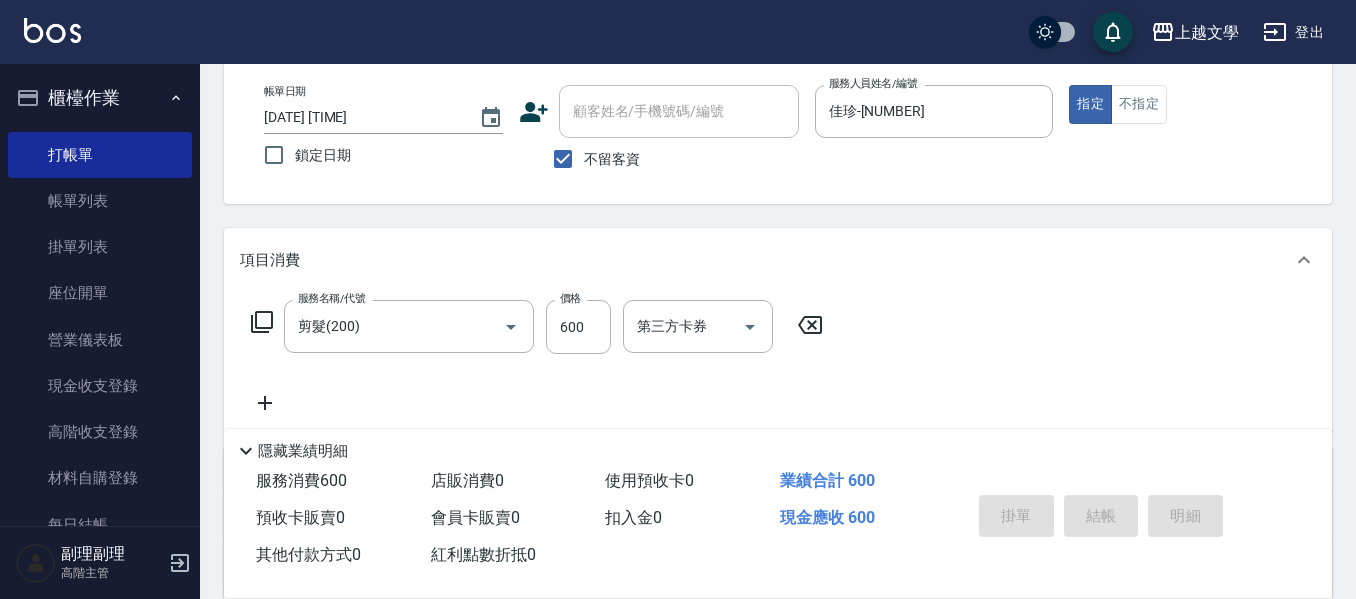 type 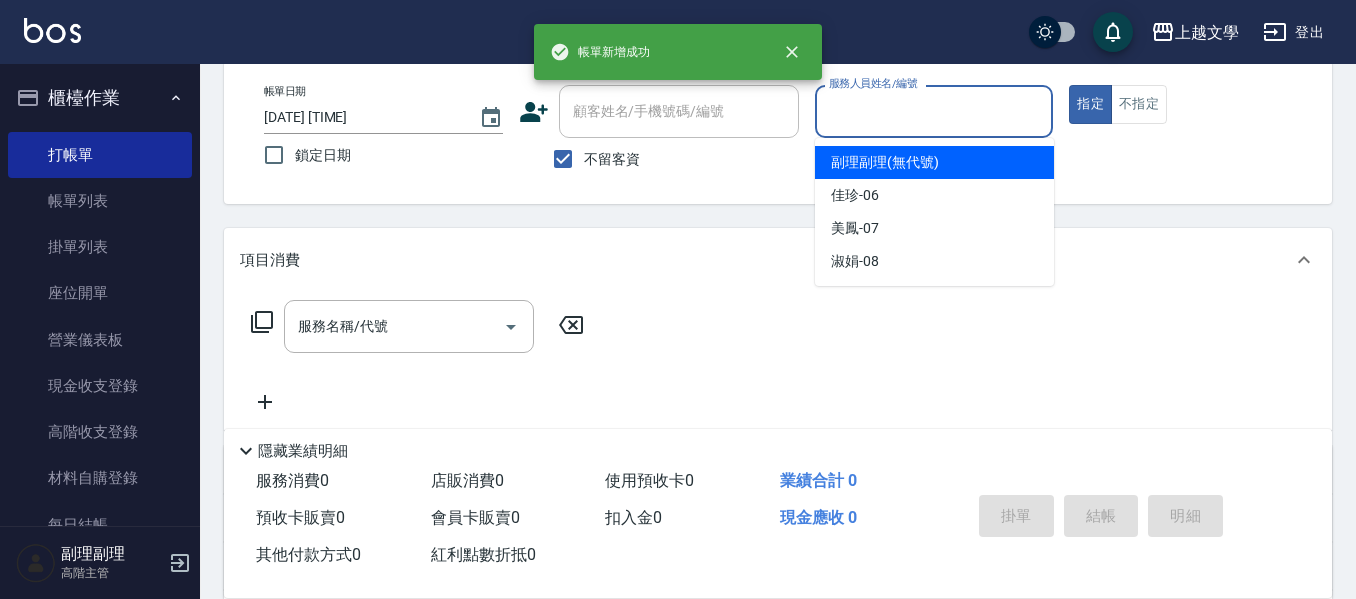 click on "服務人員姓名/編號" at bounding box center (934, 111) 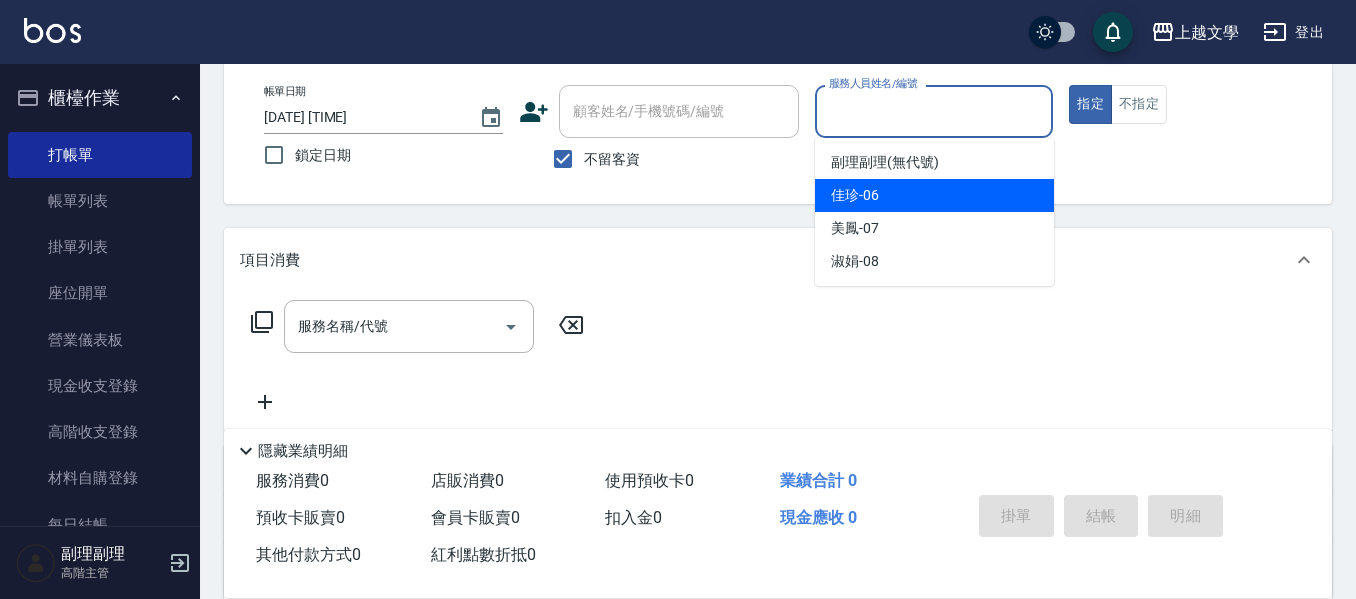 drag, startPoint x: 900, startPoint y: 204, endPoint x: 684, endPoint y: 255, distance: 221.93918 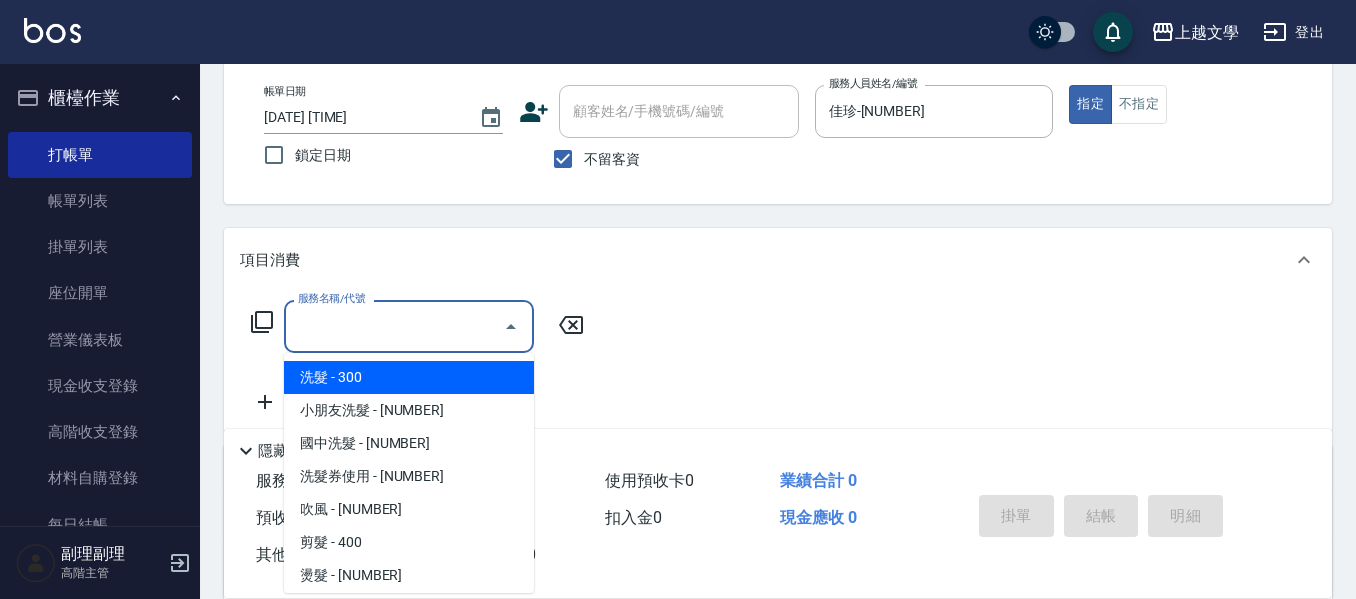 drag, startPoint x: 423, startPoint y: 327, endPoint x: 416, endPoint y: 337, distance: 12.206555 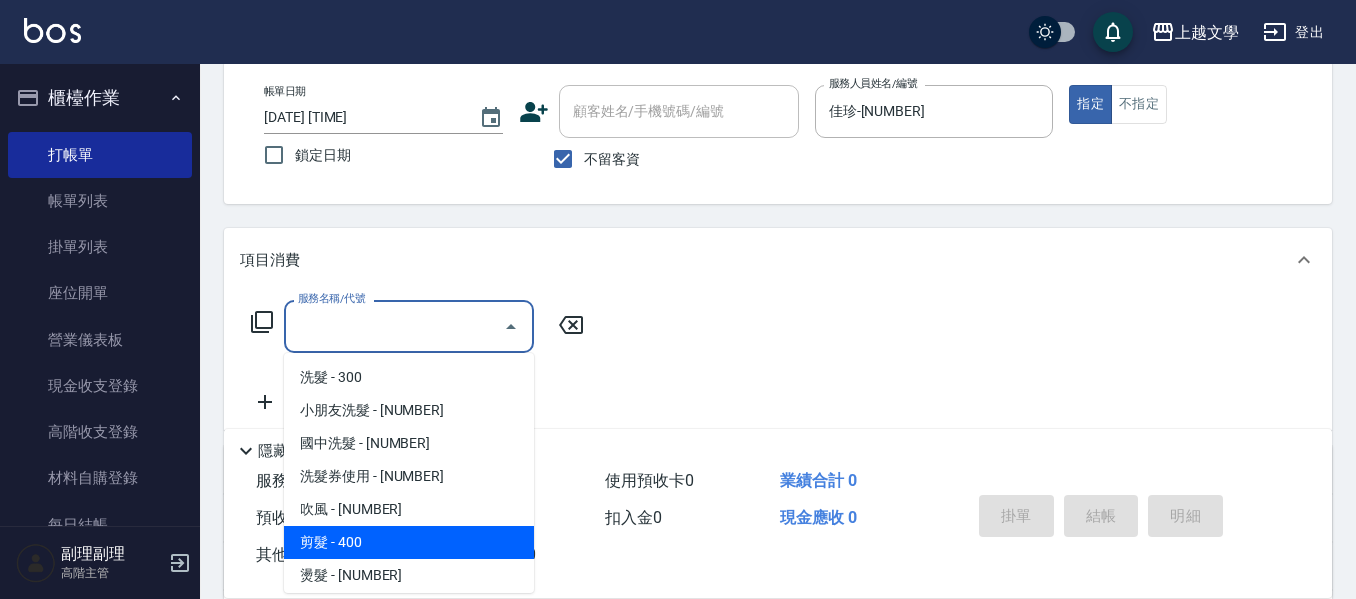 click on "剪髮 - 400" at bounding box center (409, 542) 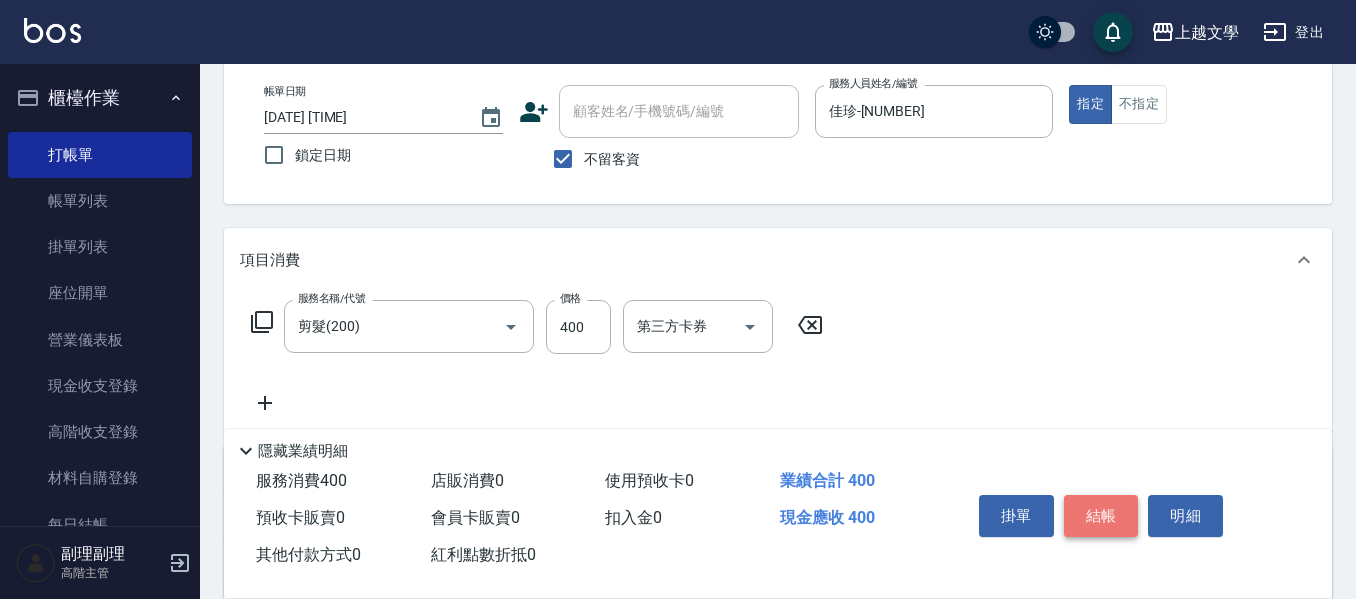 click on "結帳" at bounding box center [1101, 516] 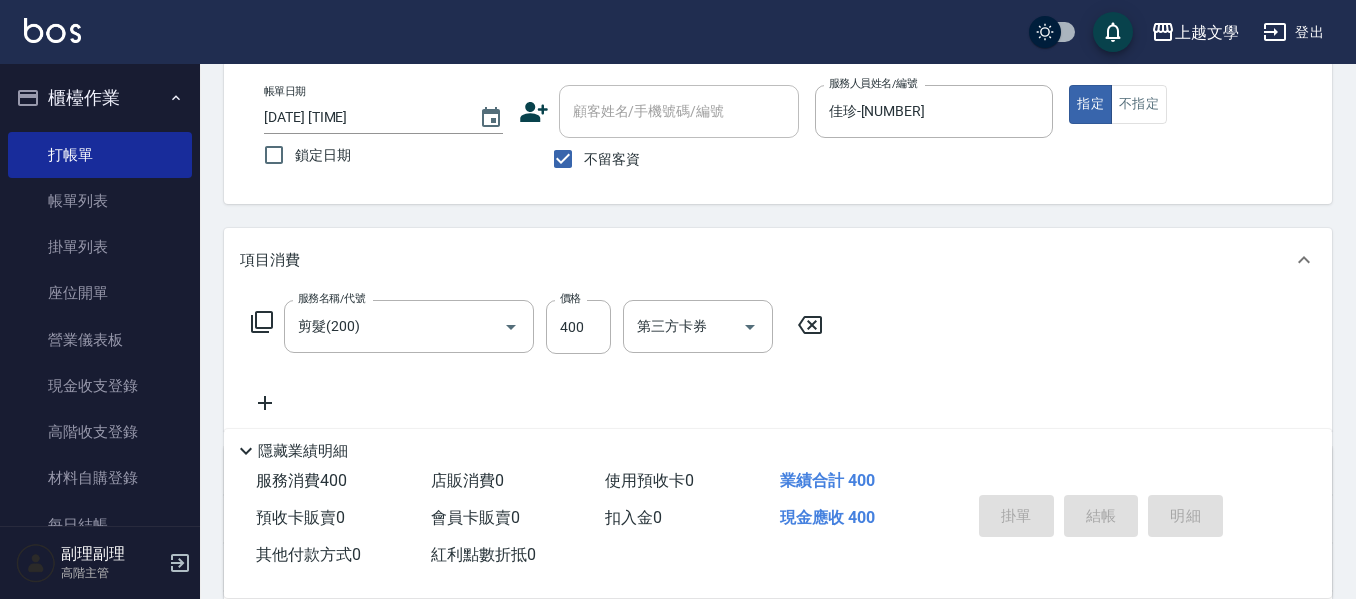 type 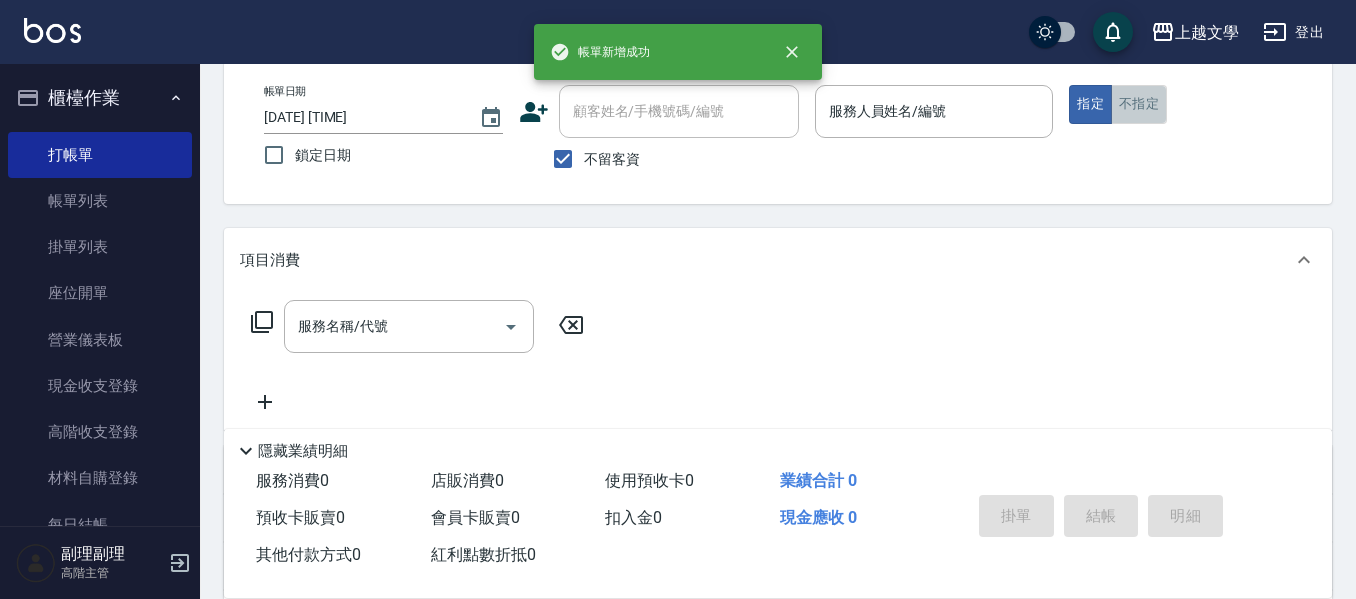 click on "不指定" at bounding box center [1139, 104] 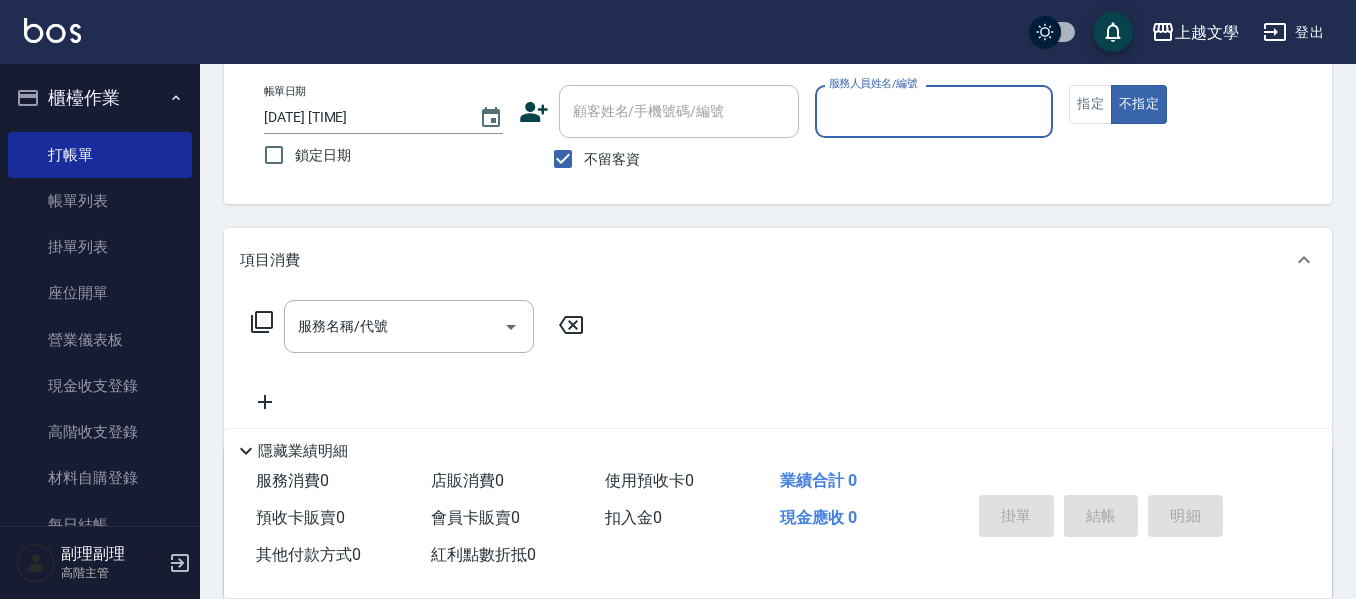 click on "服務人員姓名/編號" at bounding box center (934, 111) 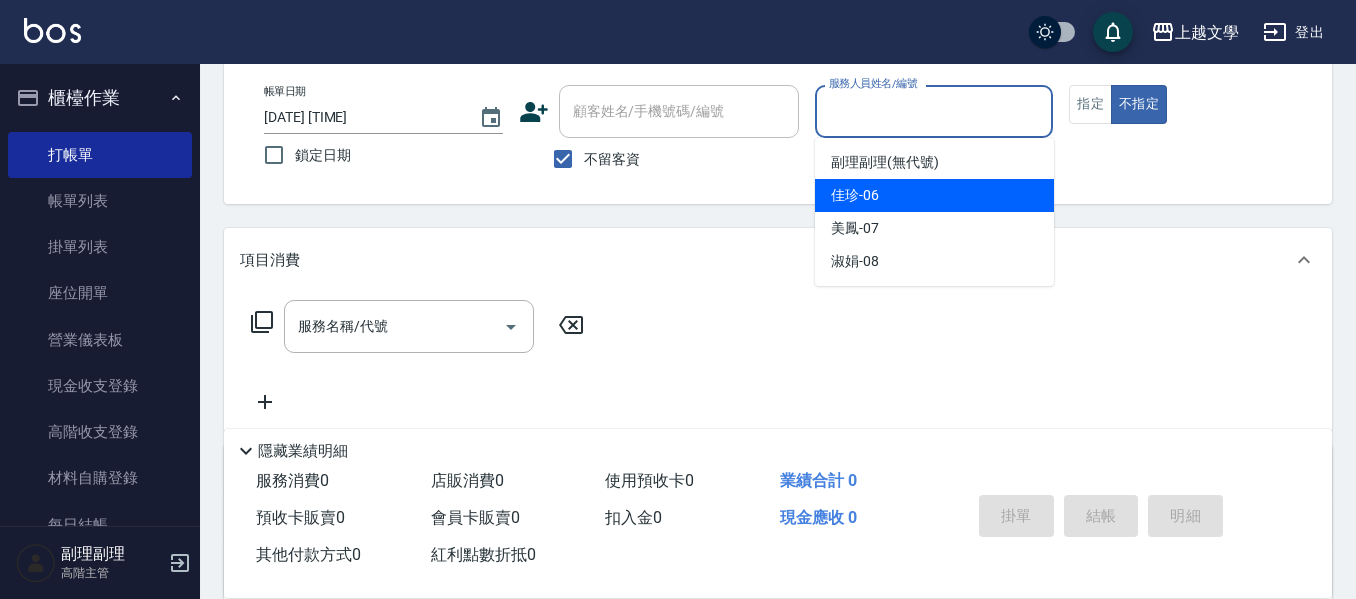 drag, startPoint x: 911, startPoint y: 206, endPoint x: 742, endPoint y: 243, distance: 173.00288 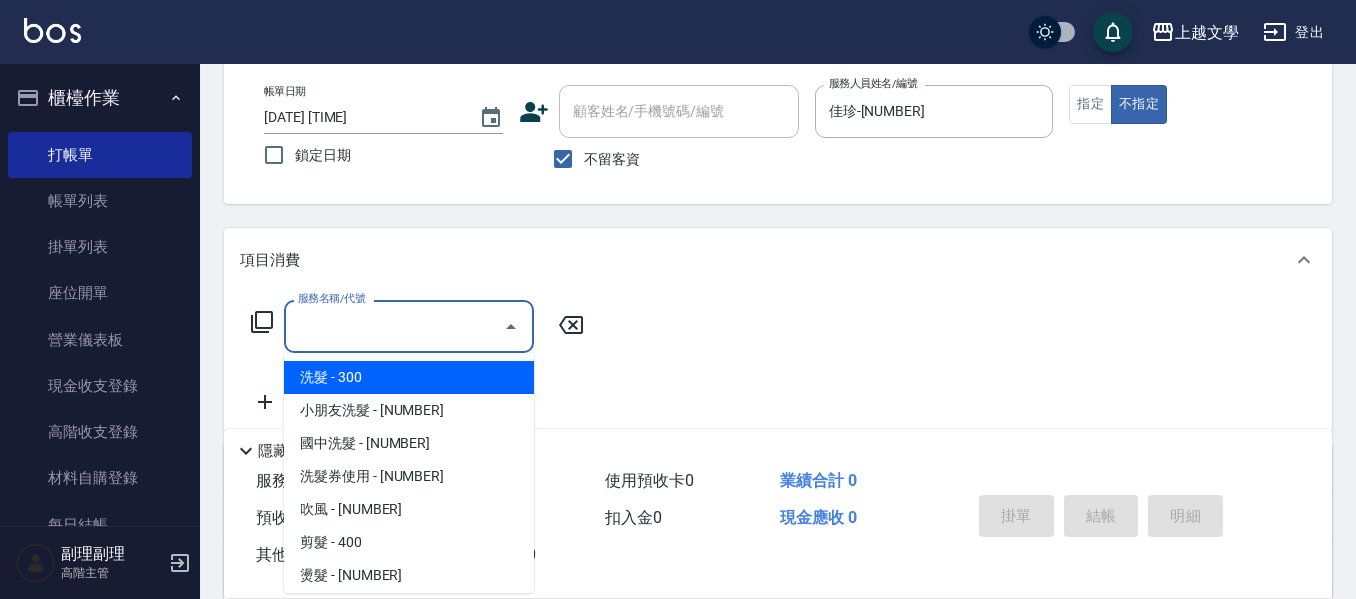 click on "服務名稱/代號" at bounding box center (394, 326) 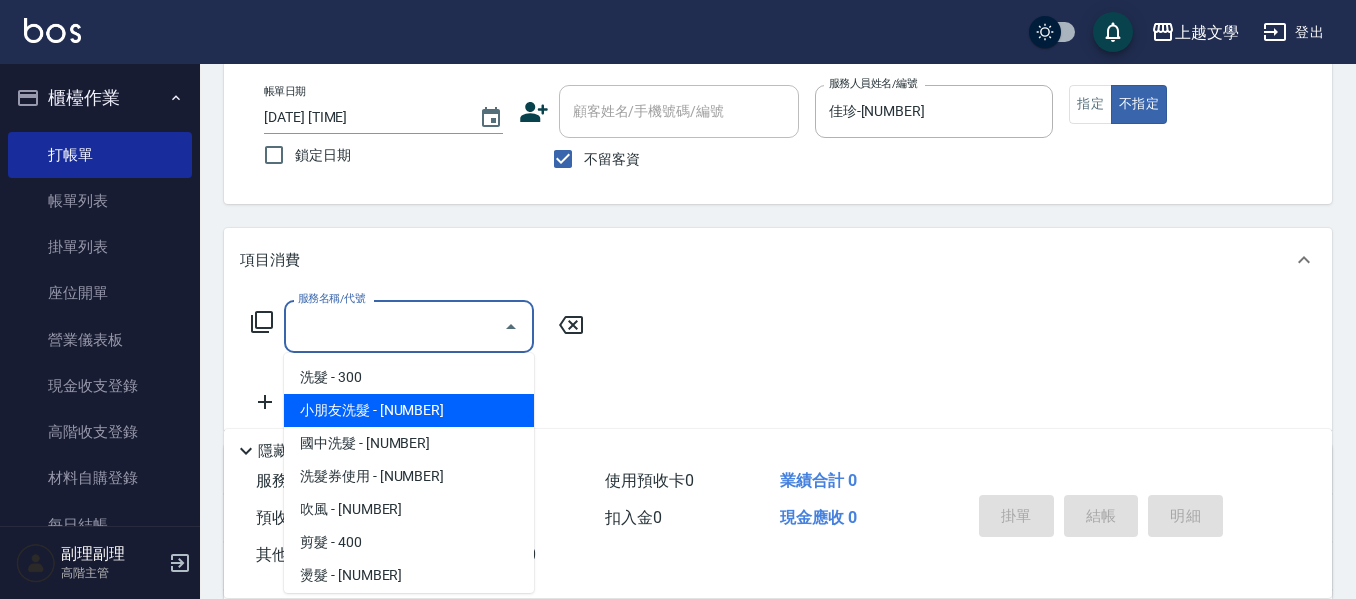 click on "小朋友洗髮 - 180" at bounding box center [409, 410] 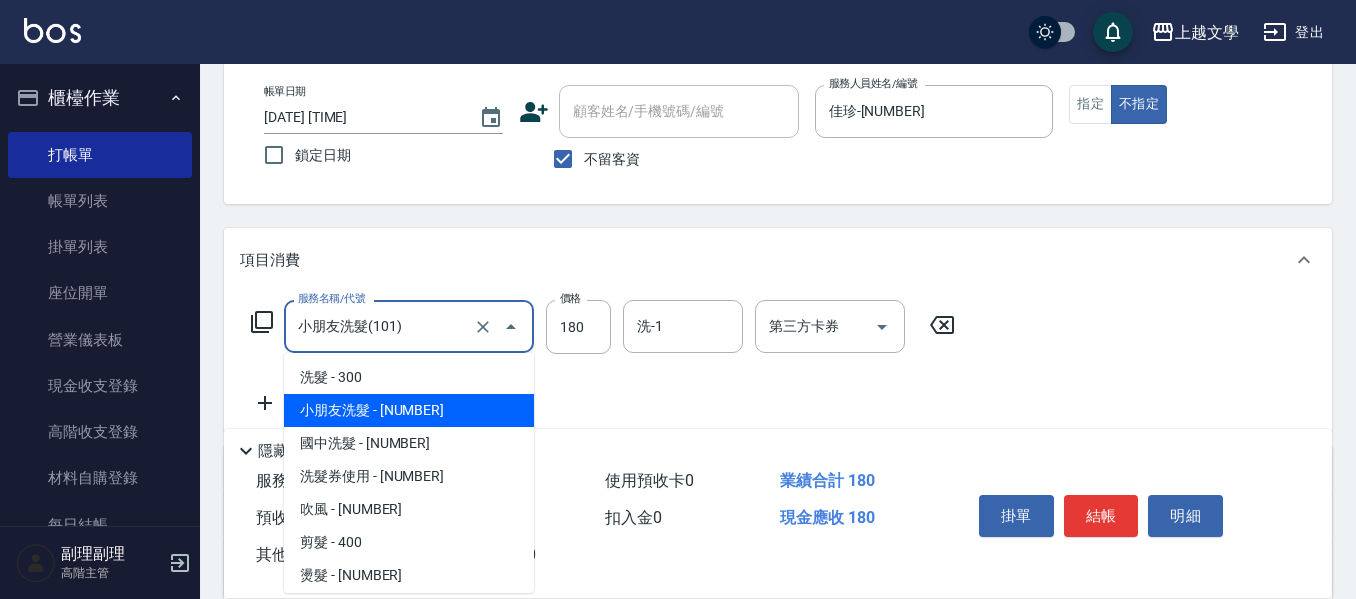 click on "小朋友洗髮(101)" at bounding box center (381, 326) 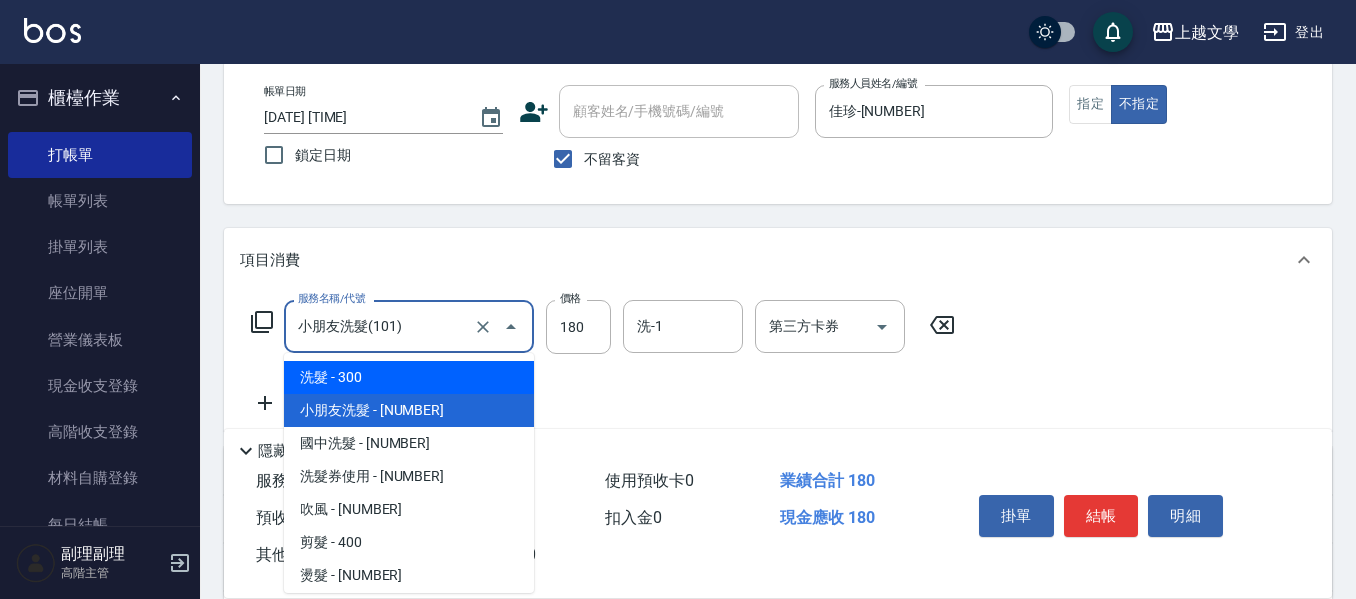 click on "洗髮 - 300" at bounding box center (409, 377) 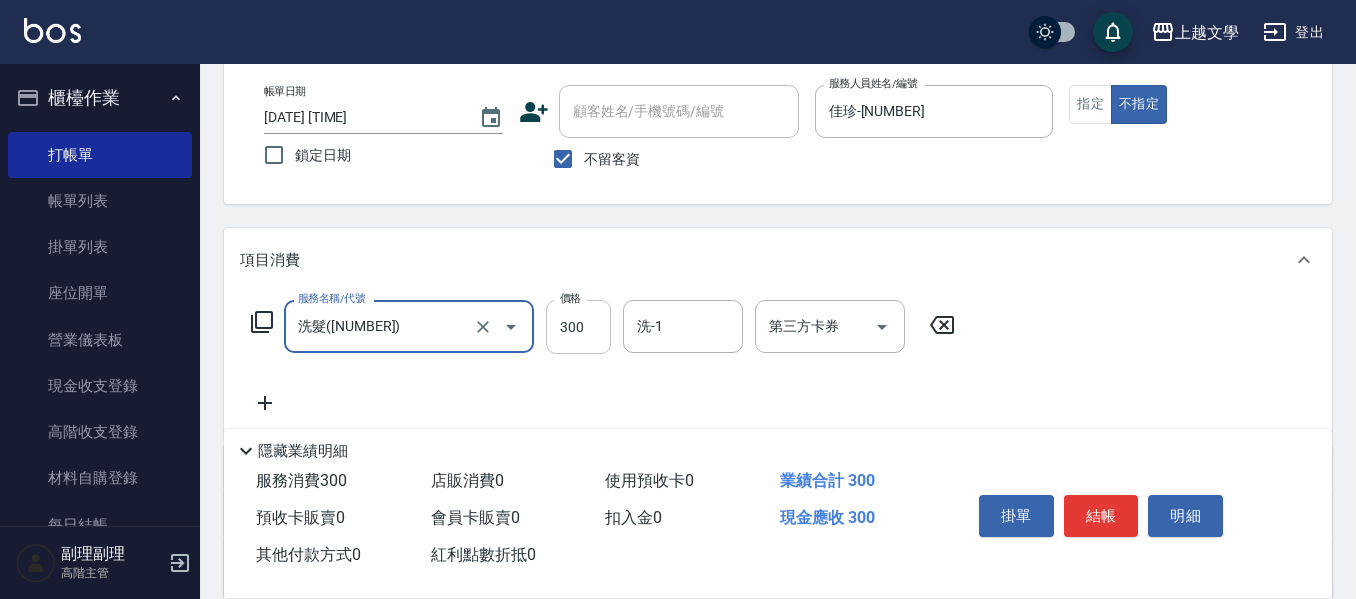 click on "300" at bounding box center [578, 327] 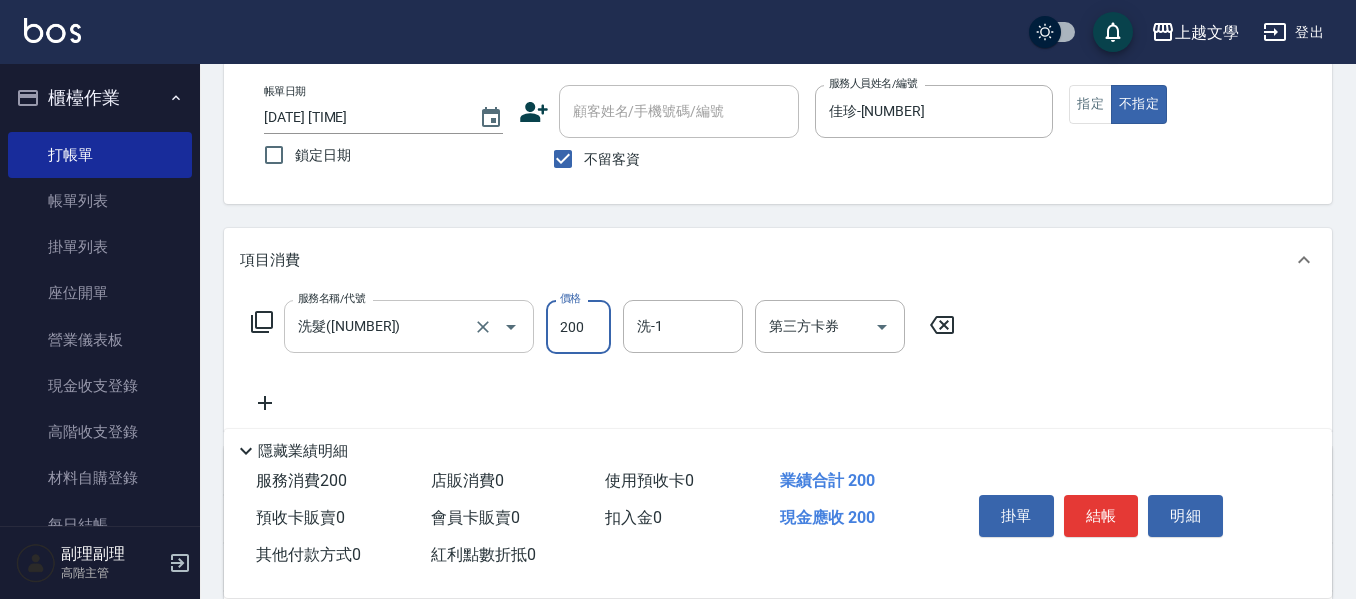 type on "200" 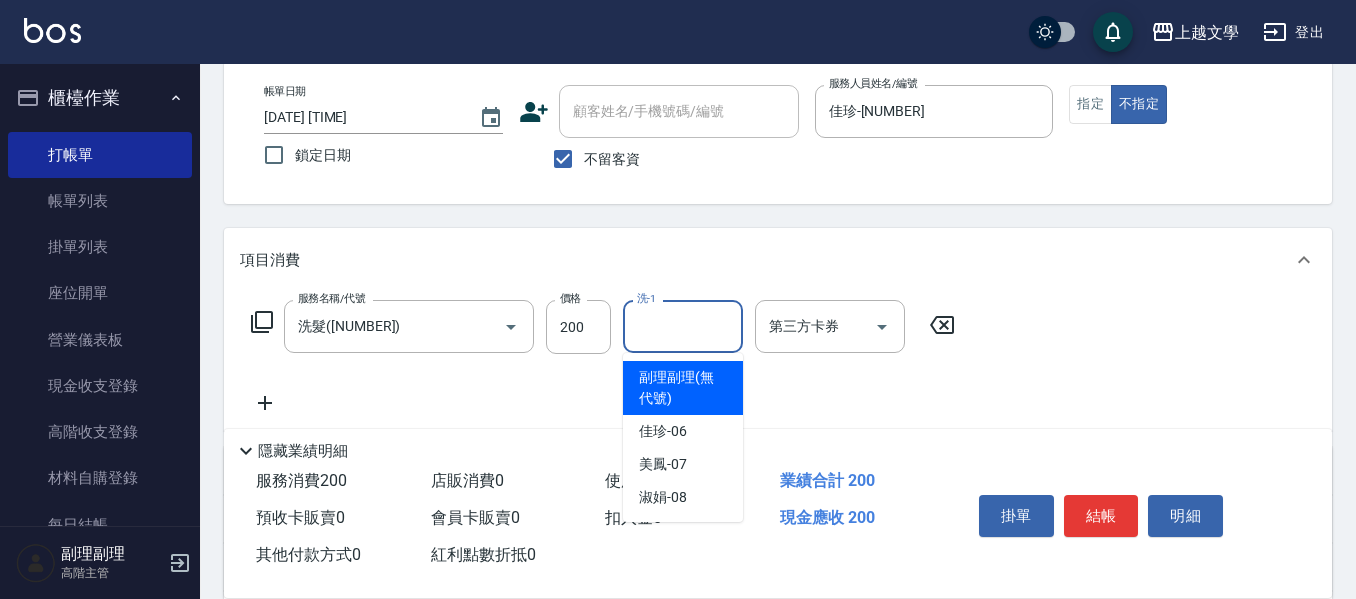 click on "洗-1" at bounding box center [683, 326] 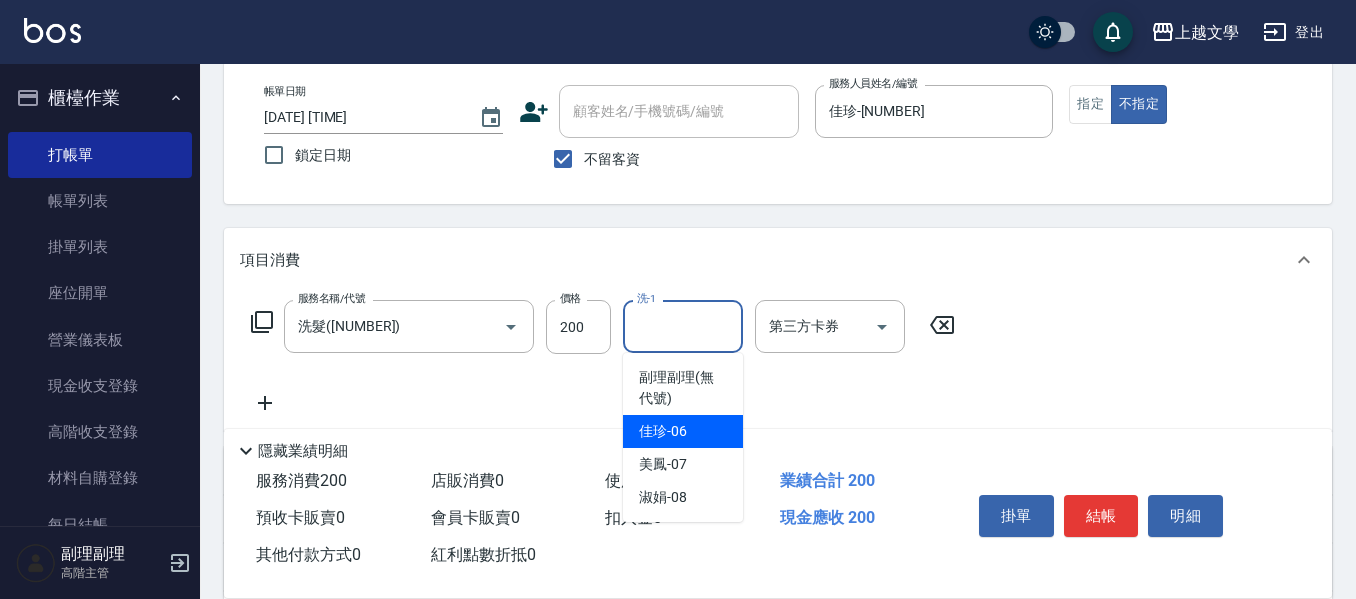 drag, startPoint x: 679, startPoint y: 432, endPoint x: 491, endPoint y: 416, distance: 188.67963 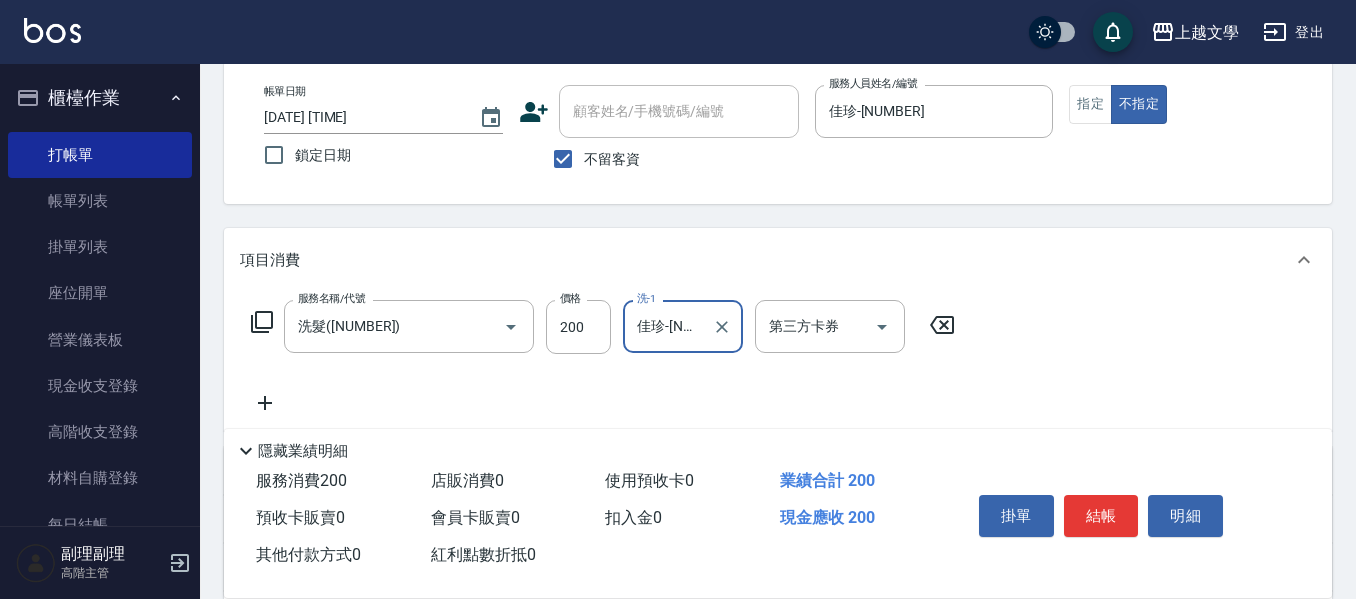 scroll, scrollTop: 200, scrollLeft: 0, axis: vertical 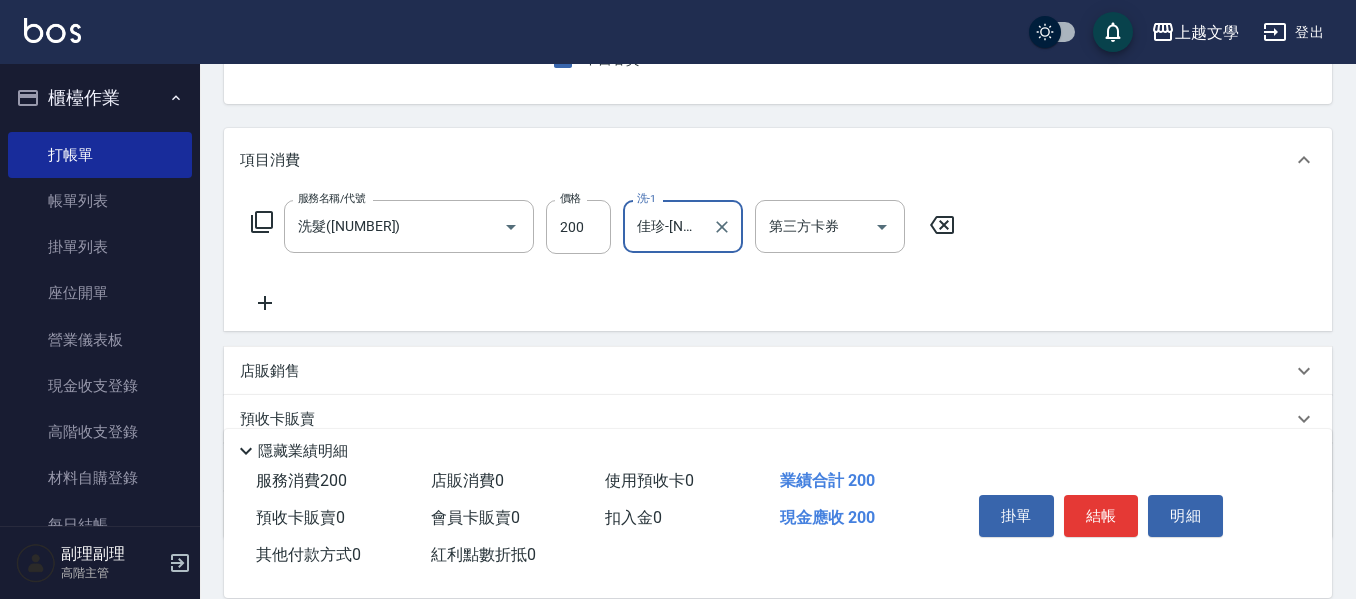 click 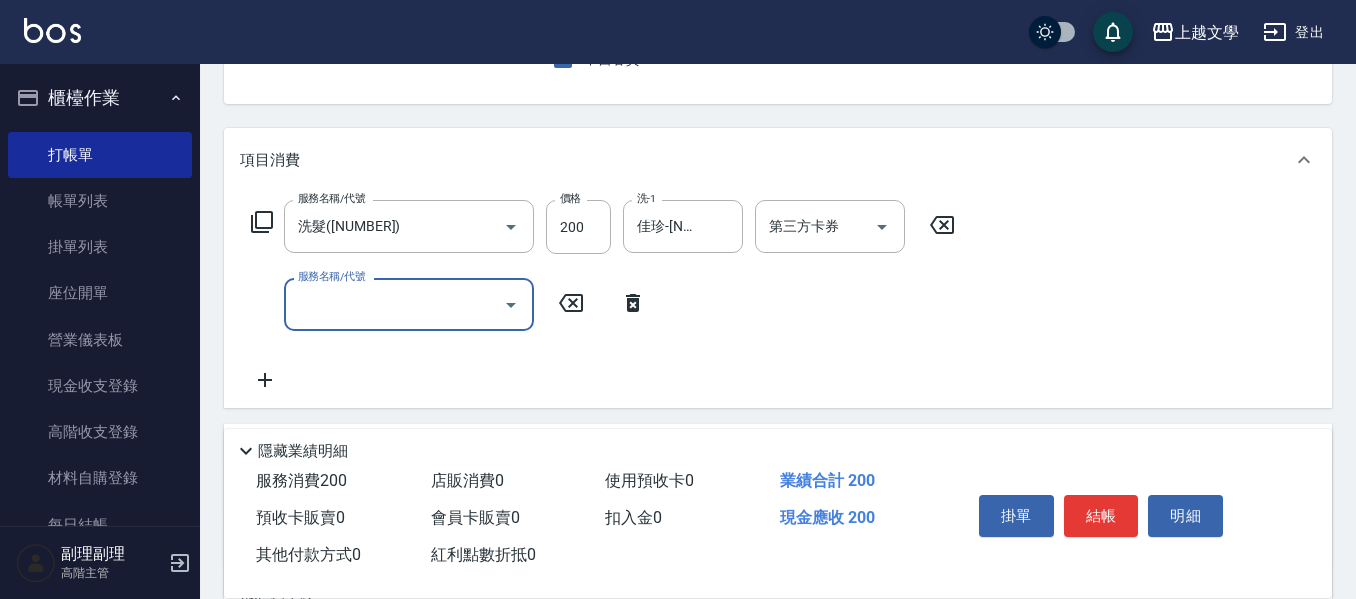 click on "服務名稱/代號" at bounding box center [394, 304] 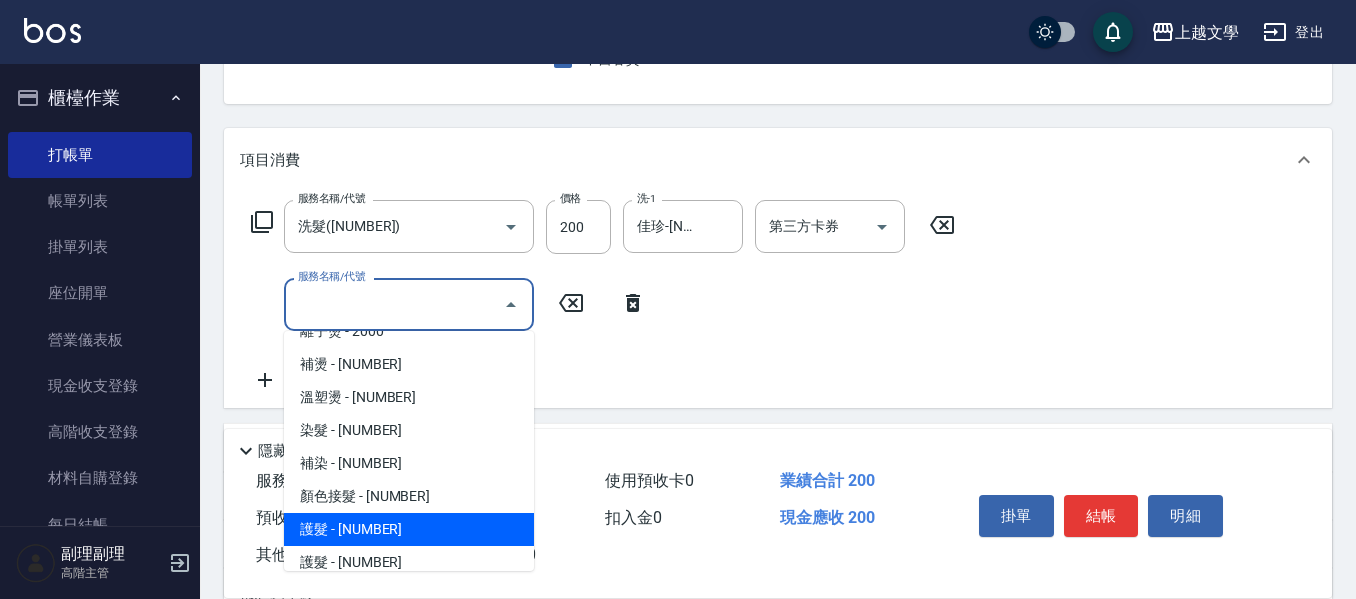 scroll, scrollTop: 300, scrollLeft: 0, axis: vertical 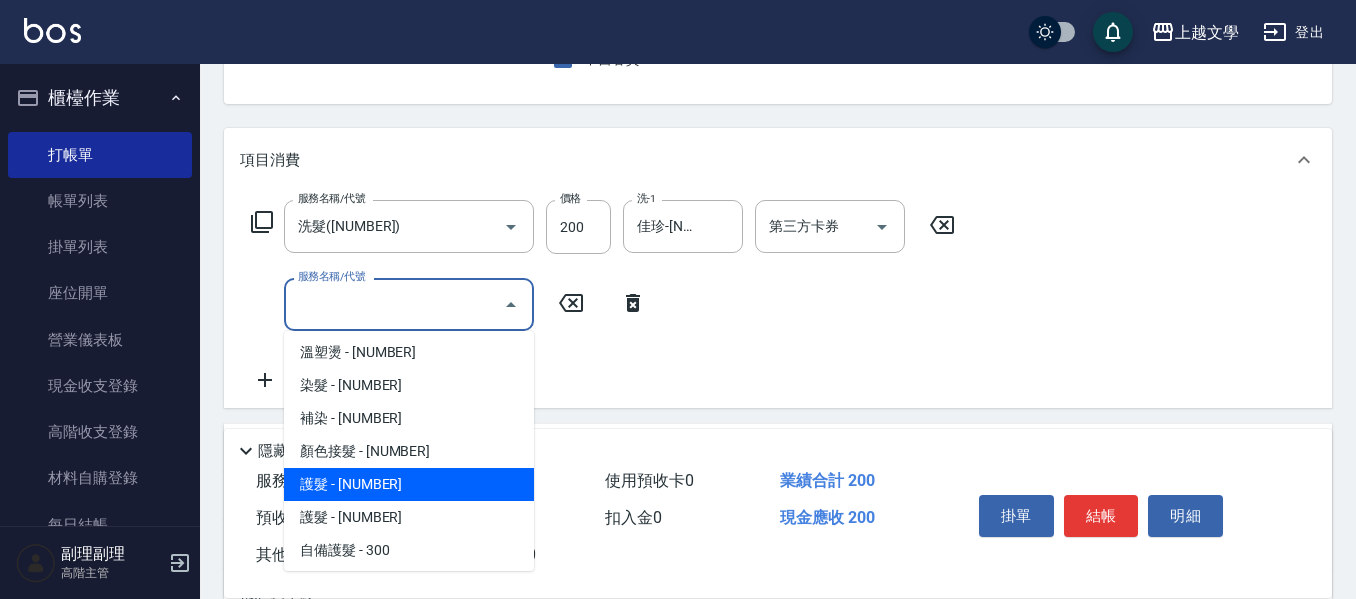 click on "護髮 - 600" at bounding box center [409, 484] 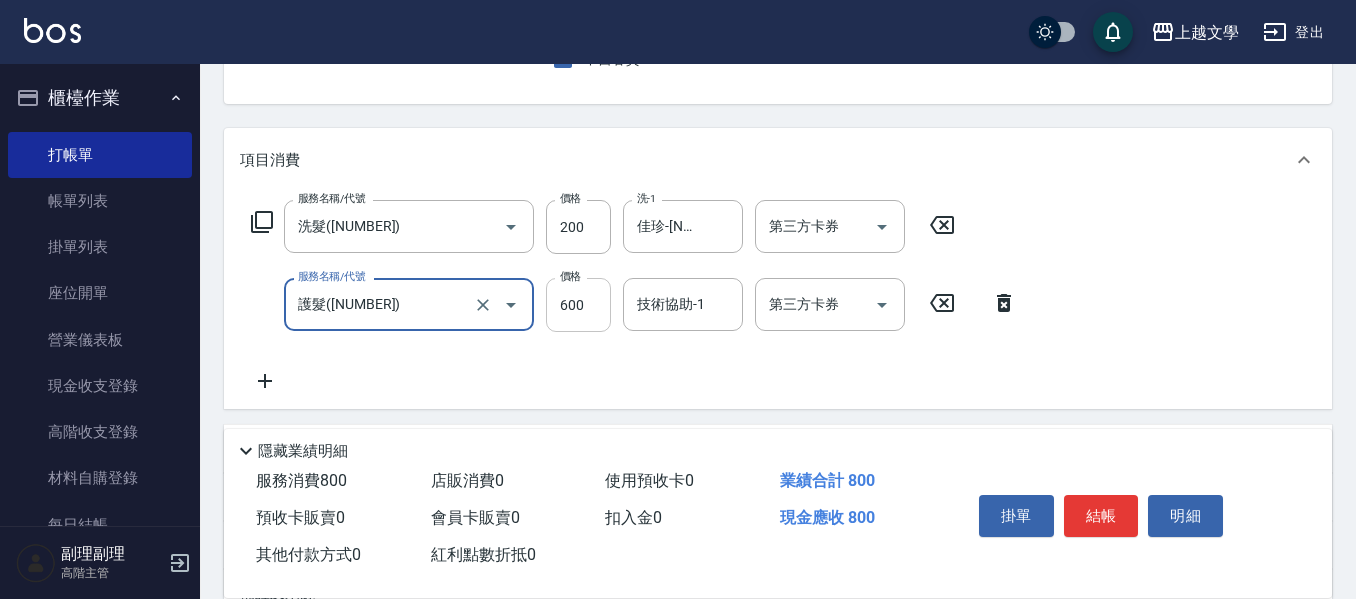click on "600" at bounding box center [578, 305] 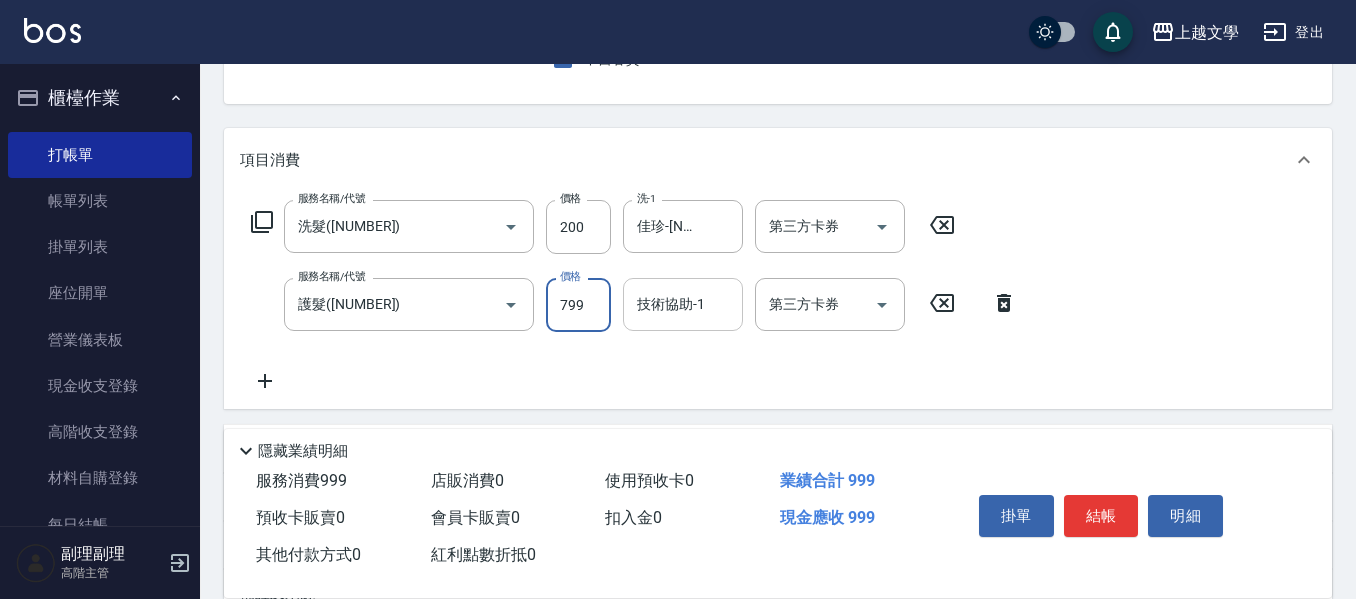 type on "799" 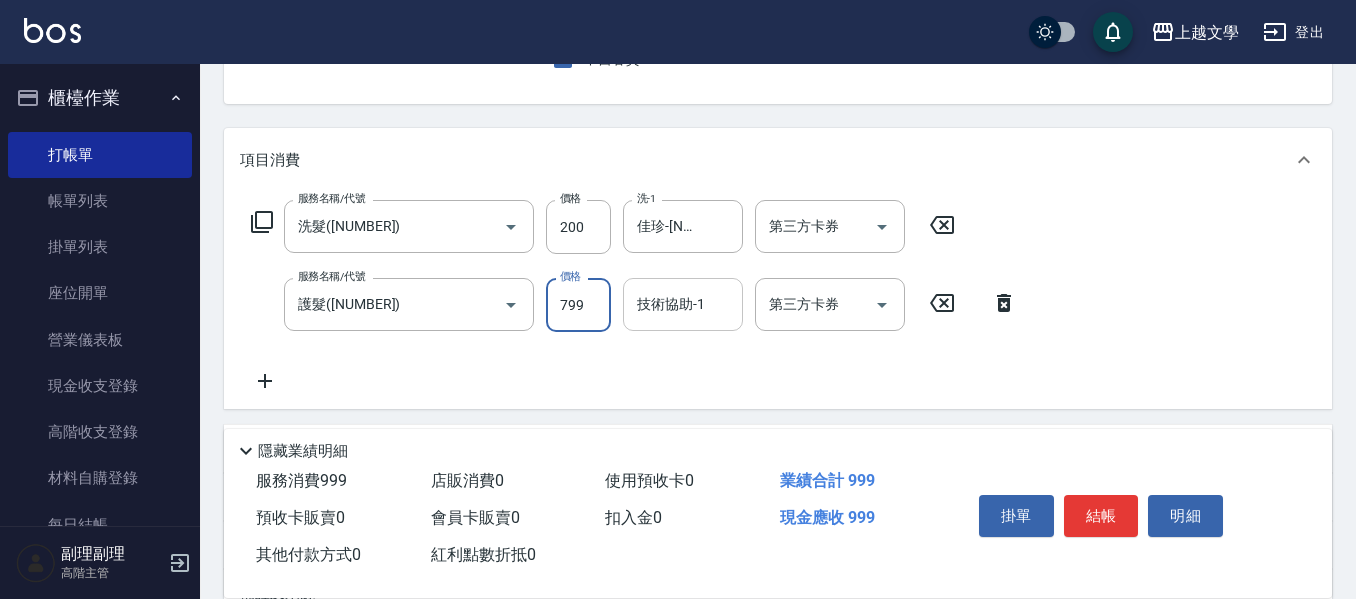 click on "技術協助-1" at bounding box center [683, 304] 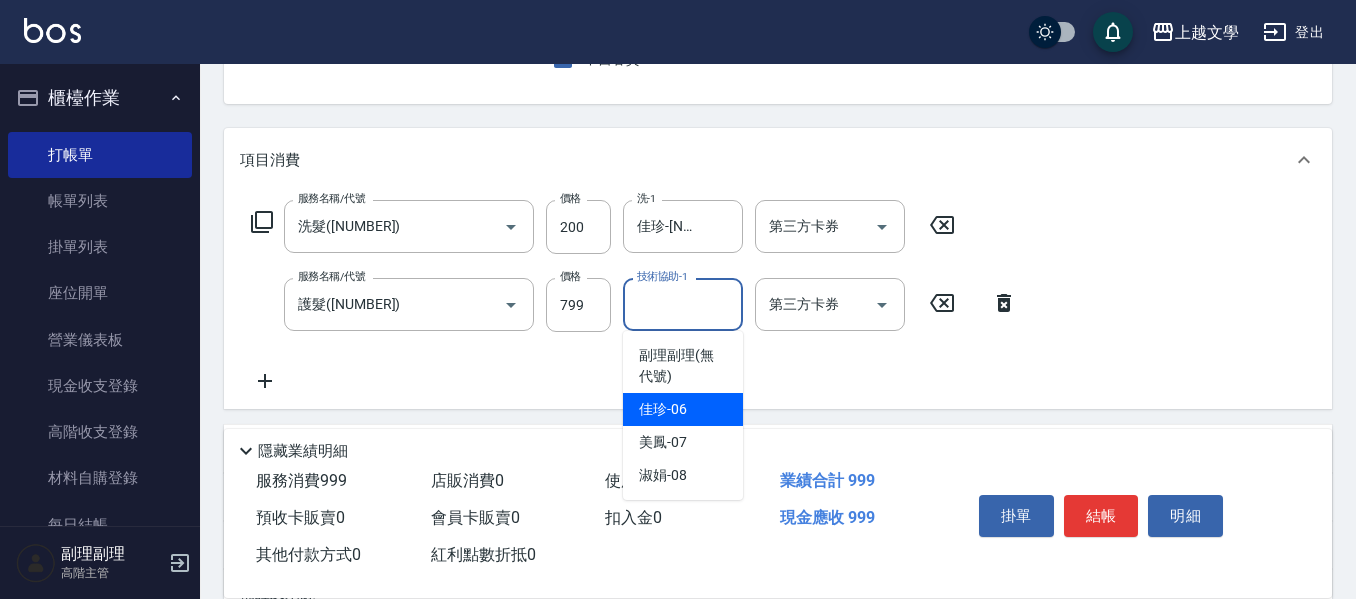 click on "佳珍 -06" at bounding box center (683, 409) 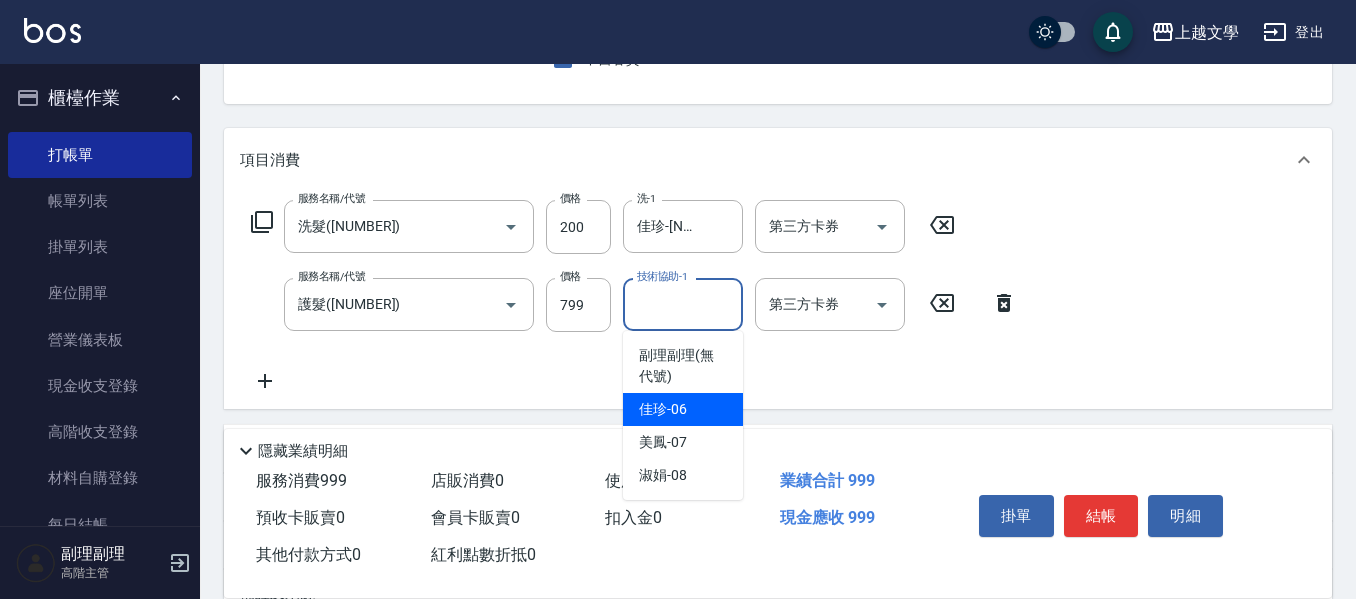 type on "佳珍-06" 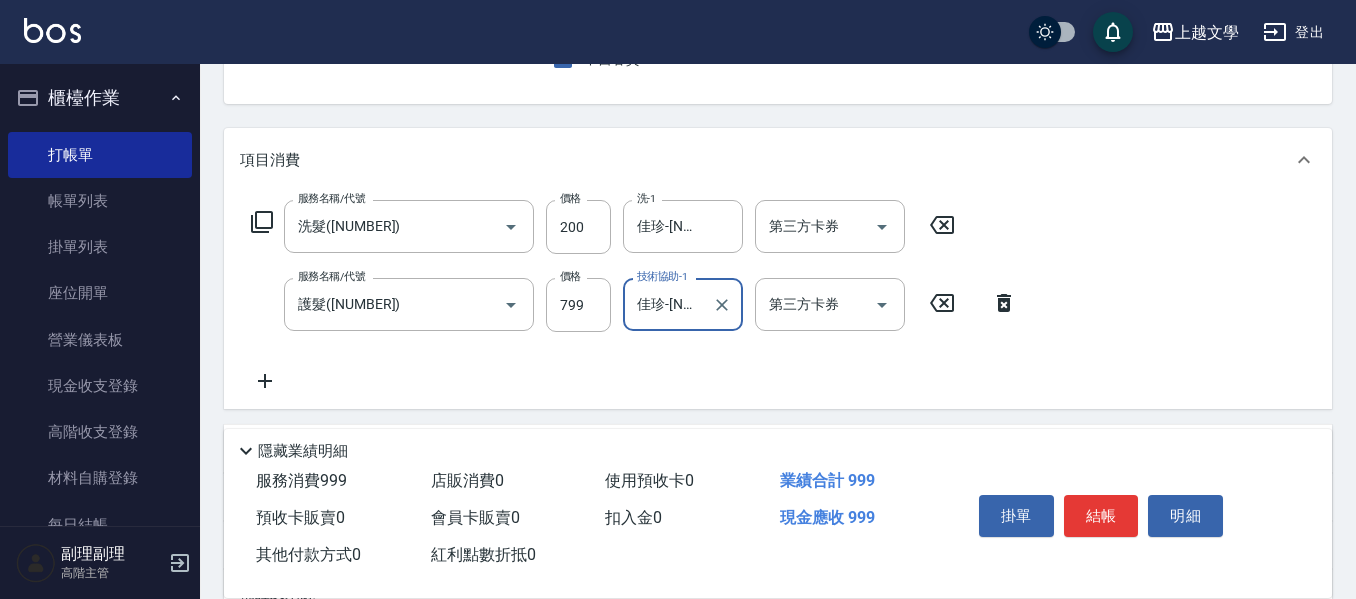 scroll, scrollTop: 300, scrollLeft: 0, axis: vertical 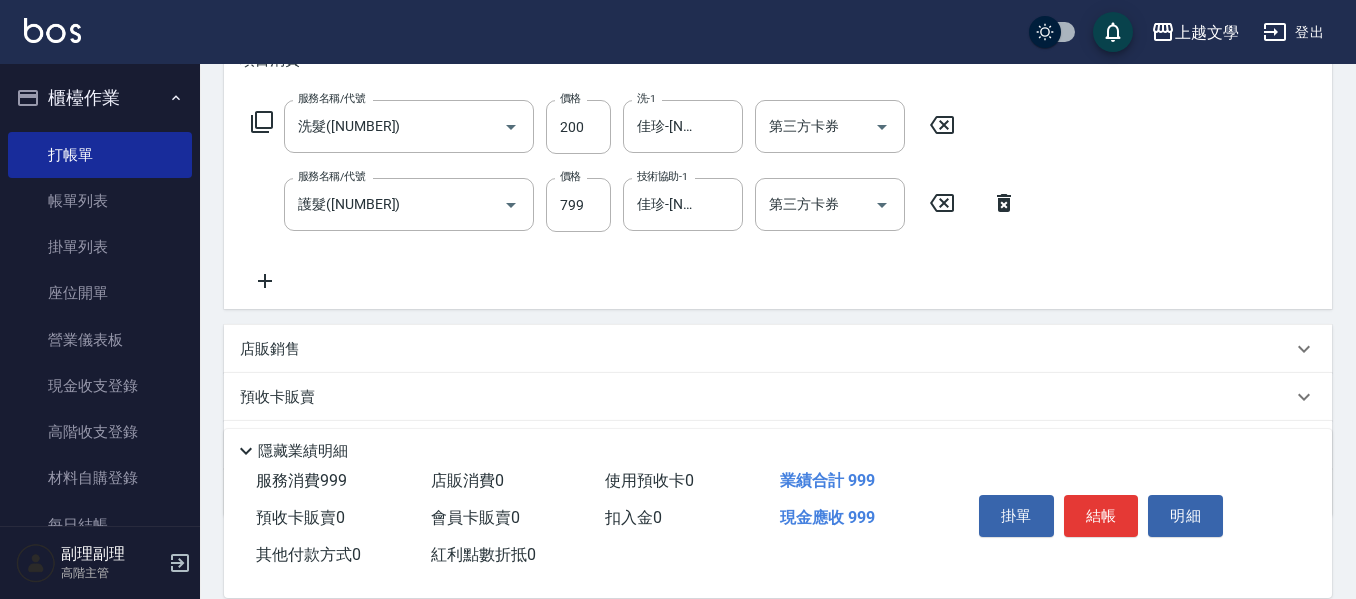 click on "服務名稱/代號 洗髮(100) 服務名稱/代號 價格 200 價格 洗-1 佳珍-06 洗-1 第三方卡券 第三方卡券 服務名稱/代號 護髮(500) 服務名稱/代號 價格 799 價格 技術協助-1 佳珍-06 技術協助-1 第三方卡券 第三方卡券" at bounding box center [634, 196] 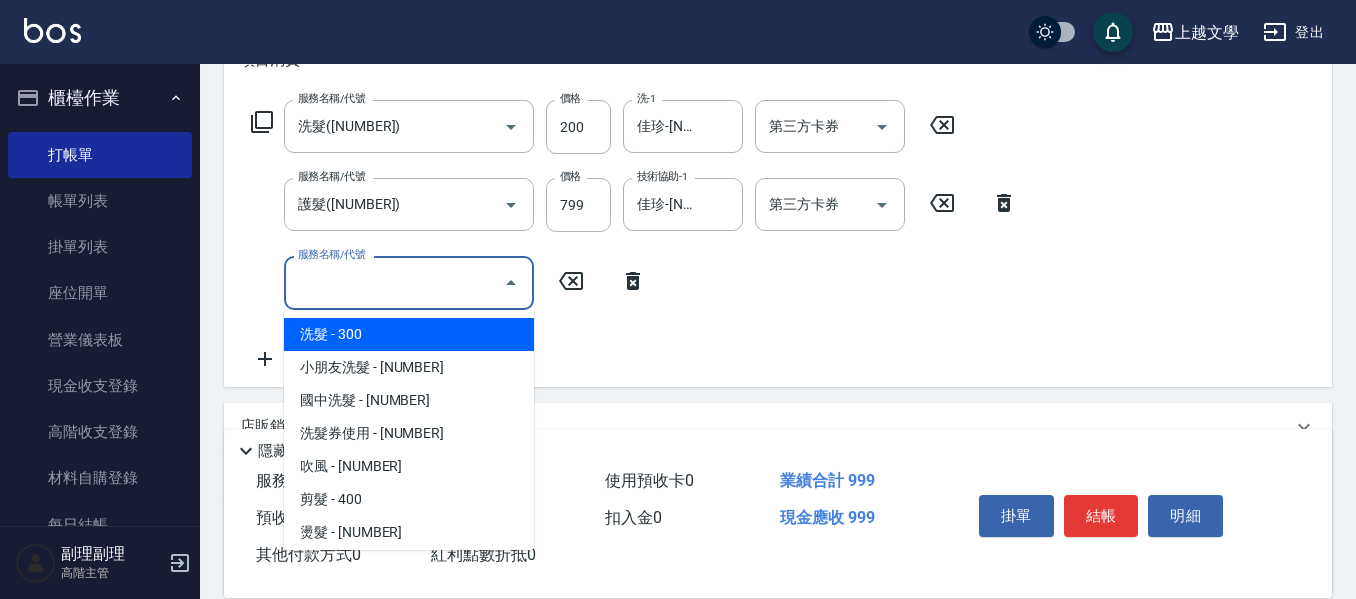 click on "服務名稱/代號" at bounding box center [394, 282] 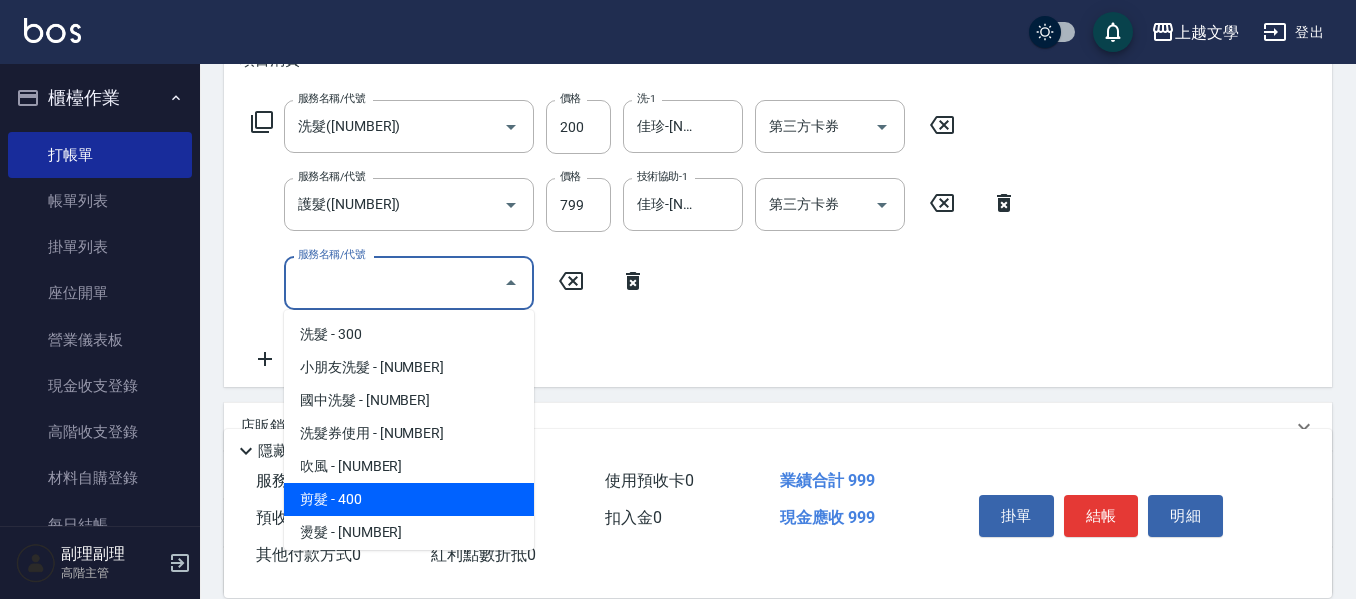 click on "剪髮 - 400" at bounding box center [409, 499] 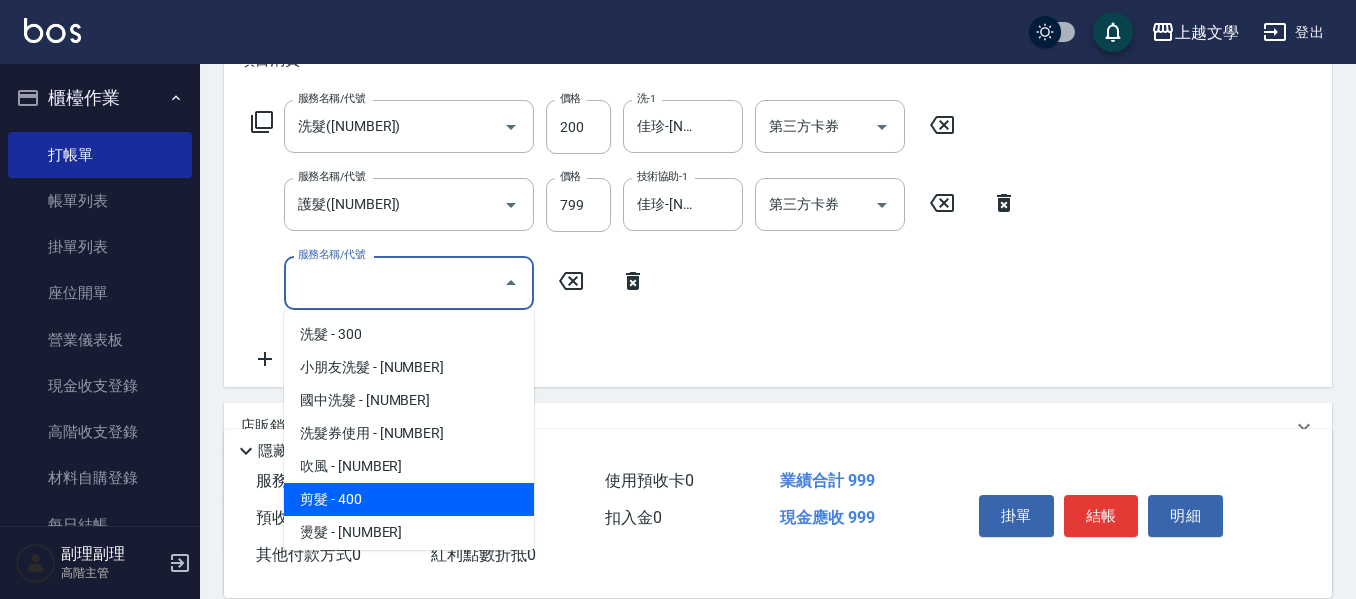 type on "剪髮(200)" 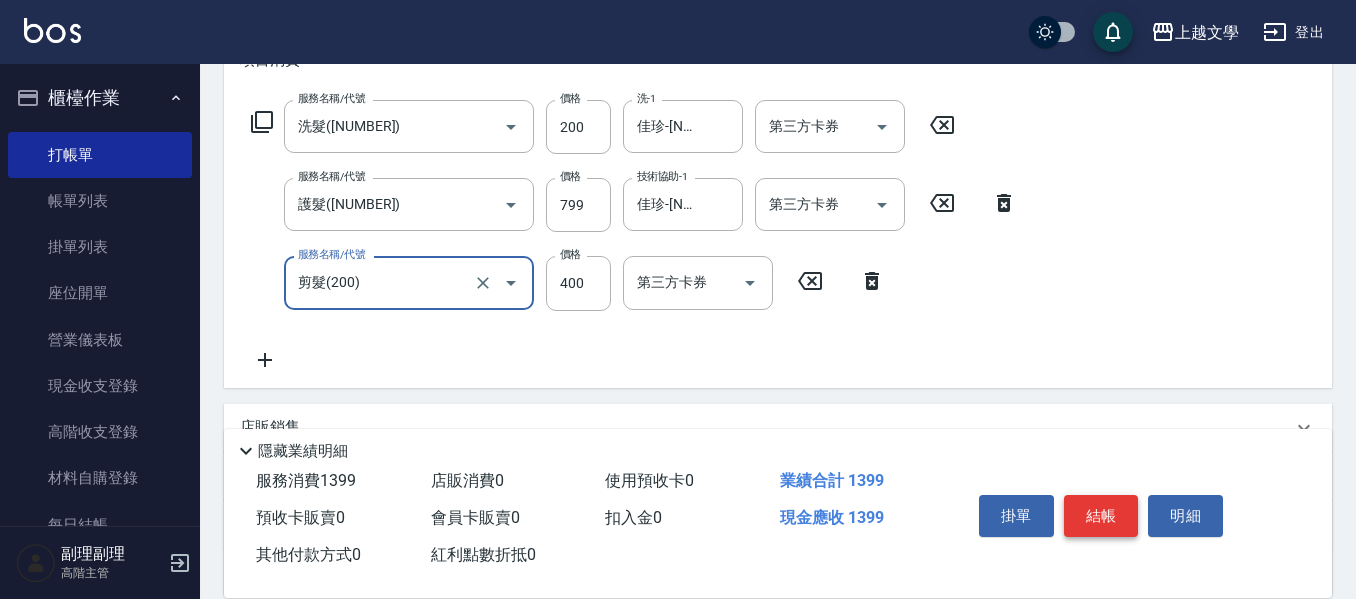 click on "結帳" at bounding box center [1101, 516] 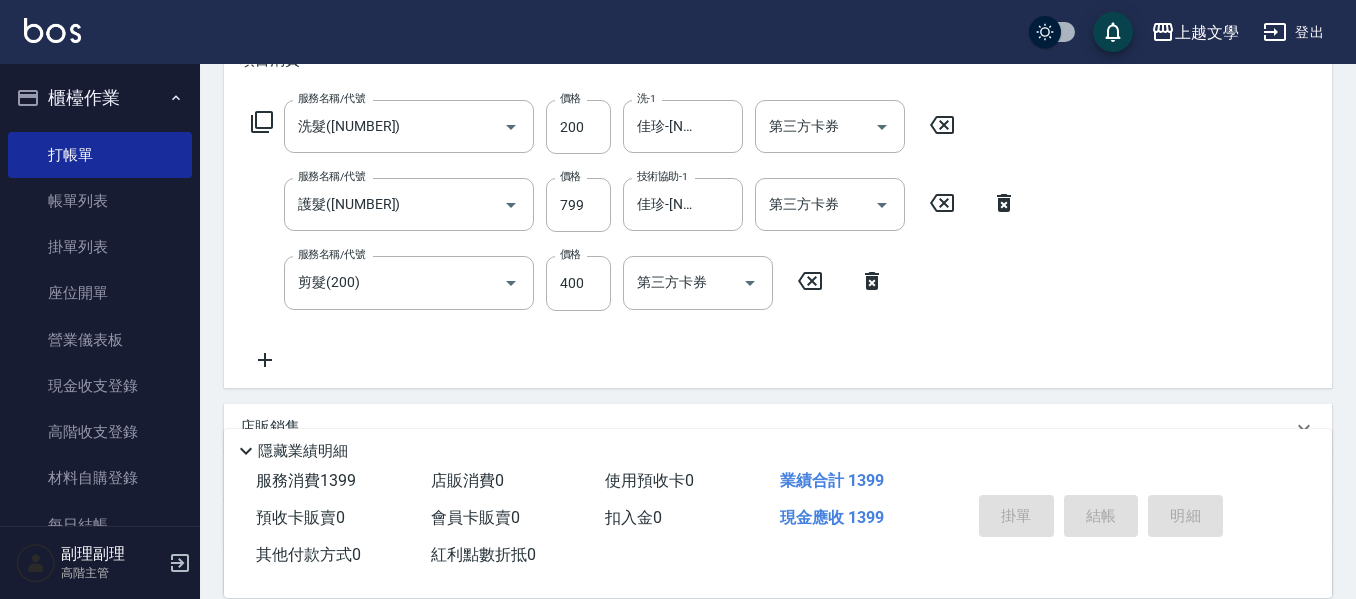 type on "2025/08/09 17:37" 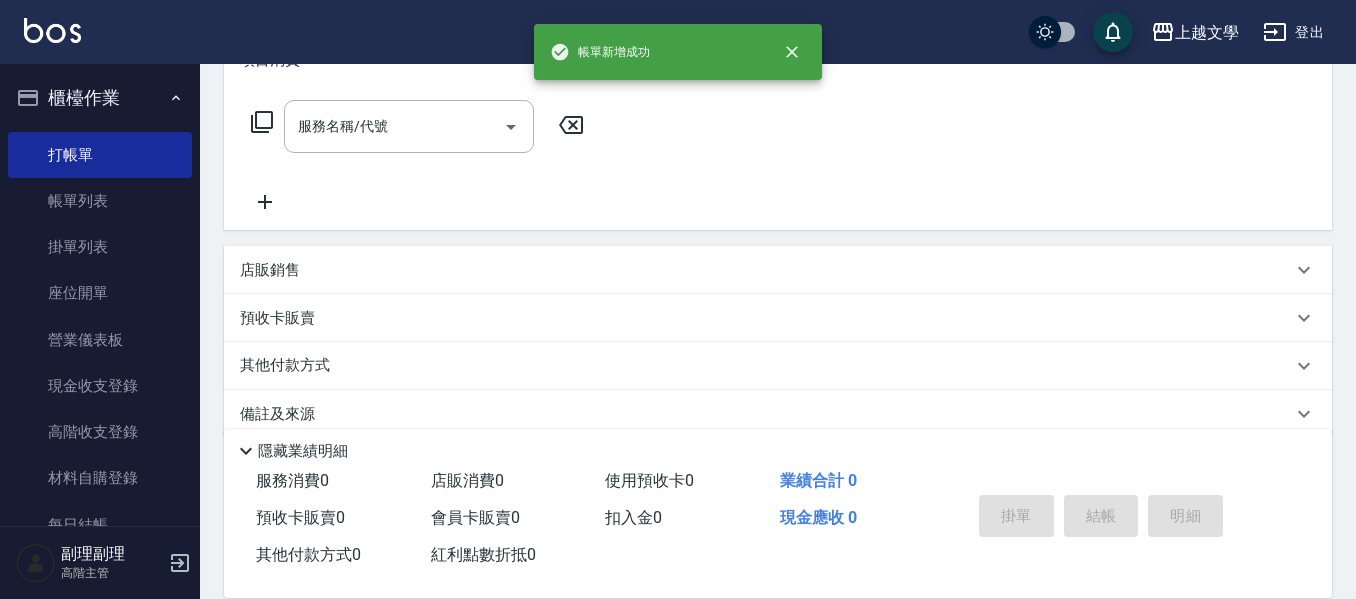 scroll, scrollTop: 0, scrollLeft: 0, axis: both 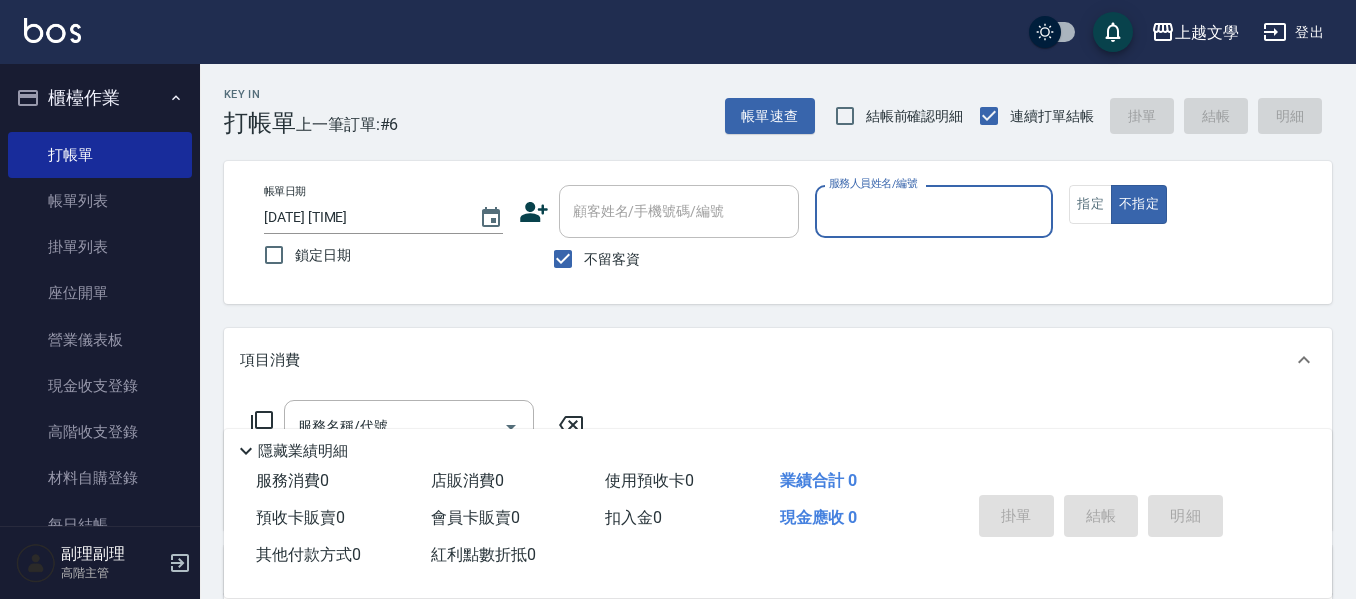 click on "服務人員姓名/編號" at bounding box center [934, 211] 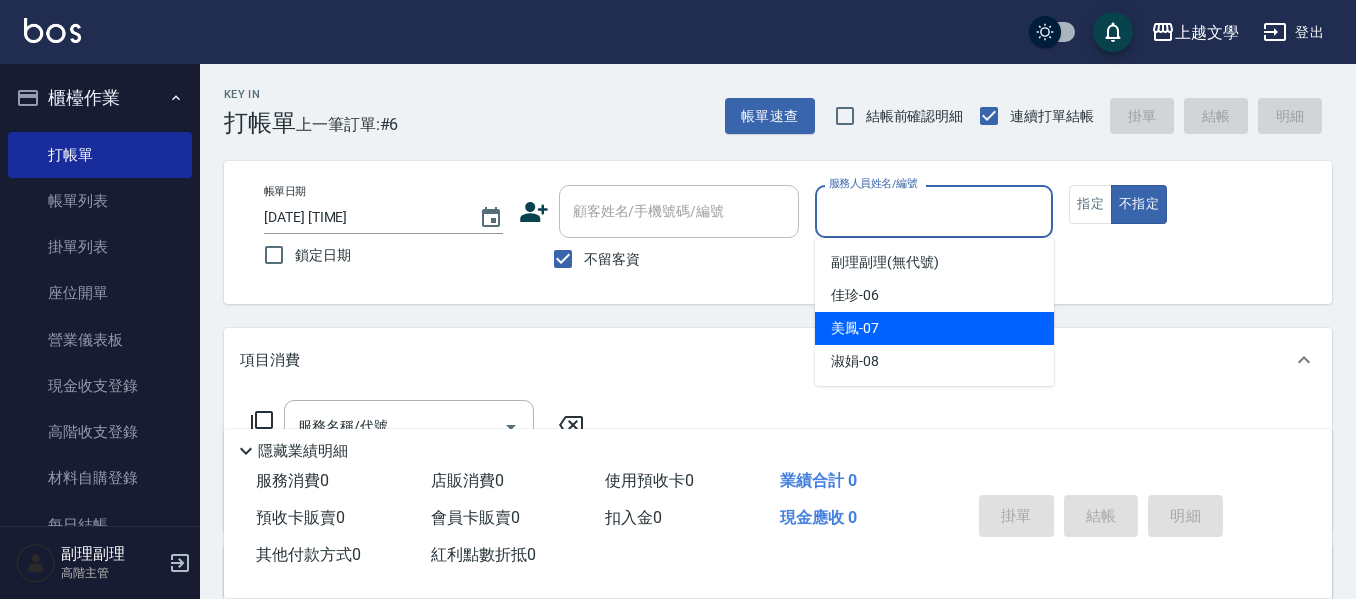 click on "美鳳 -07" at bounding box center (934, 328) 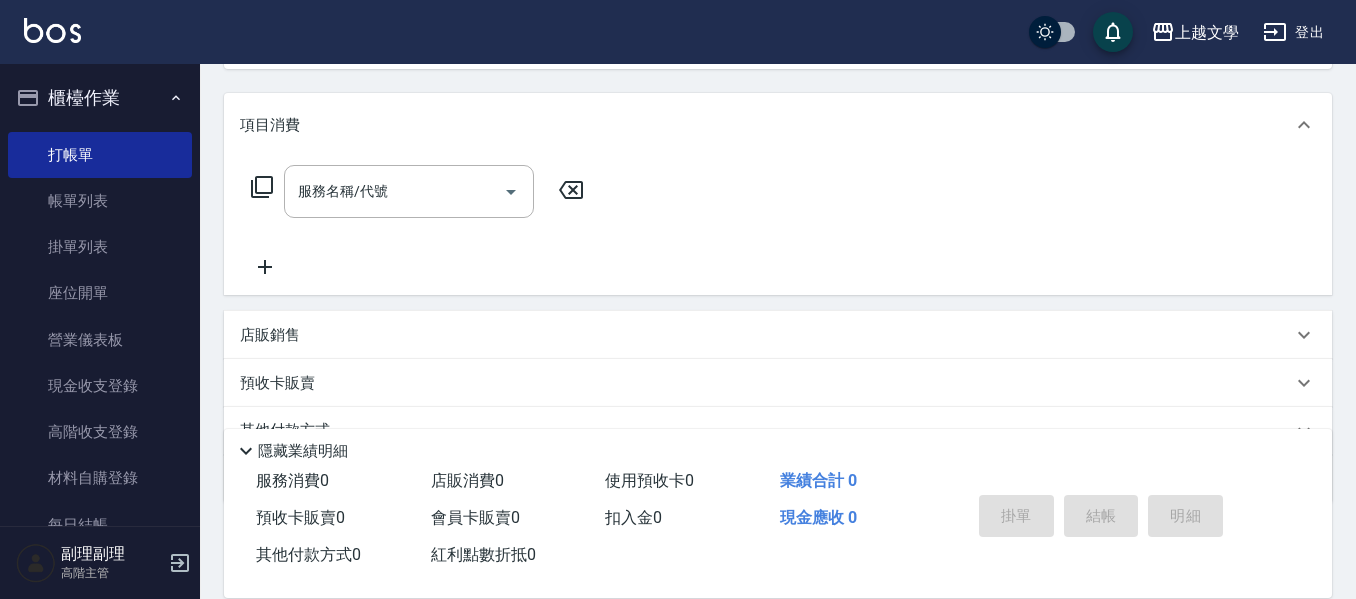 scroll, scrollTop: 200, scrollLeft: 0, axis: vertical 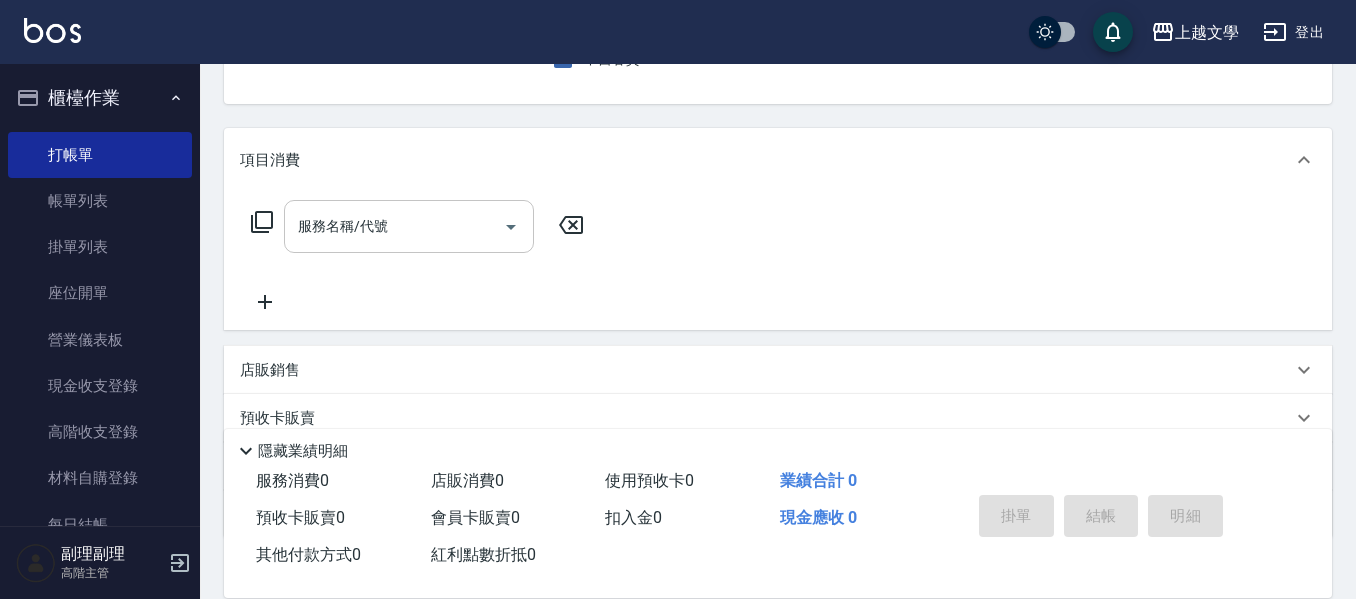 click on "服務名稱/代號" at bounding box center [394, 226] 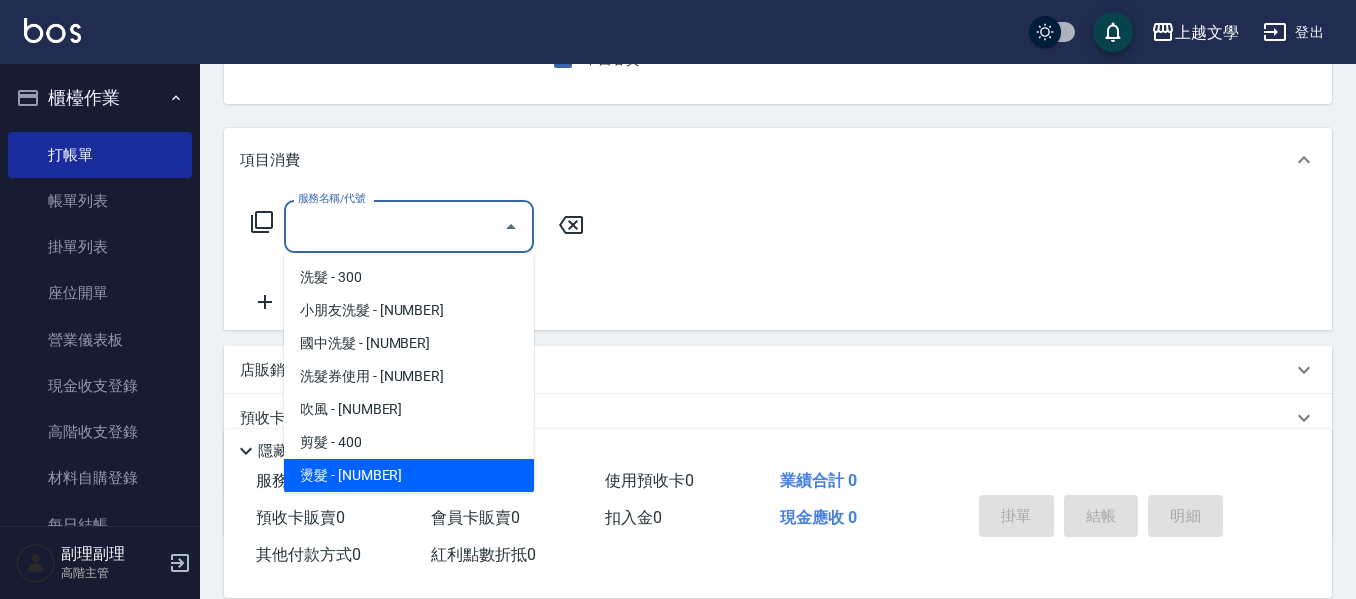 click on "燙髮 - 1800" at bounding box center (409, 475) 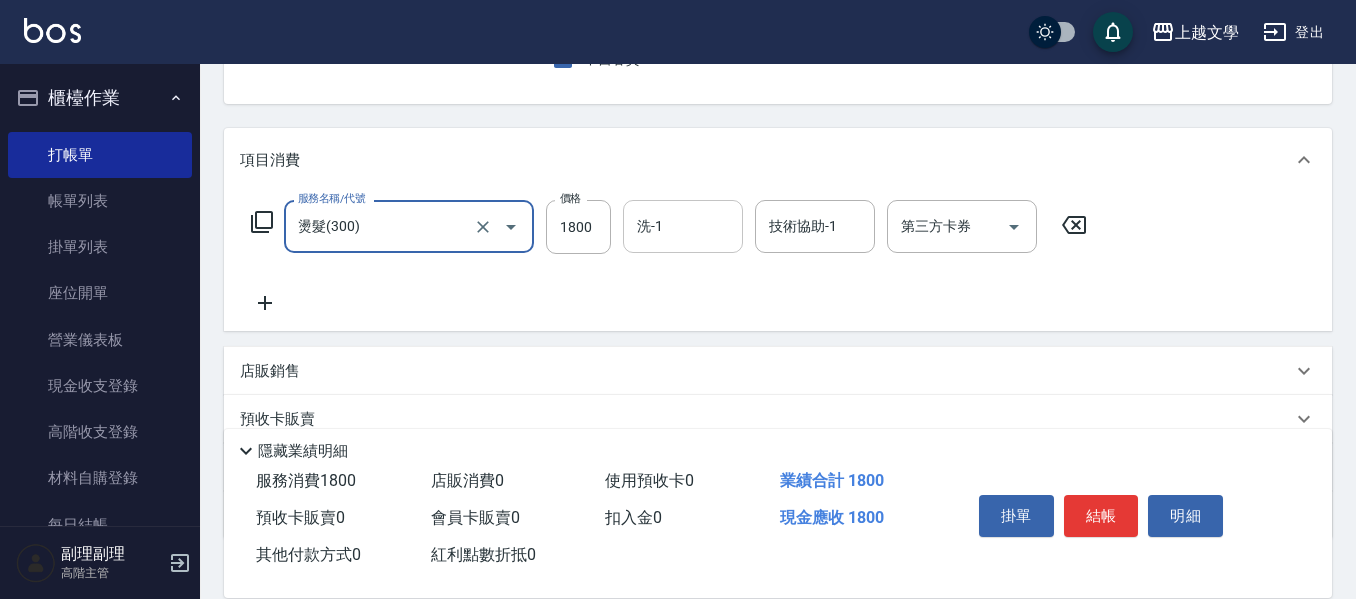 click on "洗-1" at bounding box center (683, 226) 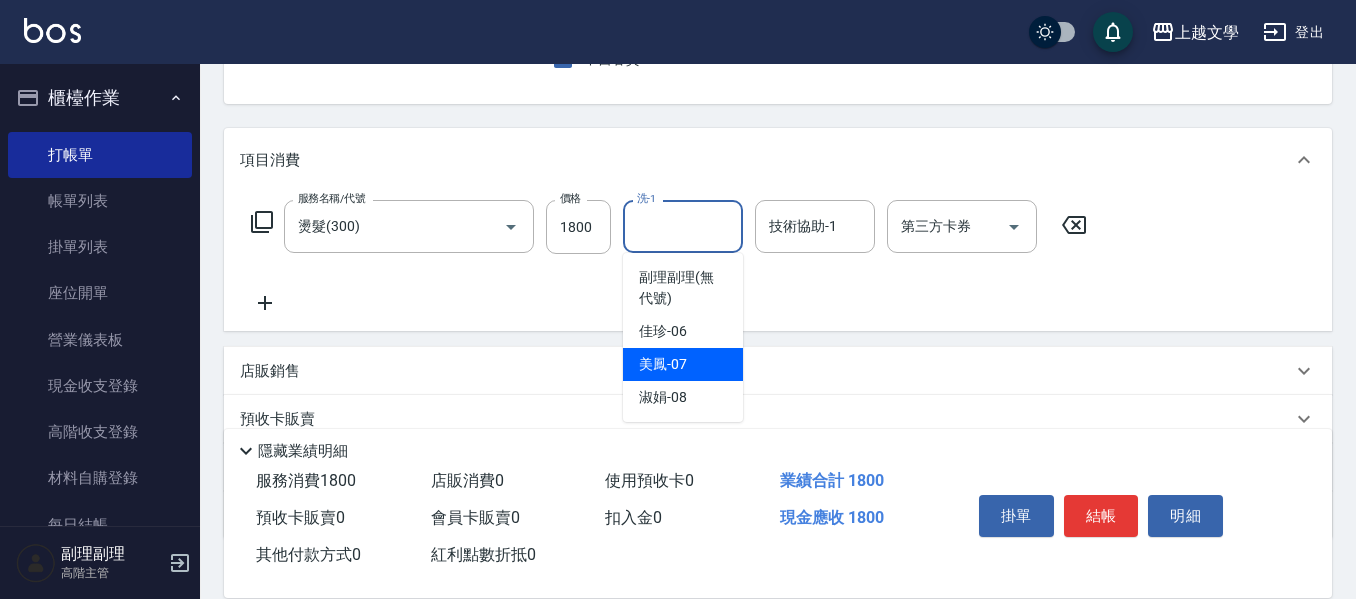 click on "美鳳 -07" at bounding box center [683, 364] 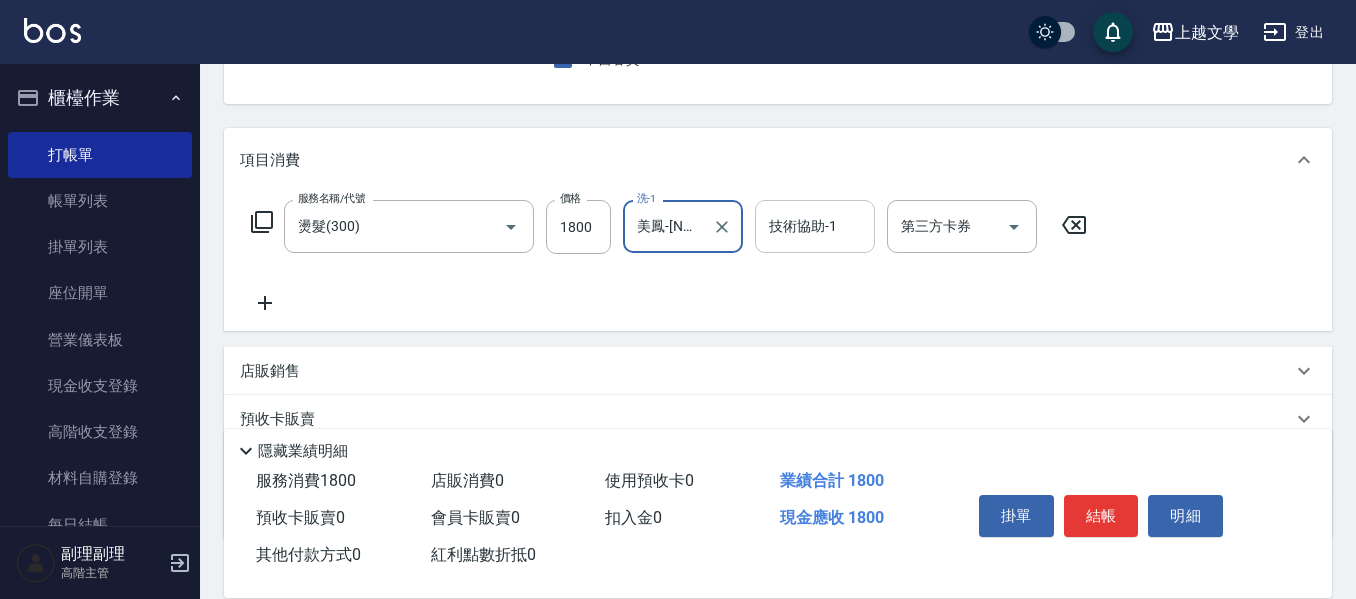 click on "技術協助-1" at bounding box center (815, 226) 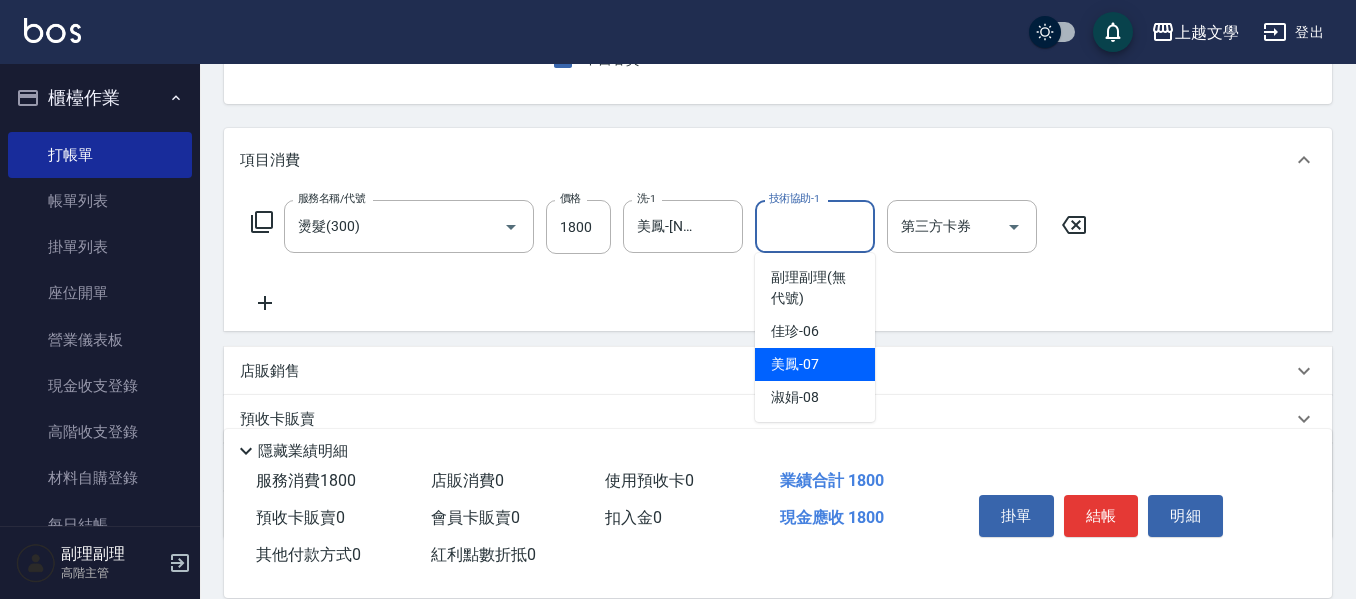 click on "美鳳 -07" at bounding box center (815, 364) 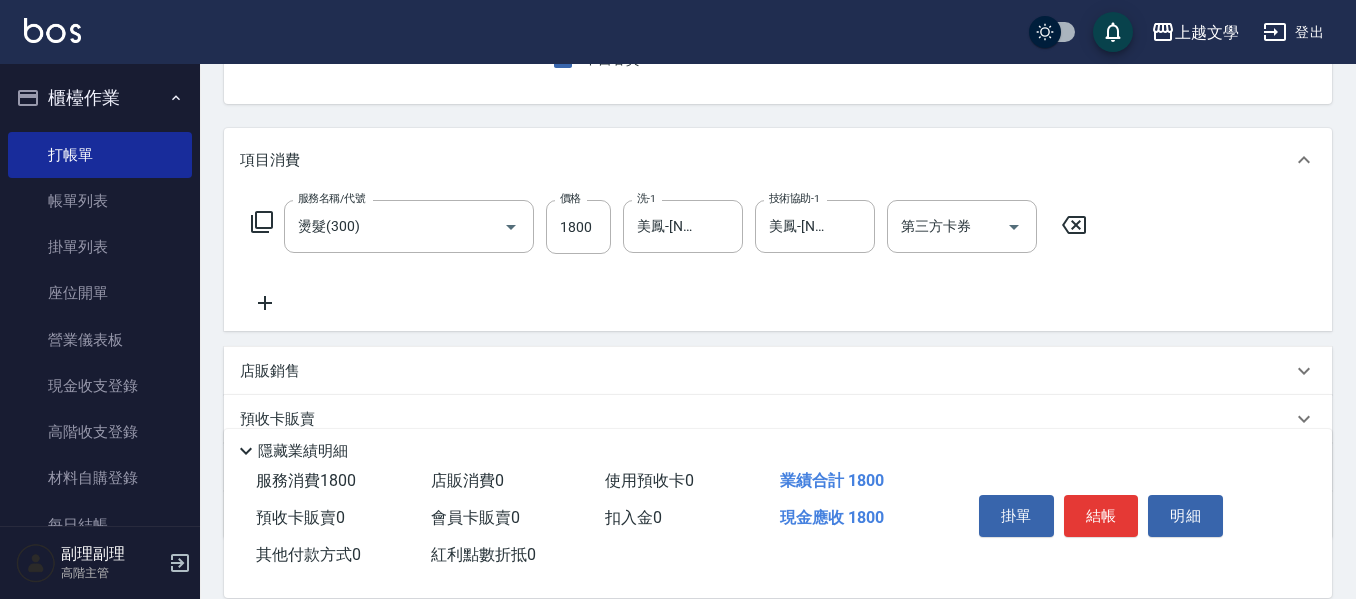click 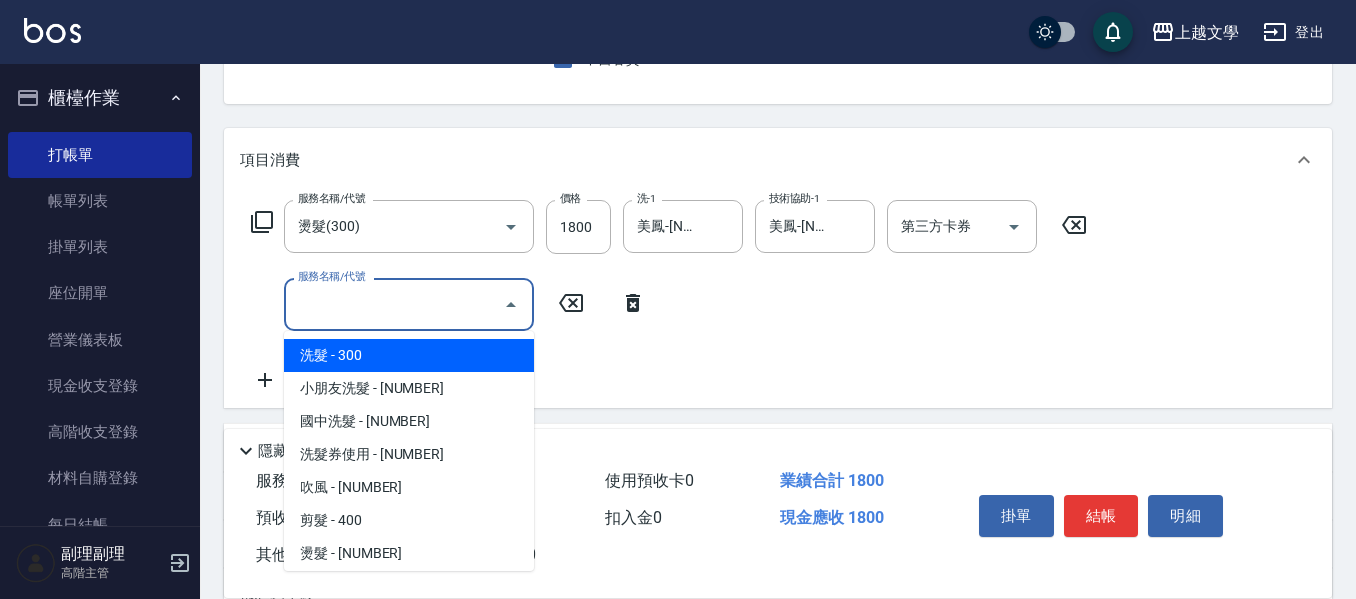 click on "服務名稱/代號" at bounding box center [394, 304] 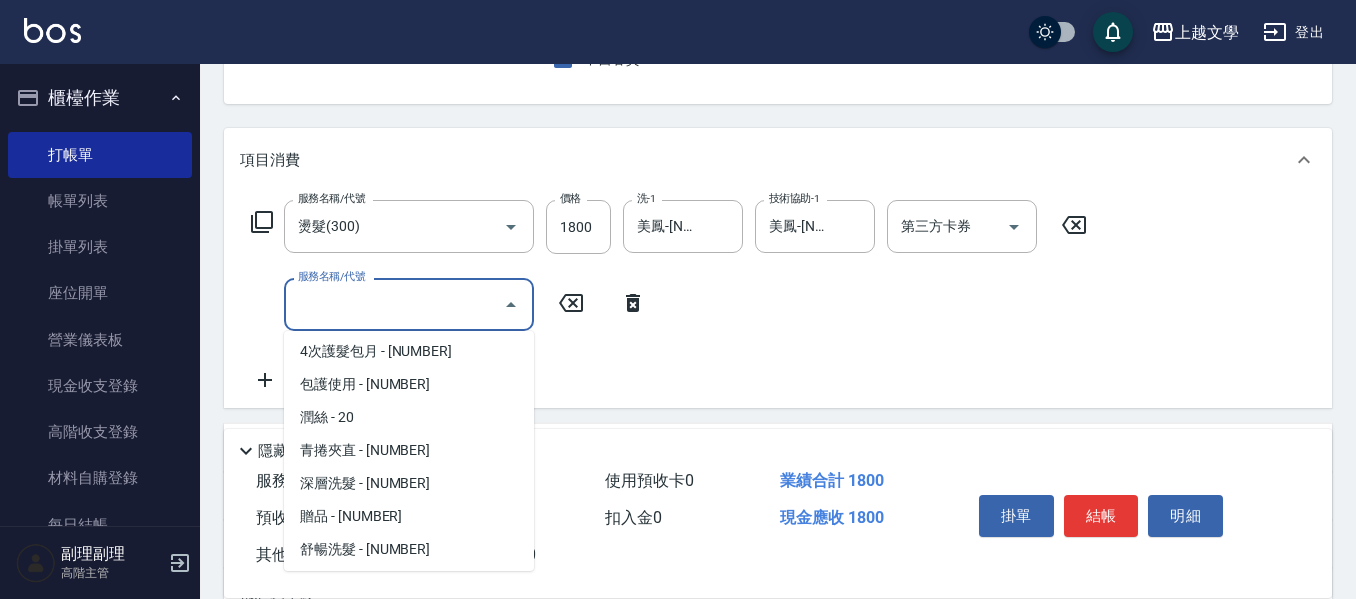 scroll, scrollTop: 601, scrollLeft: 0, axis: vertical 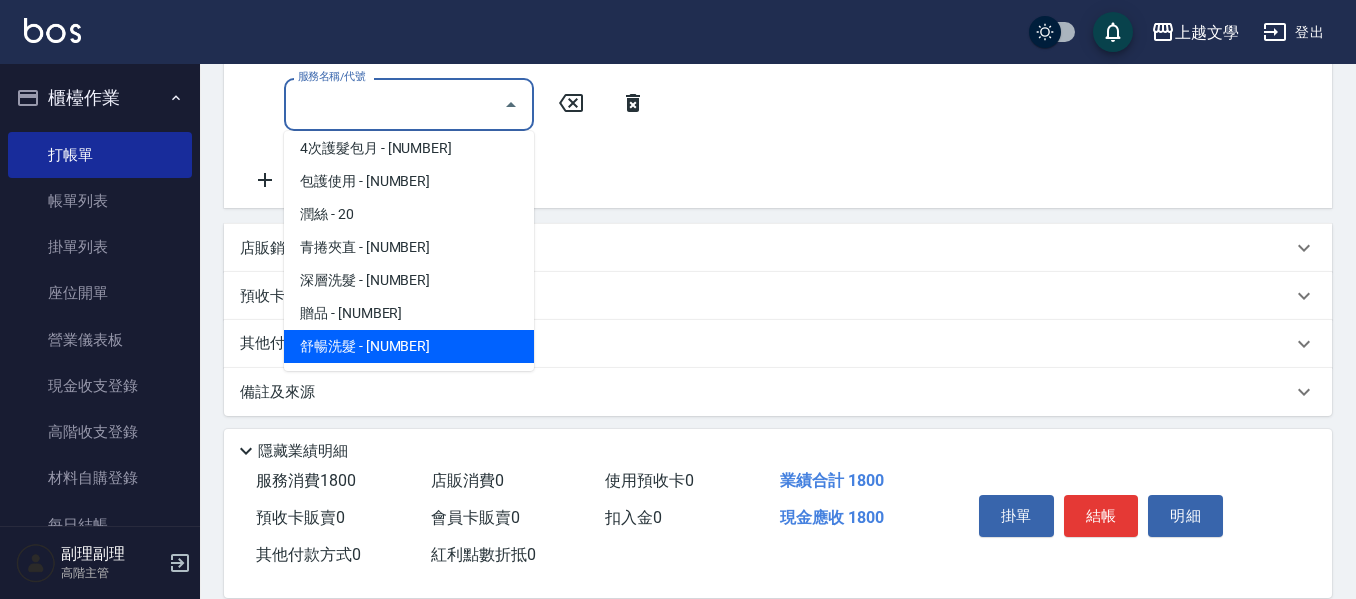 click on "舒暢洗髮 - 400" at bounding box center [409, 346] 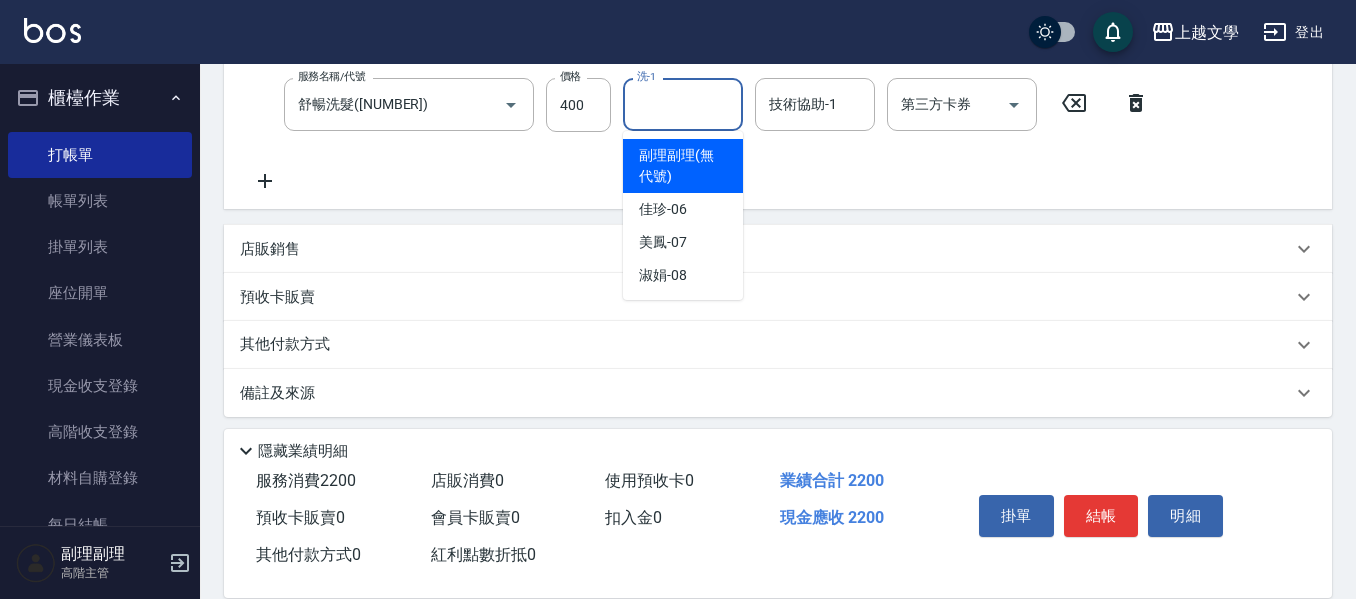click on "洗-1" at bounding box center [683, 104] 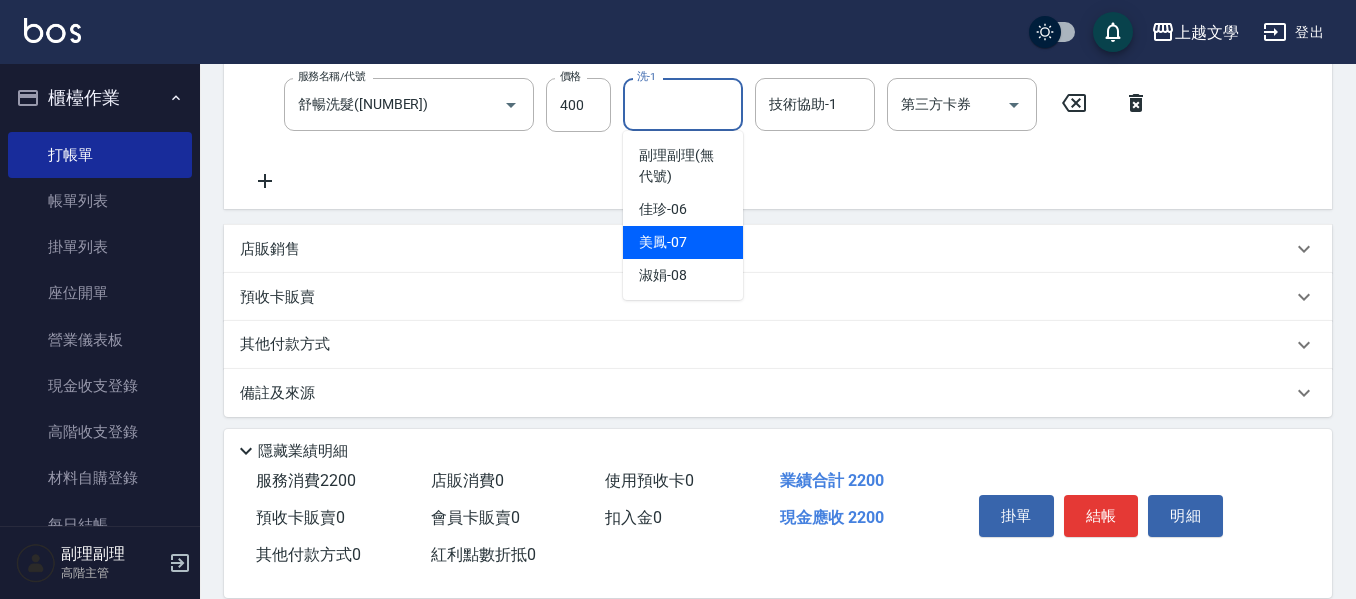 click on "美鳳 -07" at bounding box center [683, 242] 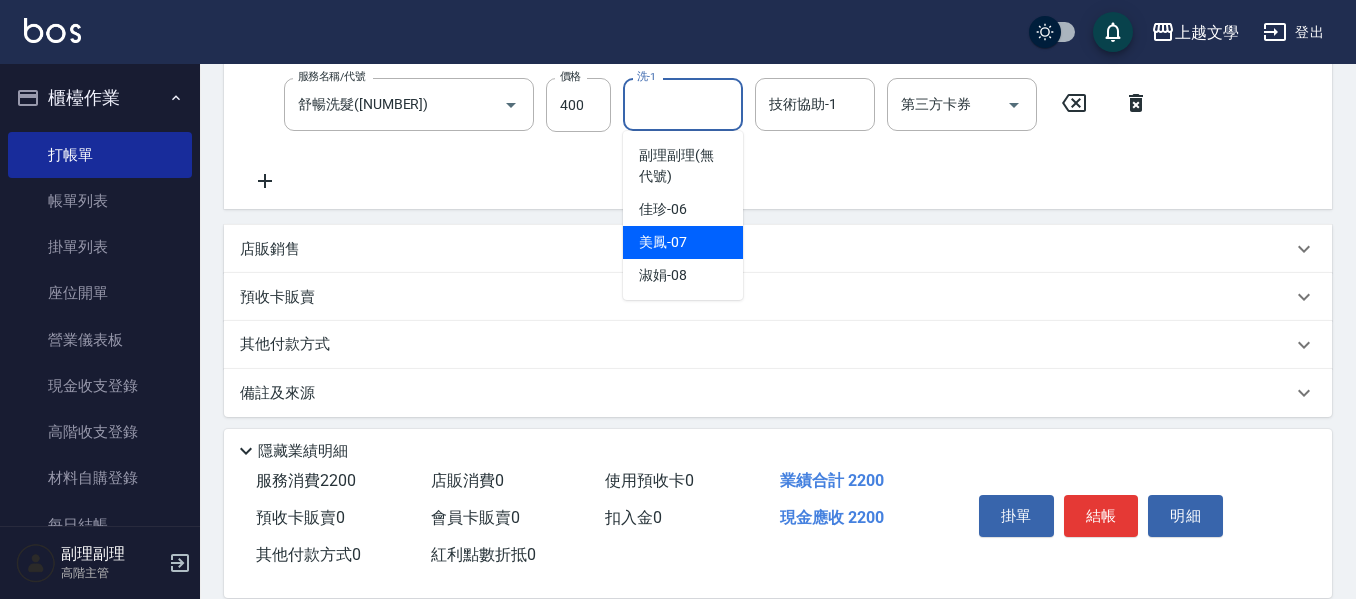 type on "美鳳-07" 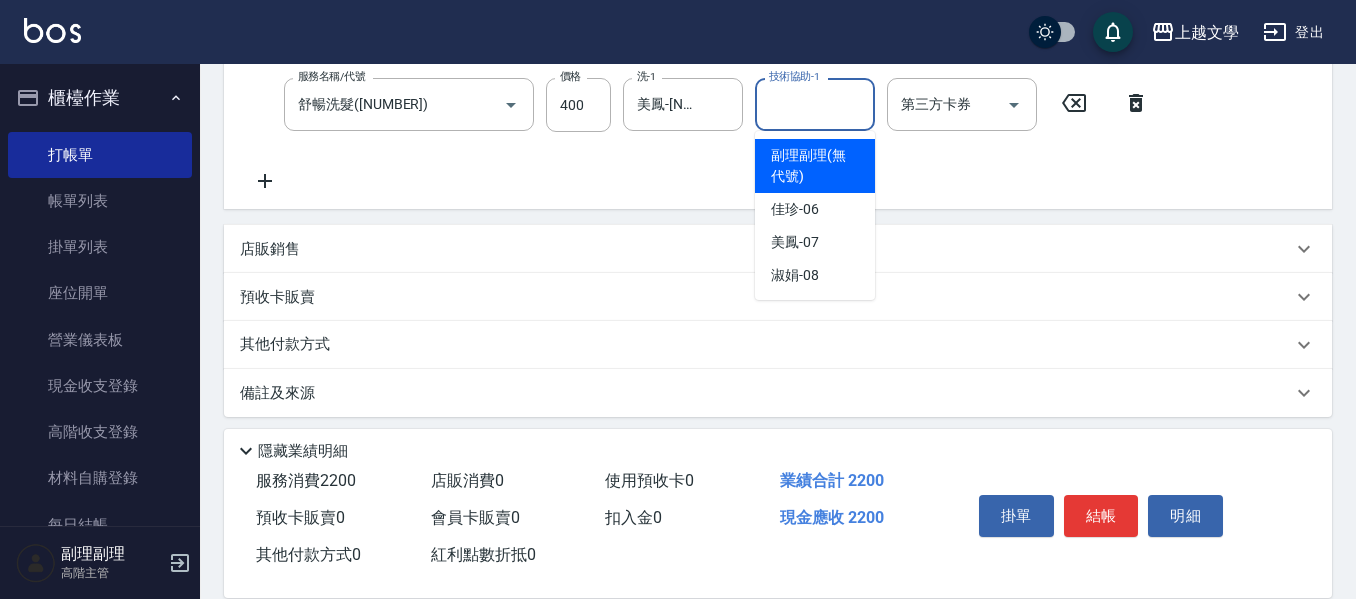 click on "技術協助-1" at bounding box center [815, 104] 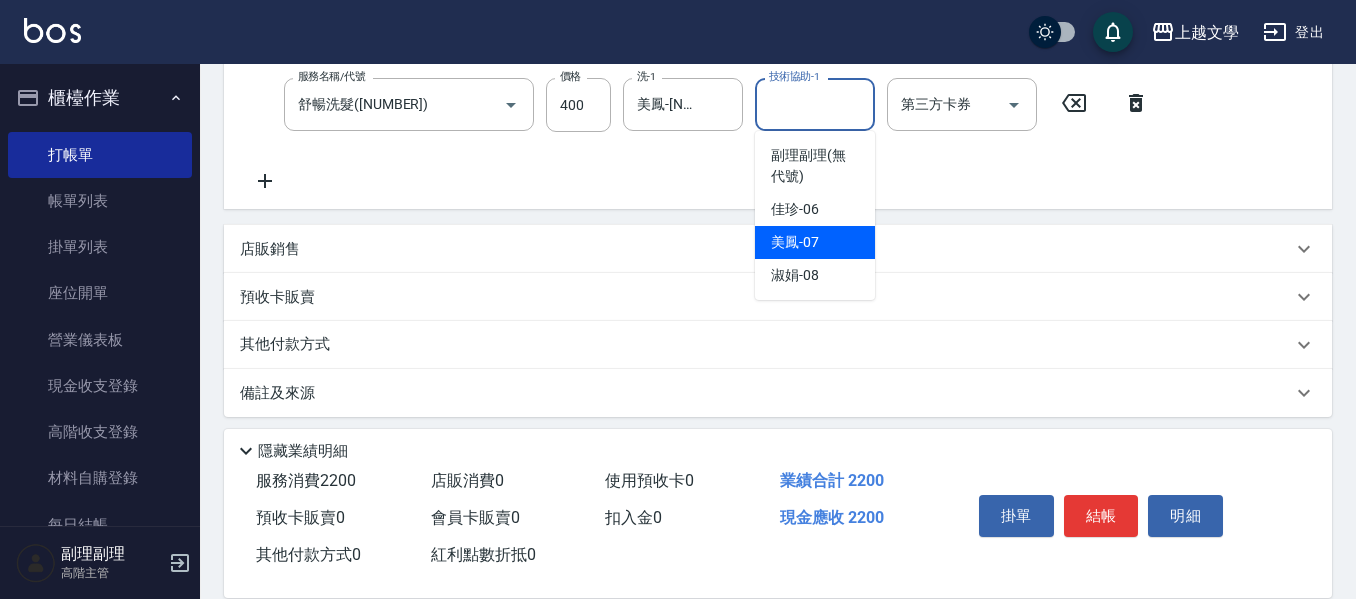 click on "美鳳 -07" at bounding box center [815, 242] 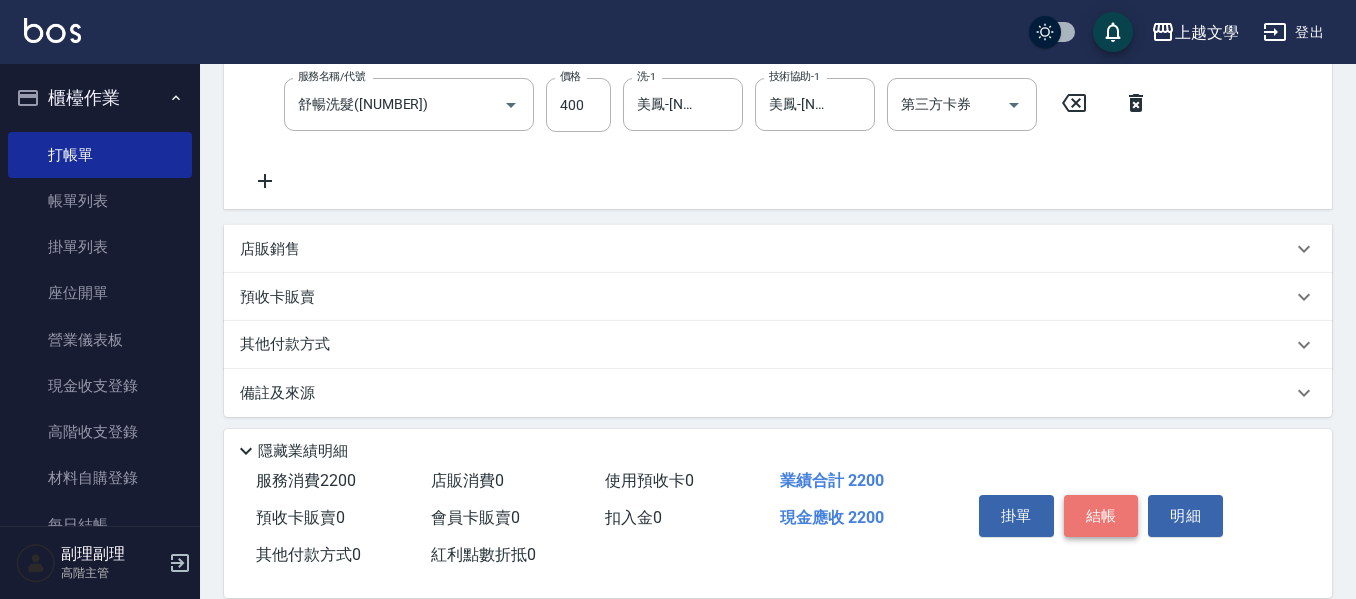 click on "結帳" at bounding box center (1101, 516) 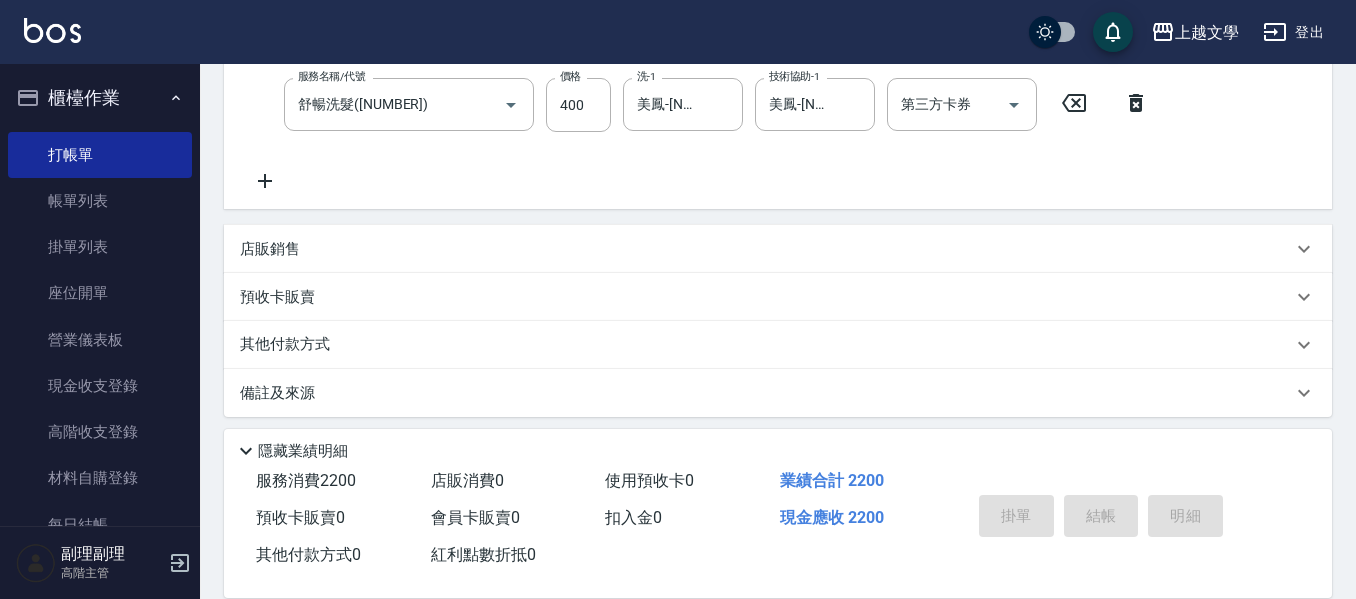 type on "2025/08/09 17:38" 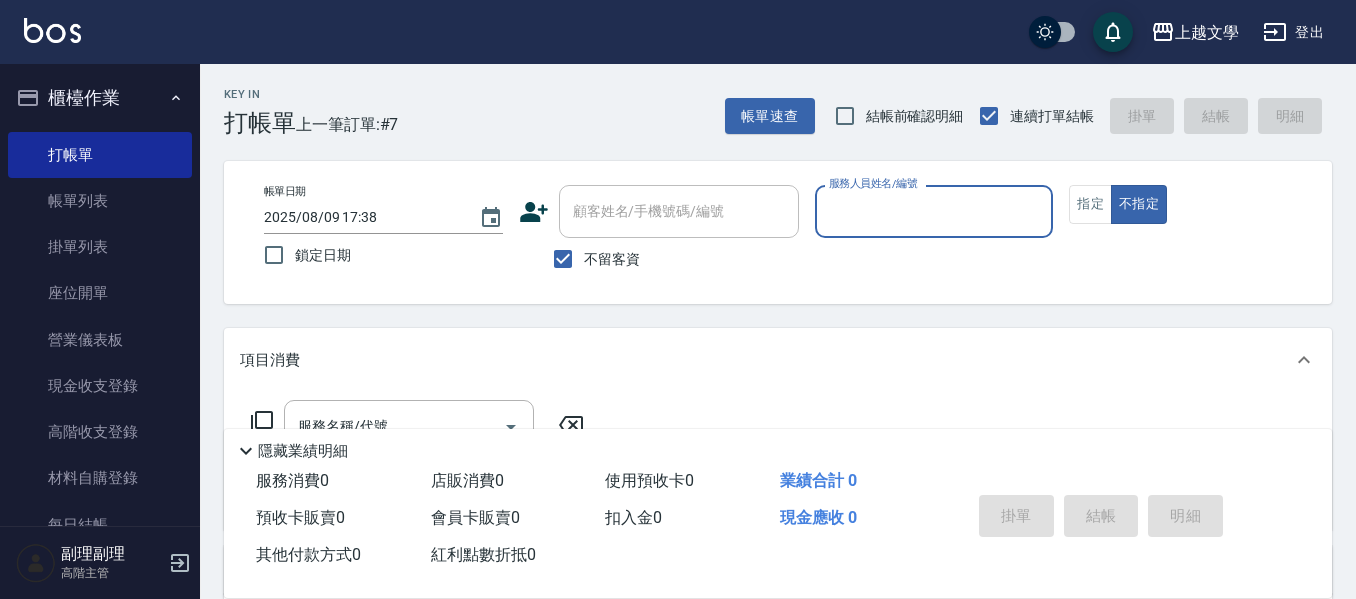 click on "服務人員姓名/編號" at bounding box center [934, 211] 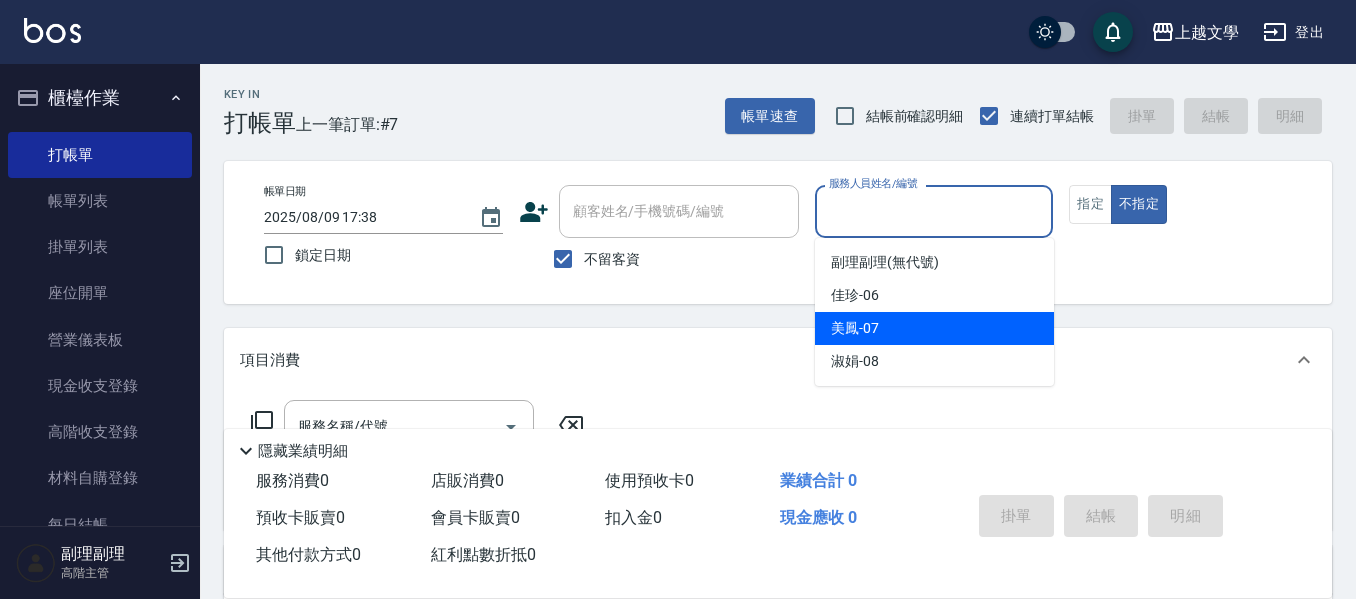 click on "美鳳 -07" at bounding box center [855, 328] 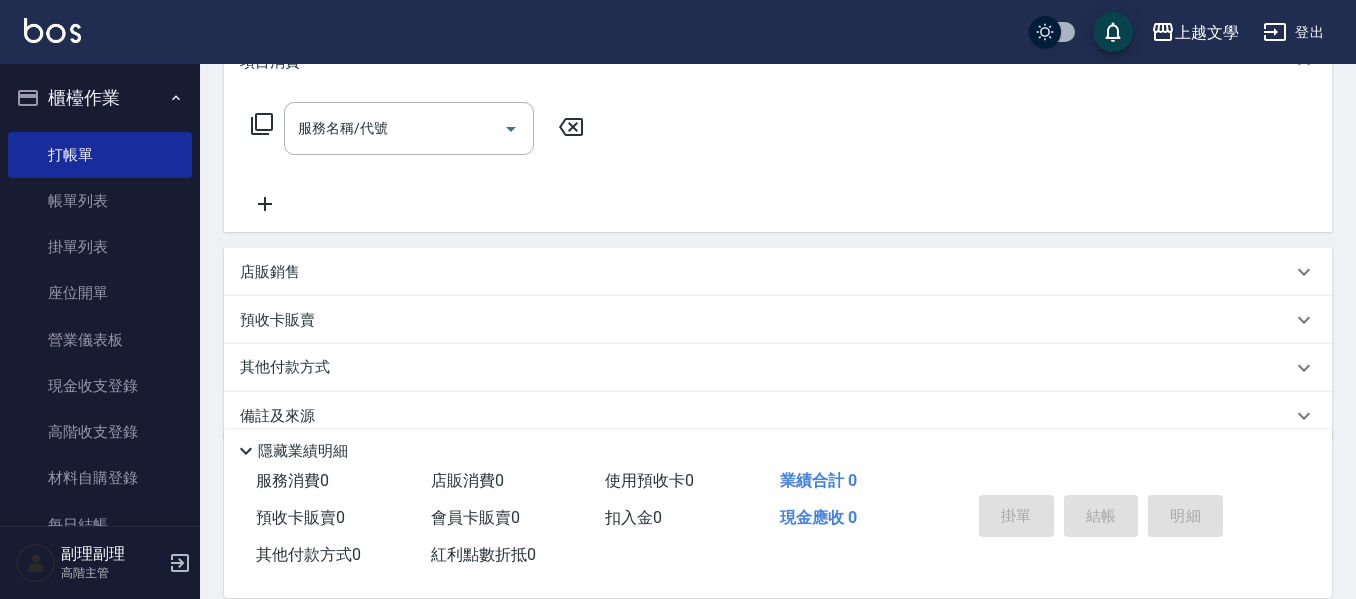 scroll, scrollTop: 300, scrollLeft: 0, axis: vertical 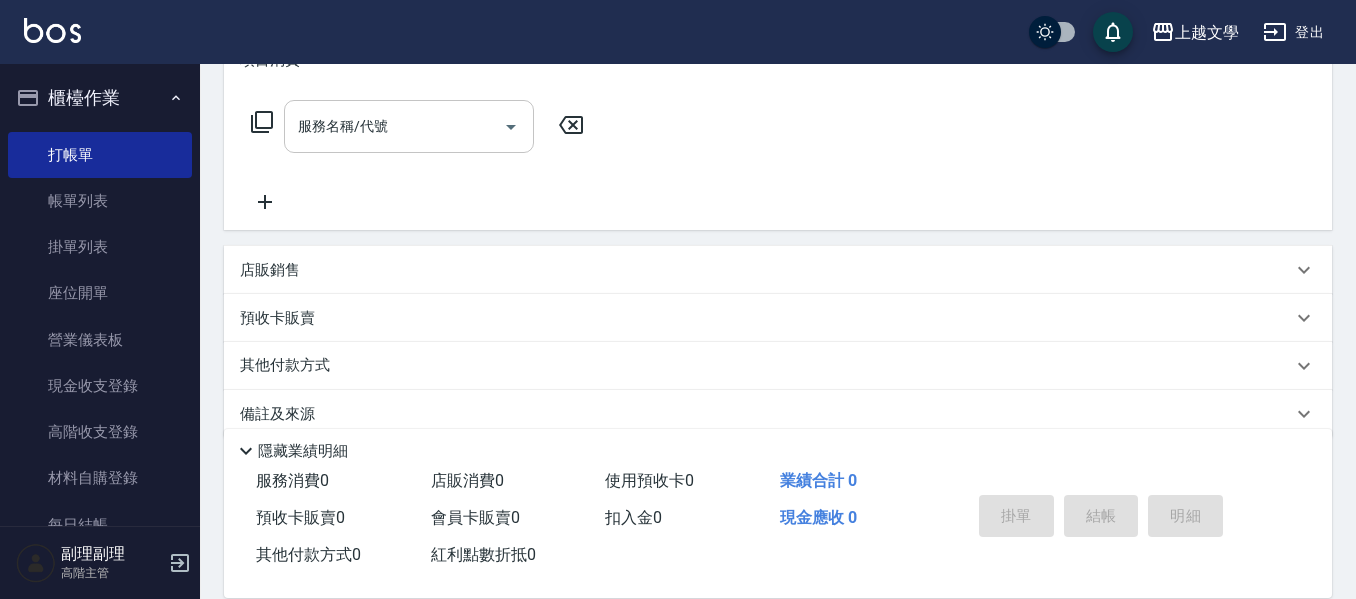 click on "服務名稱/代號" at bounding box center (394, 126) 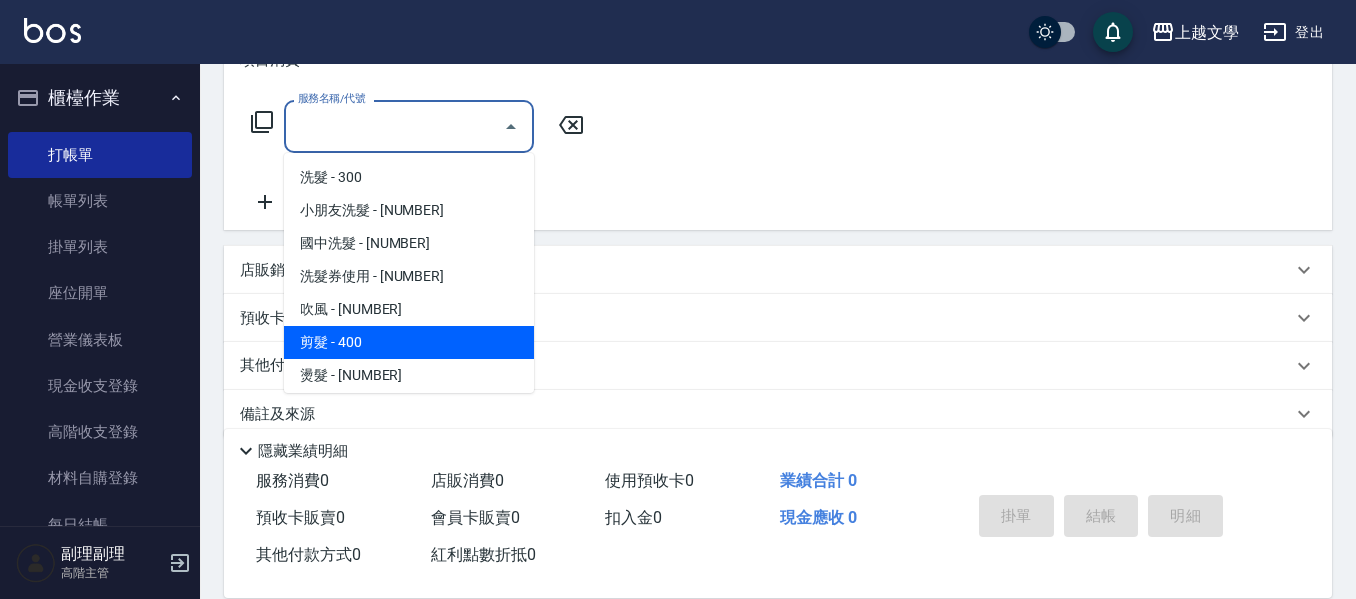 click on "剪髮 - 400" at bounding box center (409, 342) 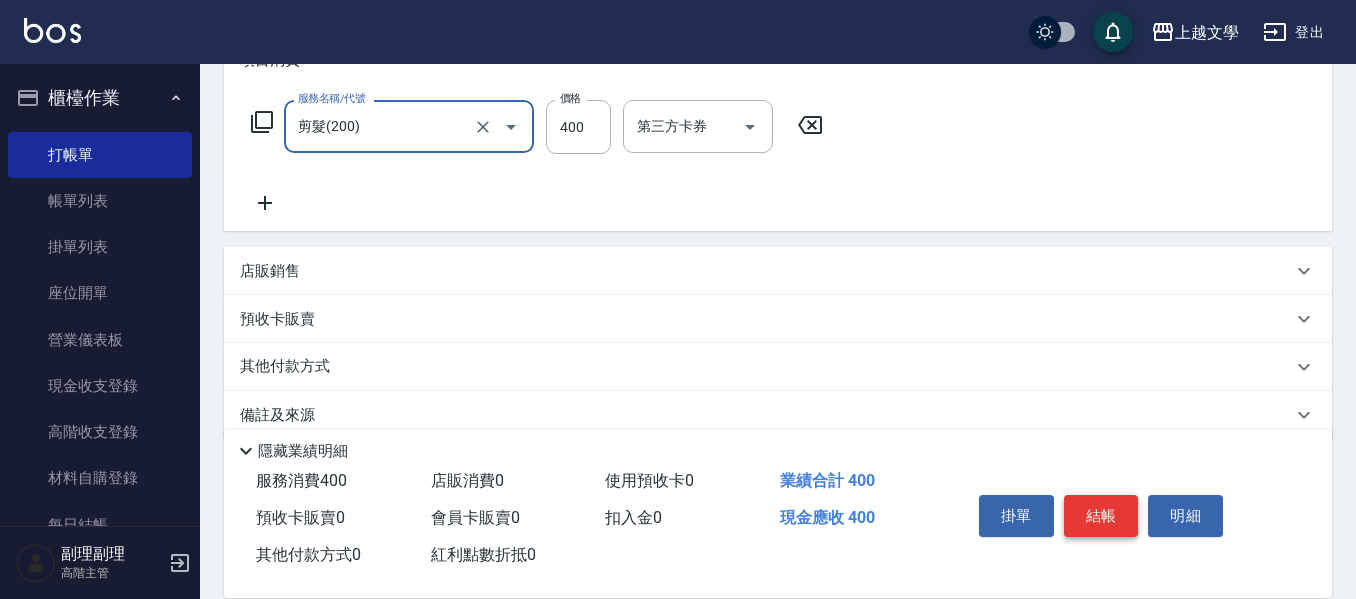 click on "結帳" at bounding box center [1101, 516] 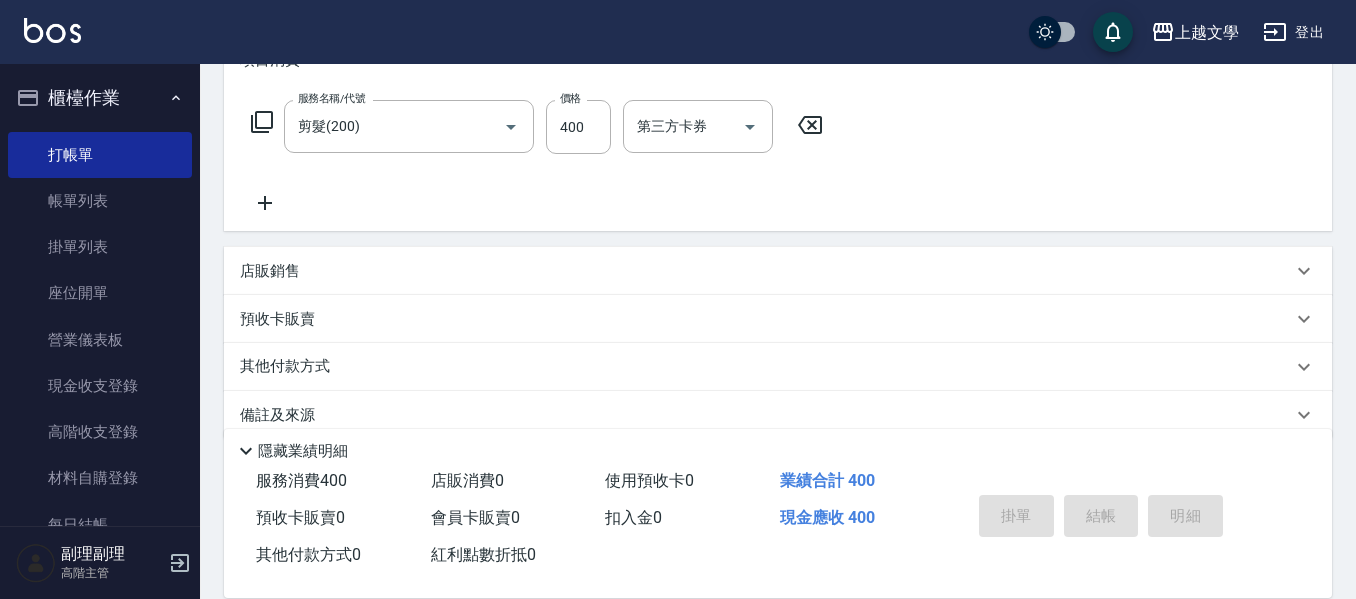 type 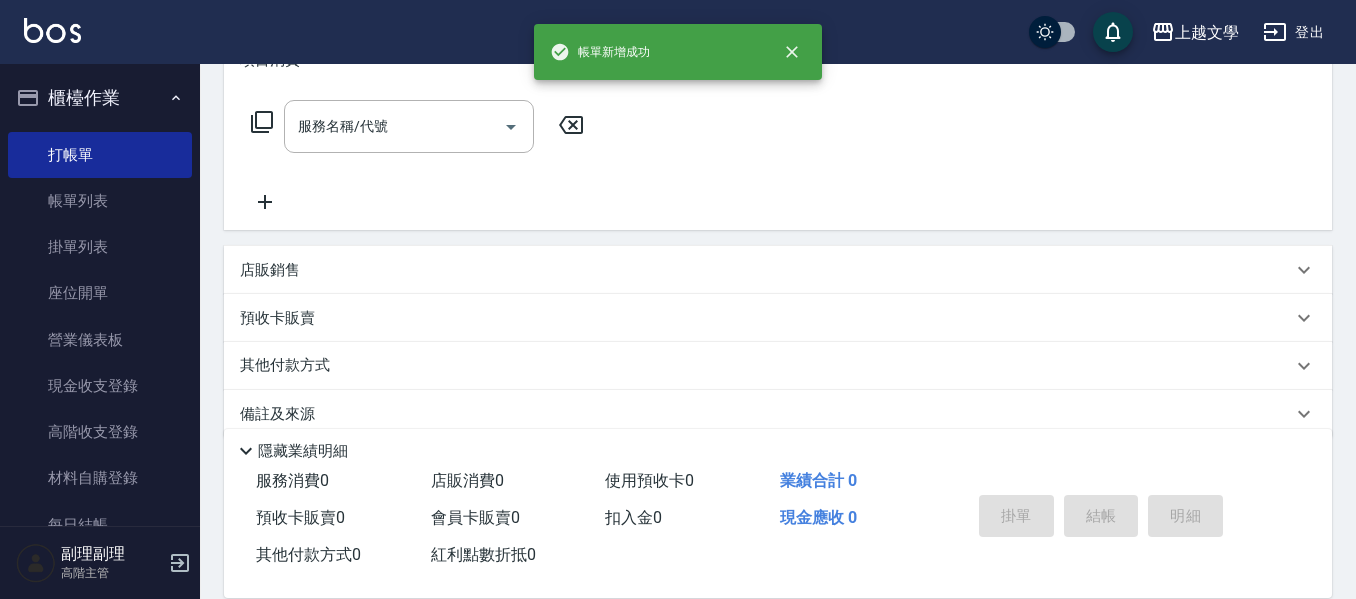 scroll, scrollTop: 0, scrollLeft: 0, axis: both 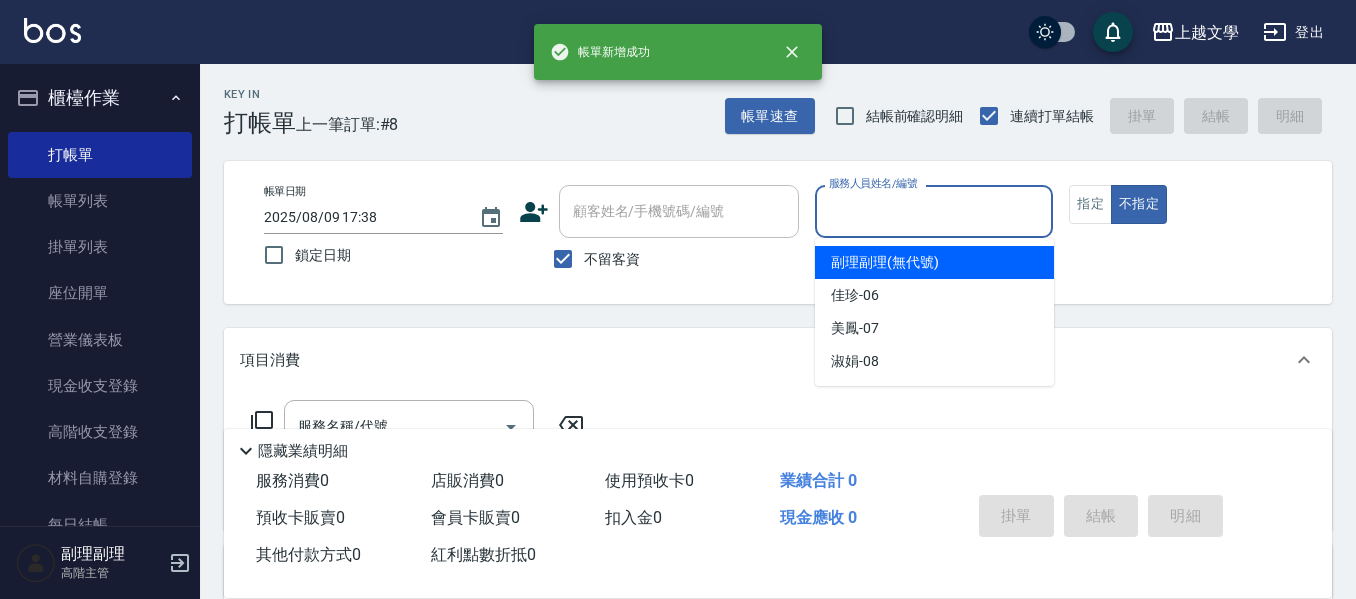 drag, startPoint x: 888, startPoint y: 206, endPoint x: 870, endPoint y: 271, distance: 67.44627 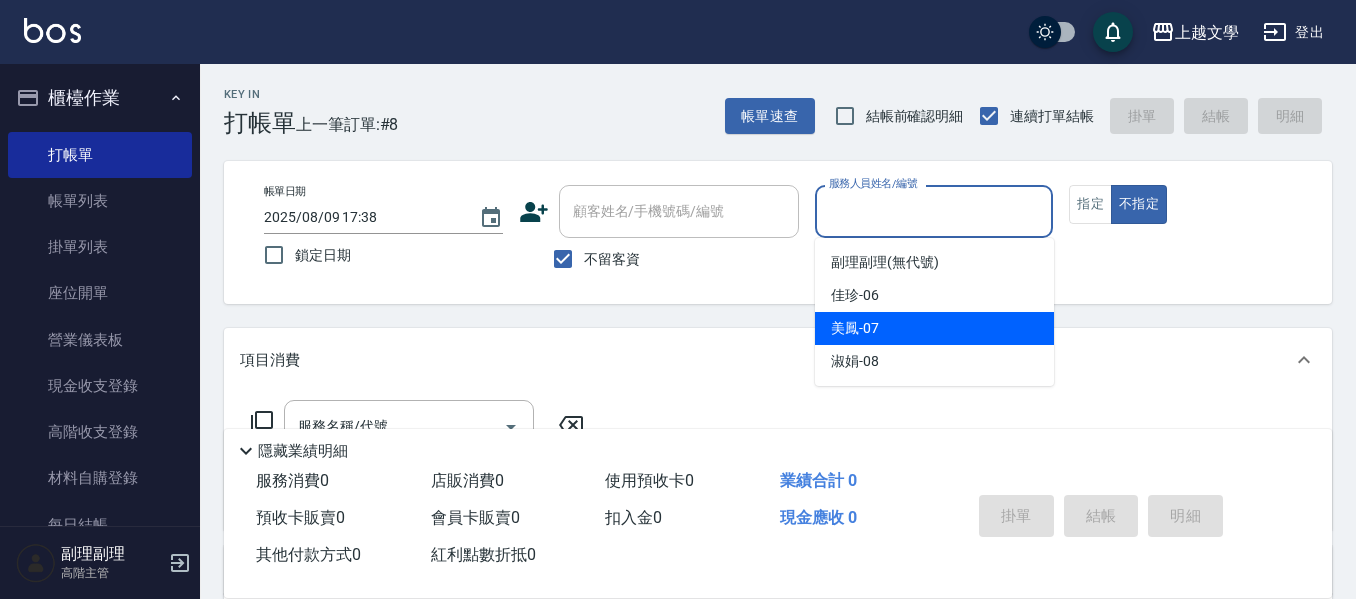 click on "美鳳 -07" at bounding box center [855, 328] 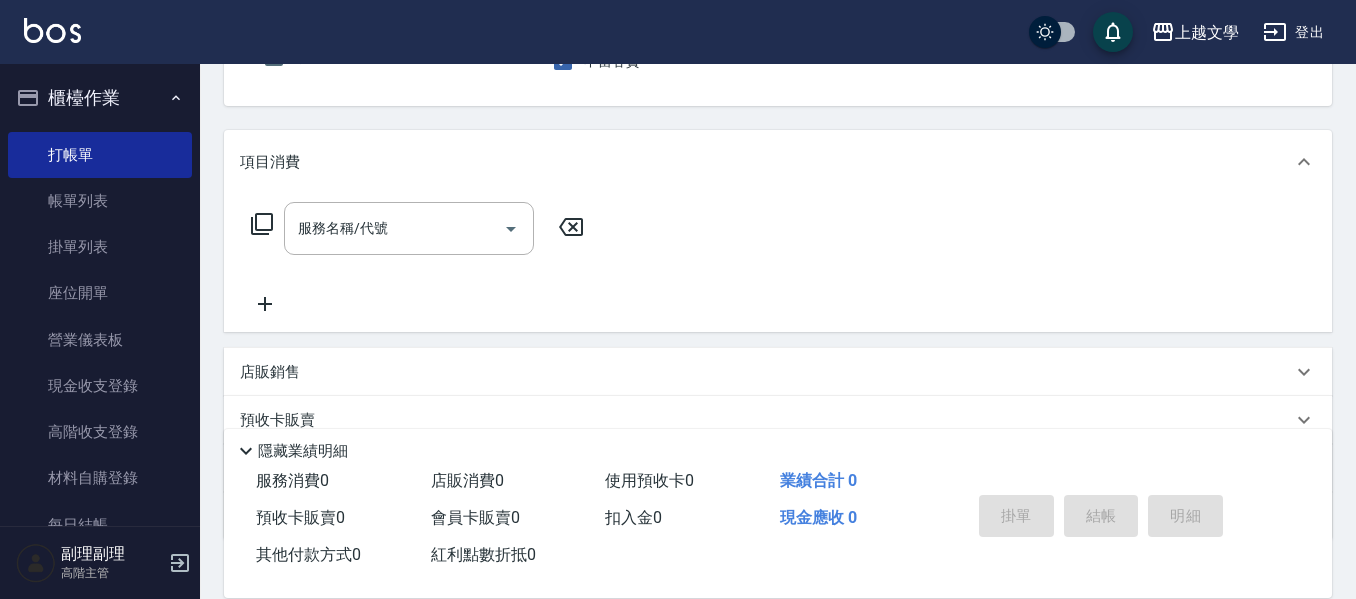 scroll, scrollTop: 200, scrollLeft: 0, axis: vertical 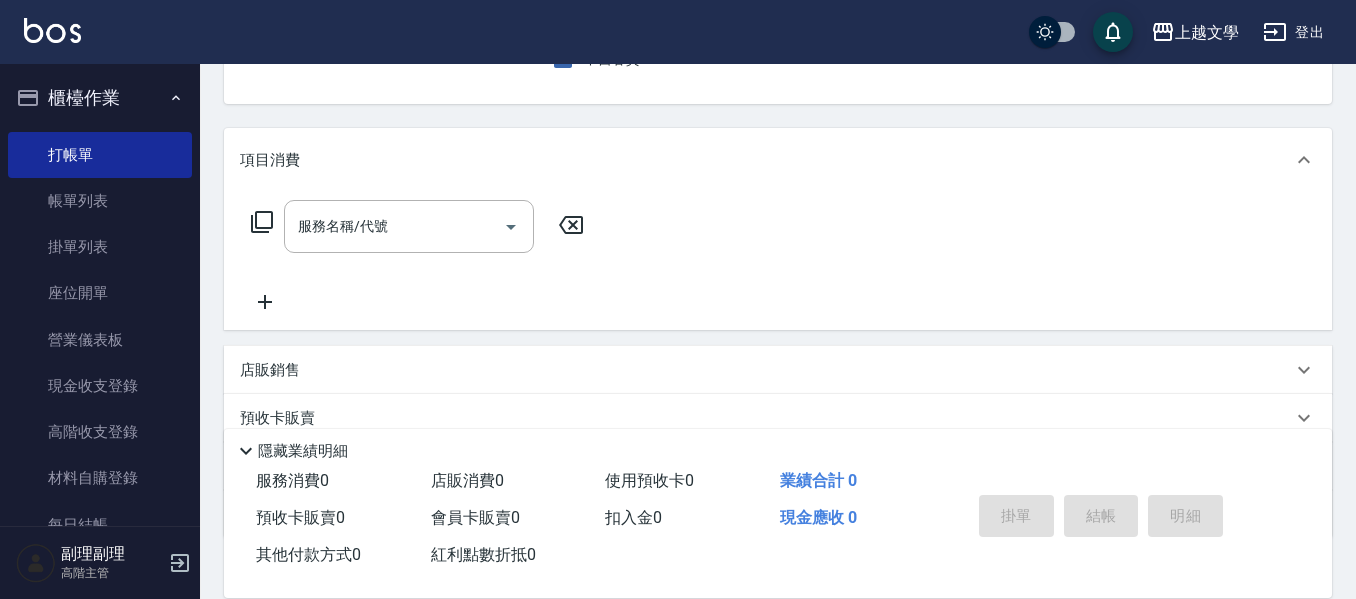 click on "服務名稱/代號" at bounding box center [394, 226] 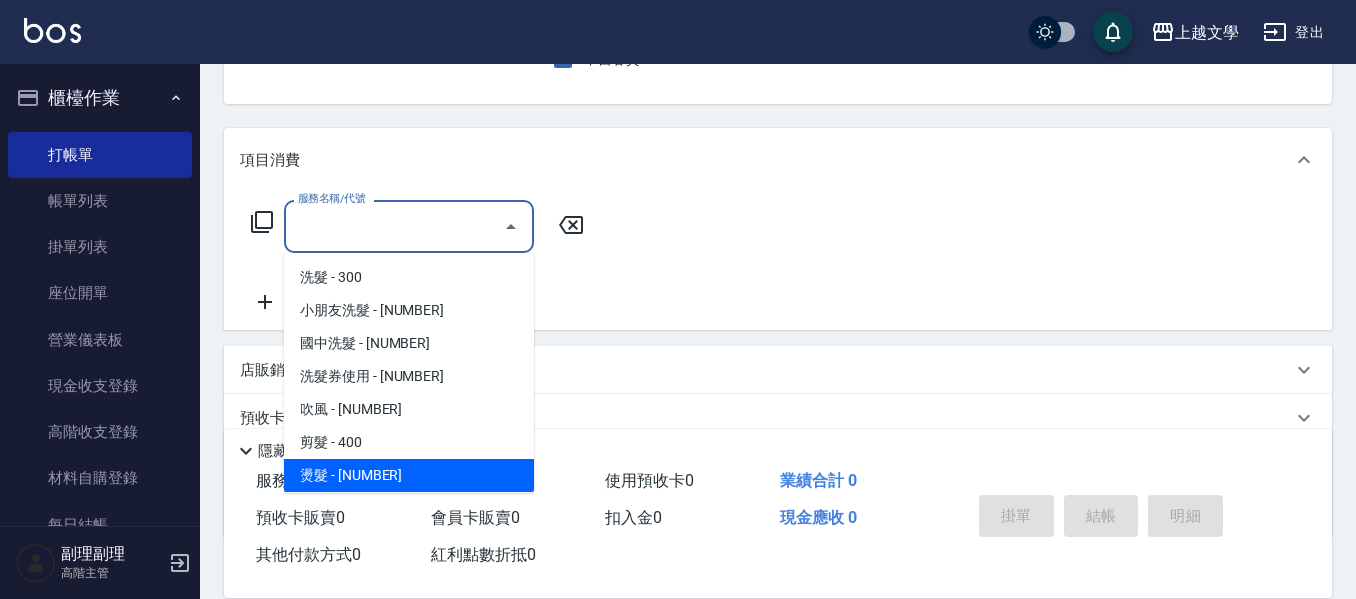click on "燙髮 - 1800" at bounding box center (409, 475) 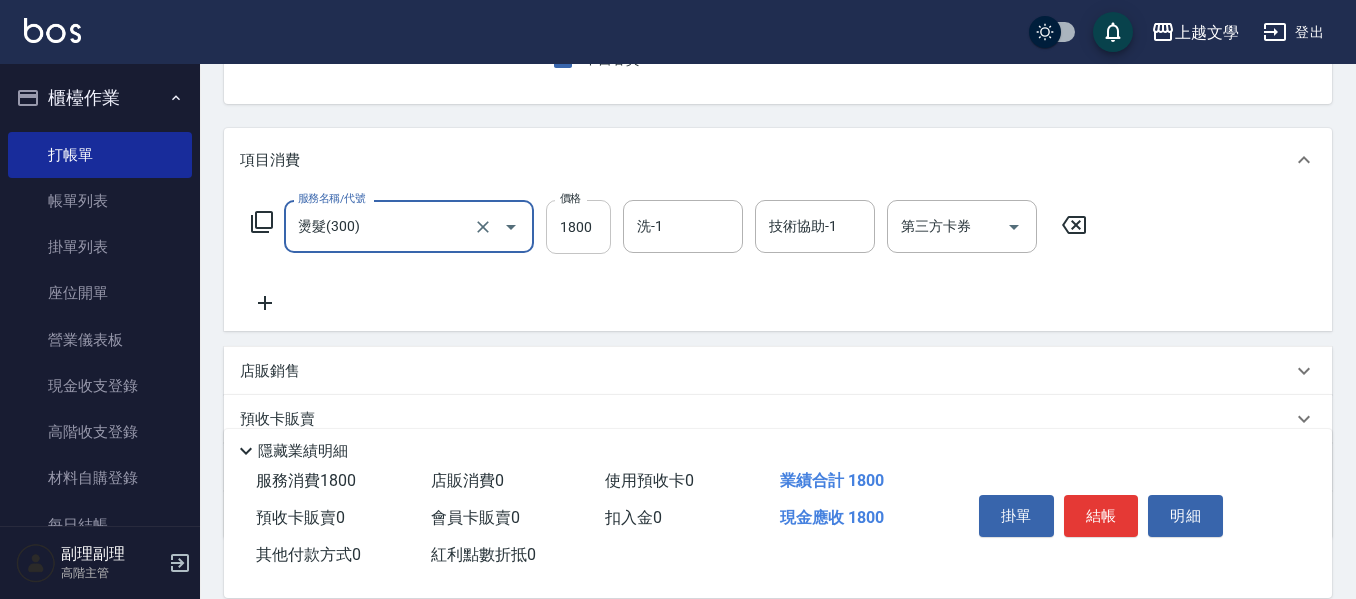 click on "1800" at bounding box center [578, 227] 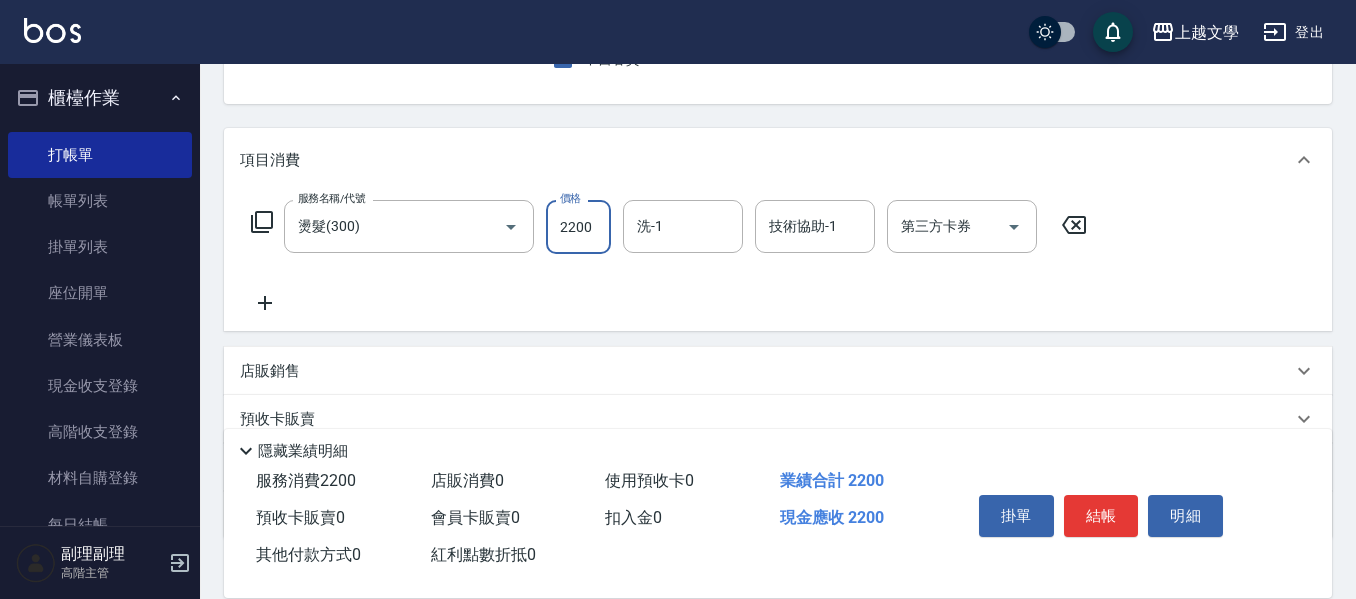 type on "2200" 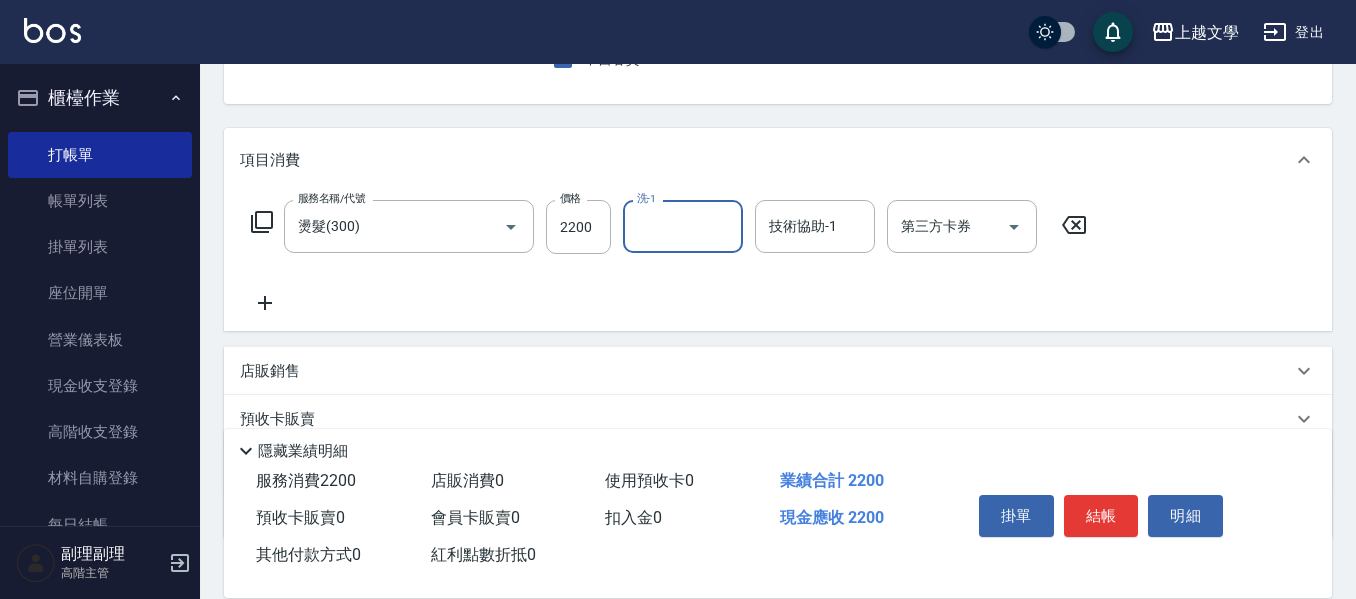 drag, startPoint x: 688, startPoint y: 207, endPoint x: 688, endPoint y: 223, distance: 16 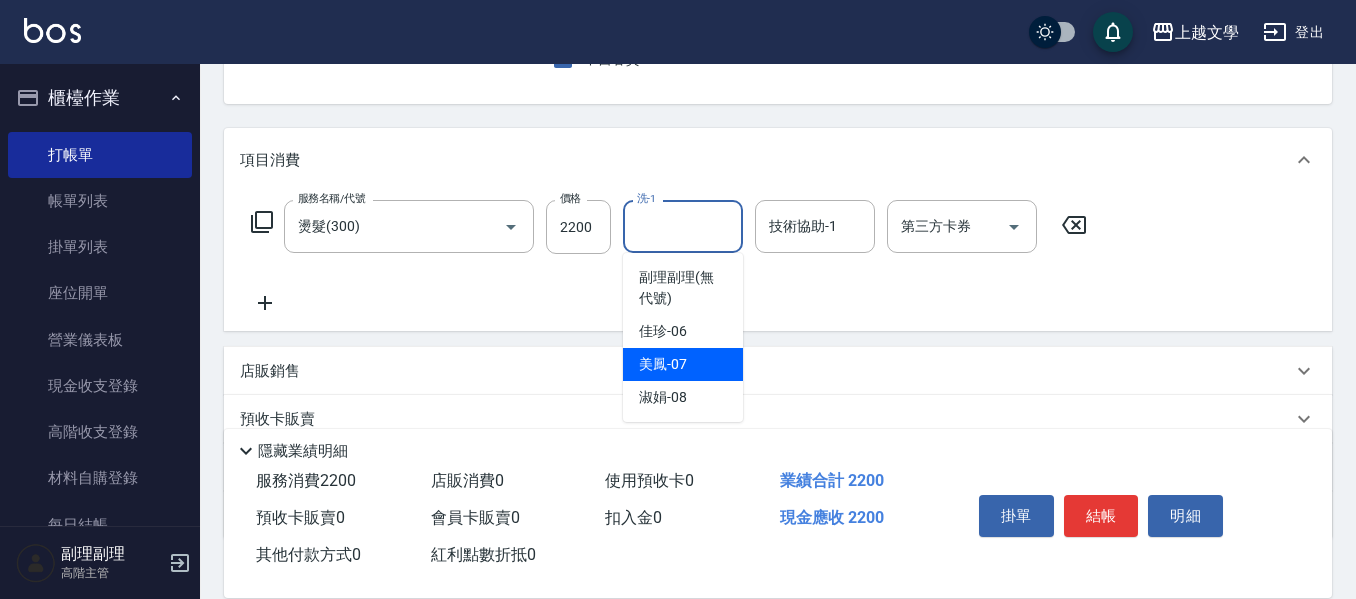 click on "美鳳 -07" at bounding box center (663, 364) 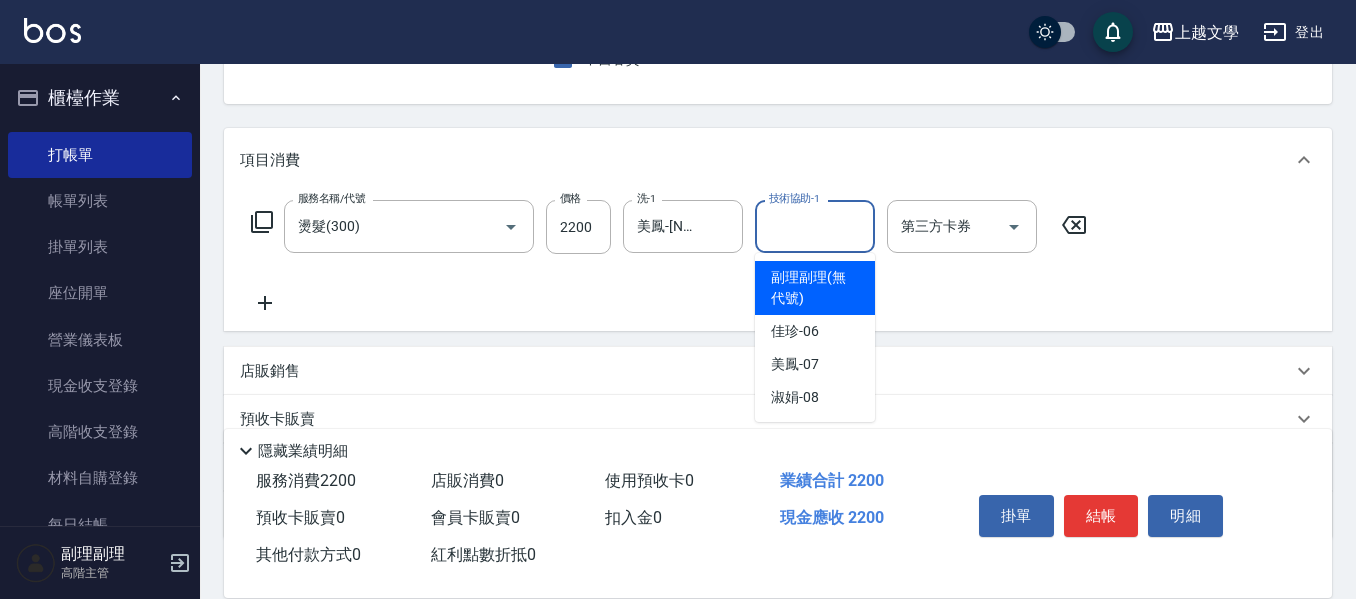 click on "技術協助-1" at bounding box center (815, 226) 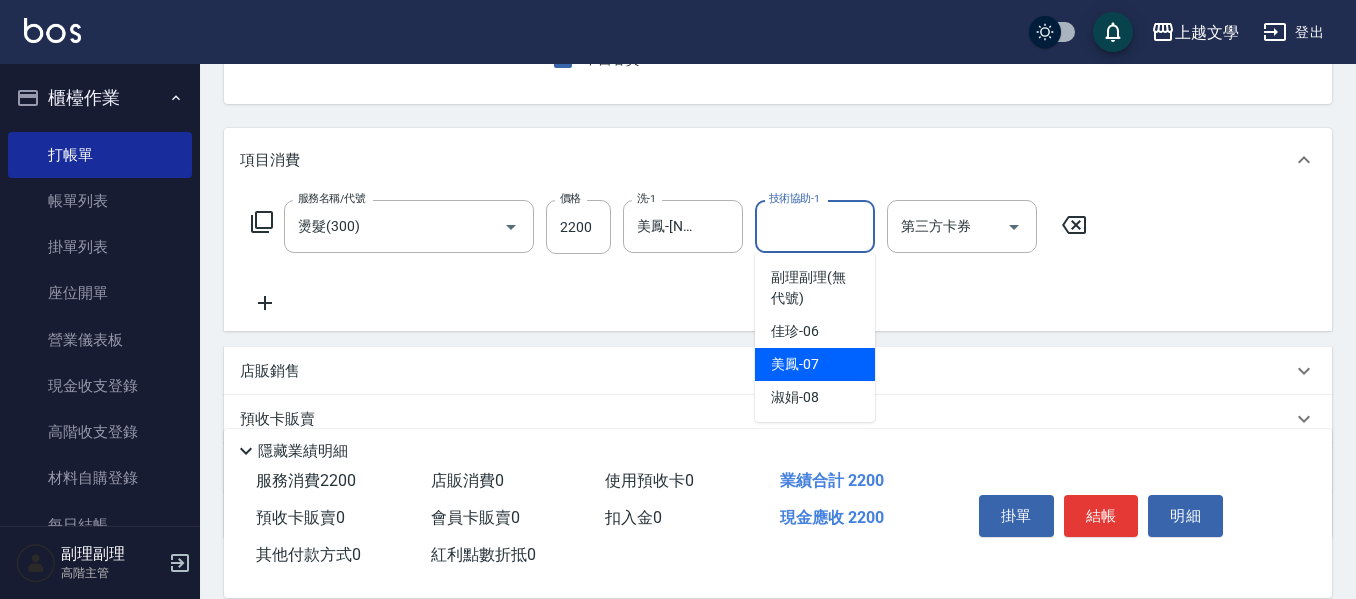 click on "美鳳 -07" at bounding box center [795, 364] 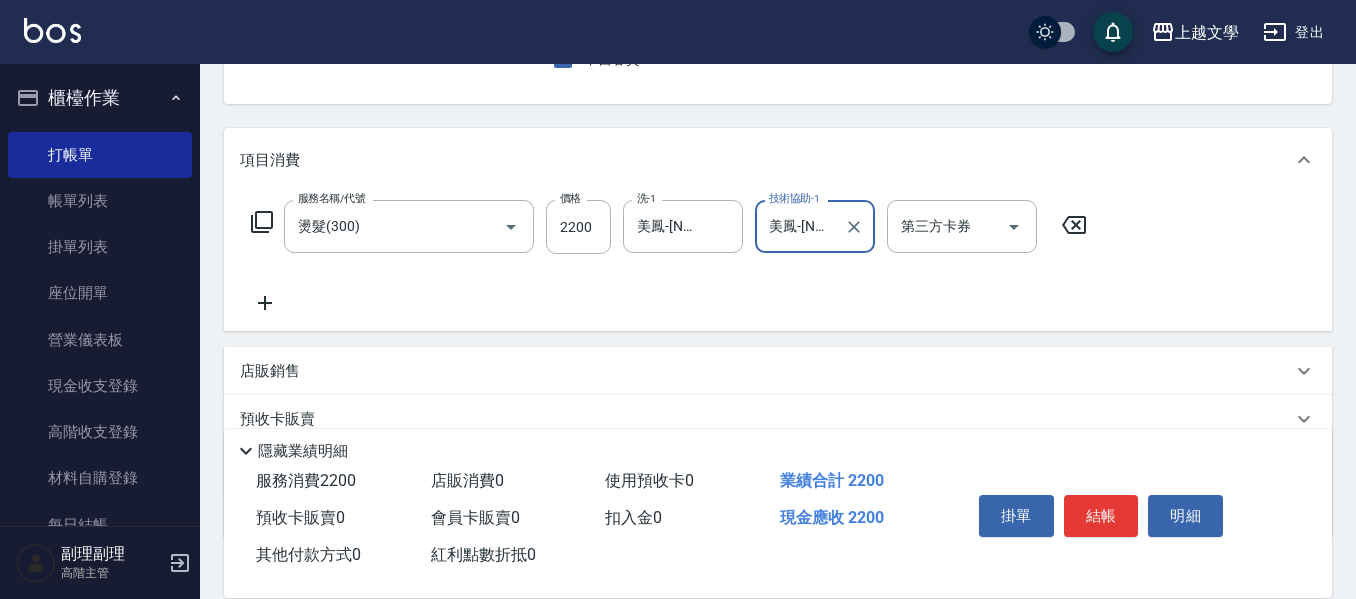 click 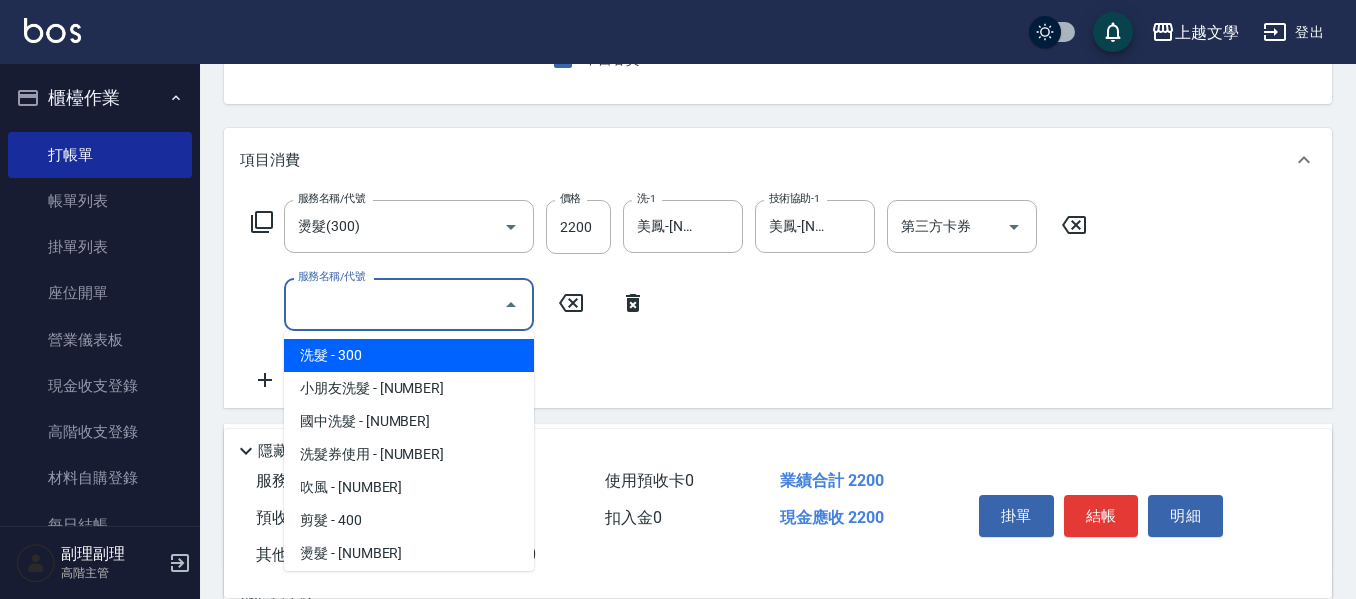 click on "服務名稱/代號" at bounding box center (394, 304) 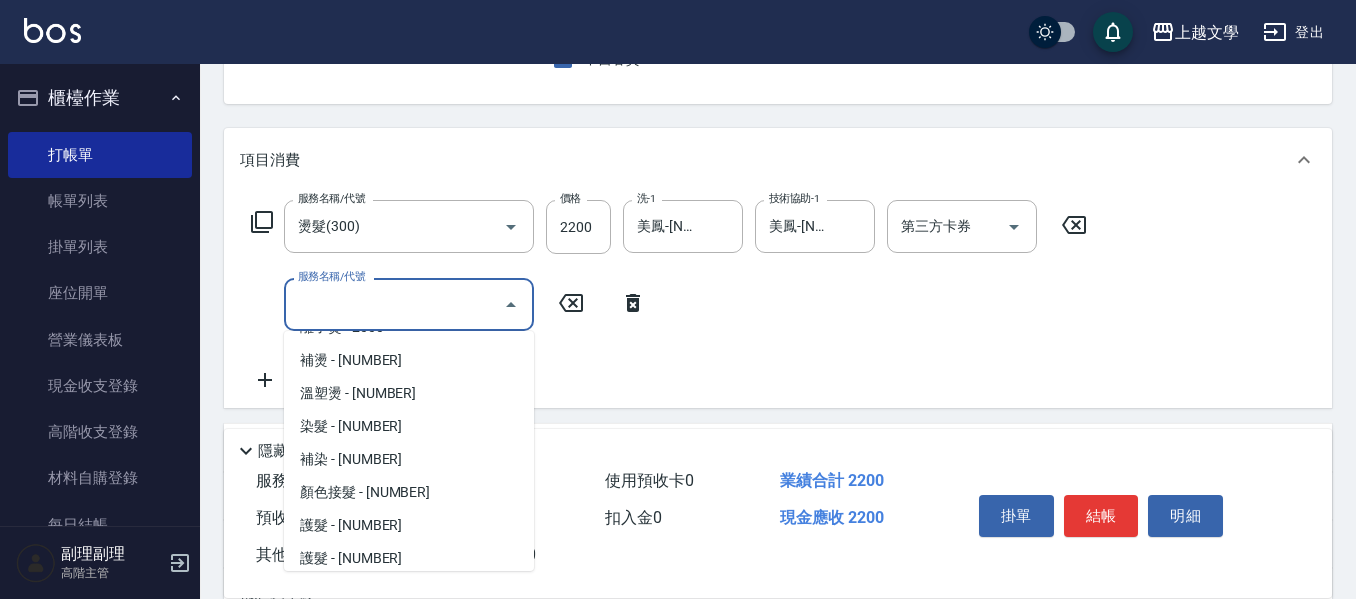 scroll, scrollTop: 300, scrollLeft: 0, axis: vertical 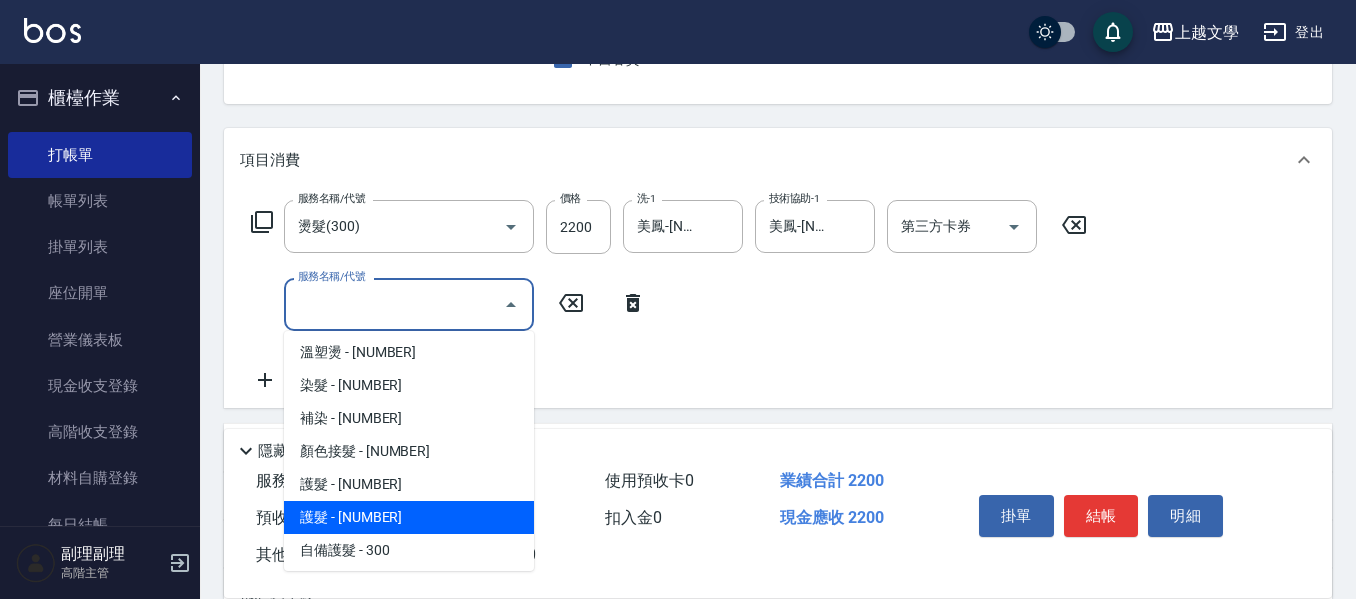click on "護髮 - 1000" at bounding box center [409, 517] 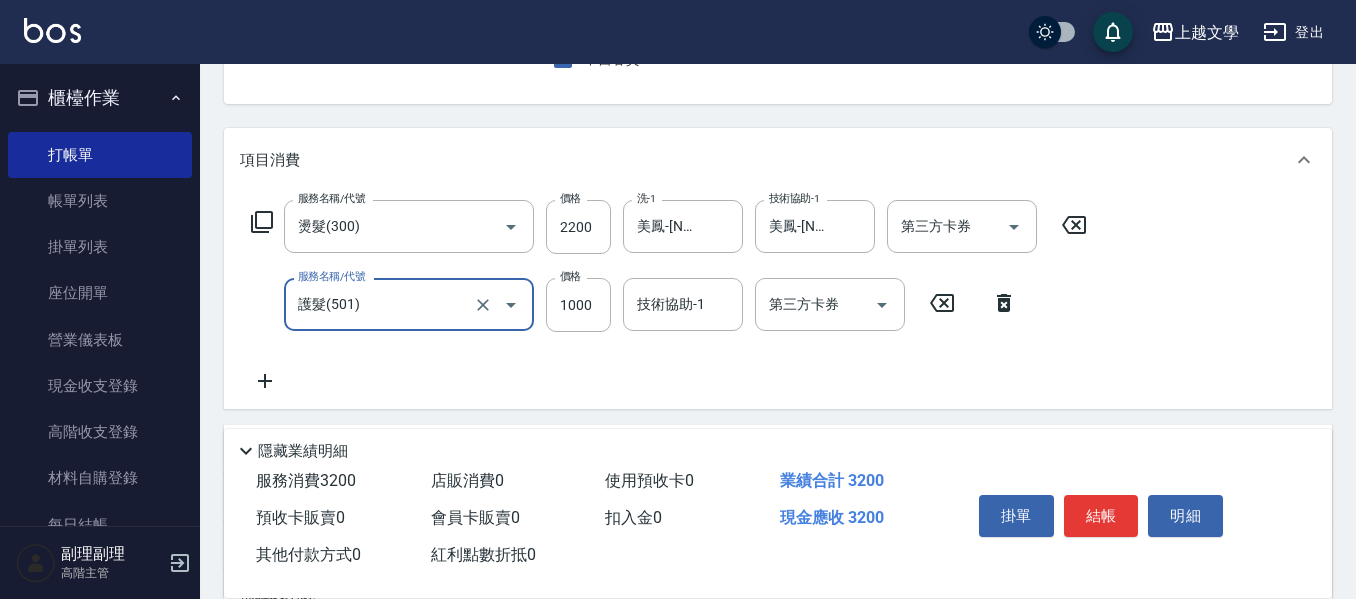 click on "護髮(501)" at bounding box center (381, 304) 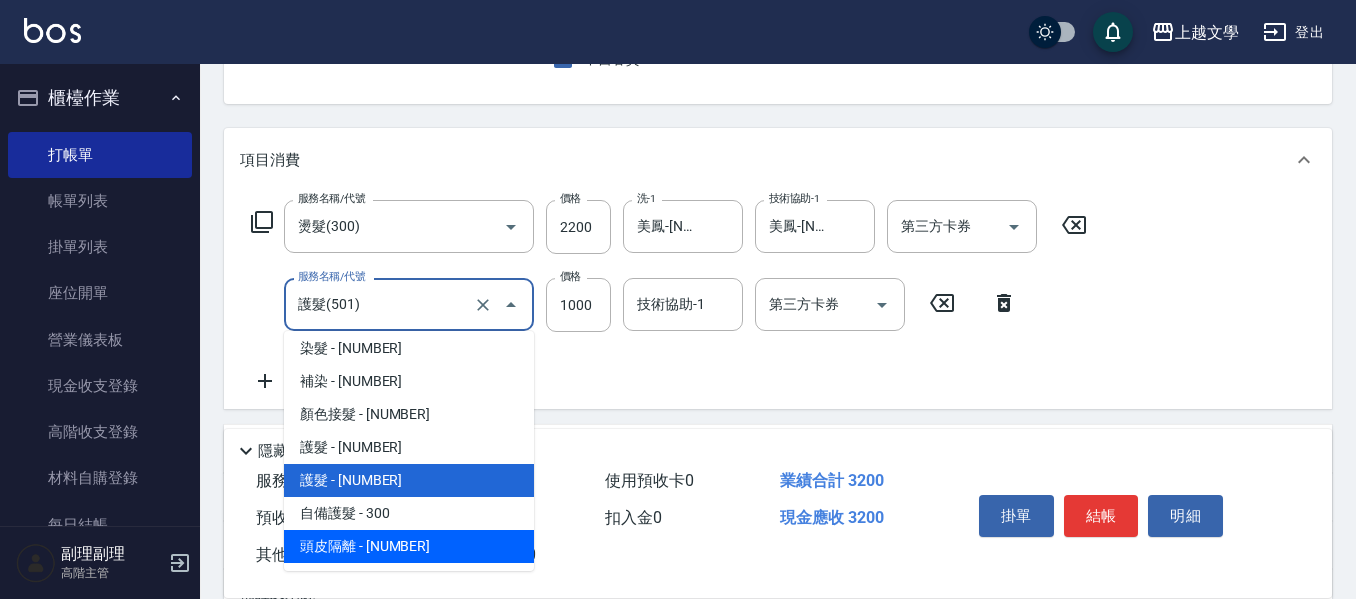 scroll, scrollTop: 363, scrollLeft: 0, axis: vertical 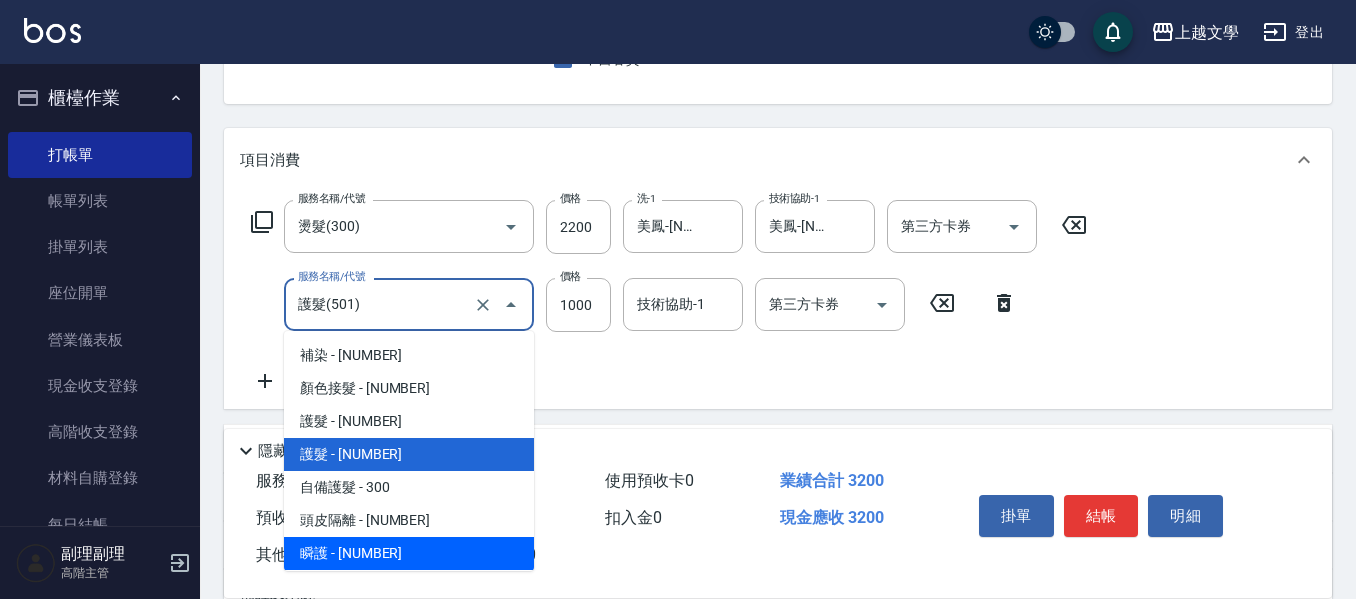 click on "瞬護 - 200" at bounding box center (409, 553) 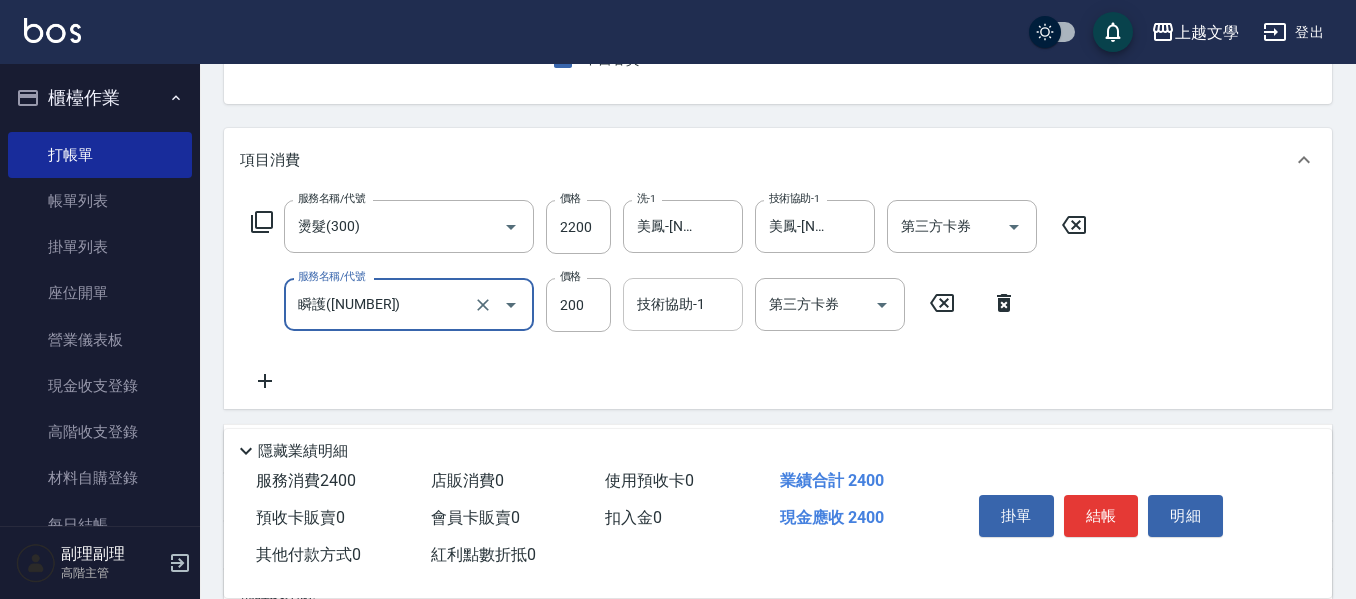 click on "技術協助-1" at bounding box center [683, 304] 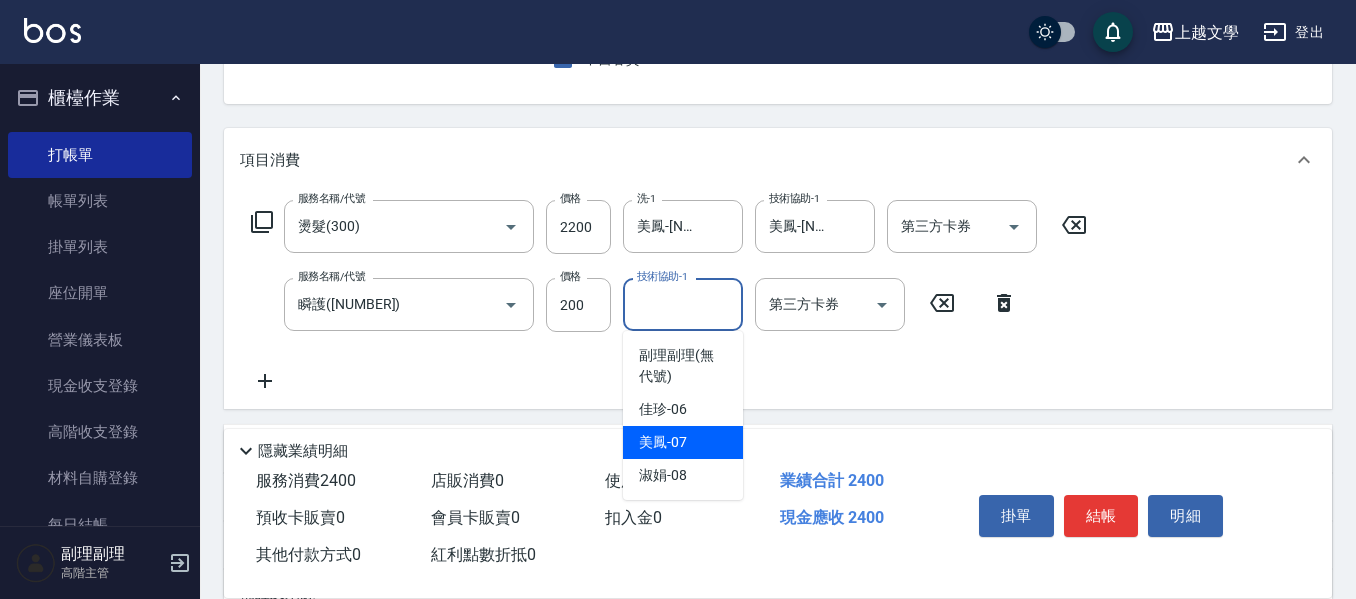 click on "美鳳 -07" at bounding box center (683, 442) 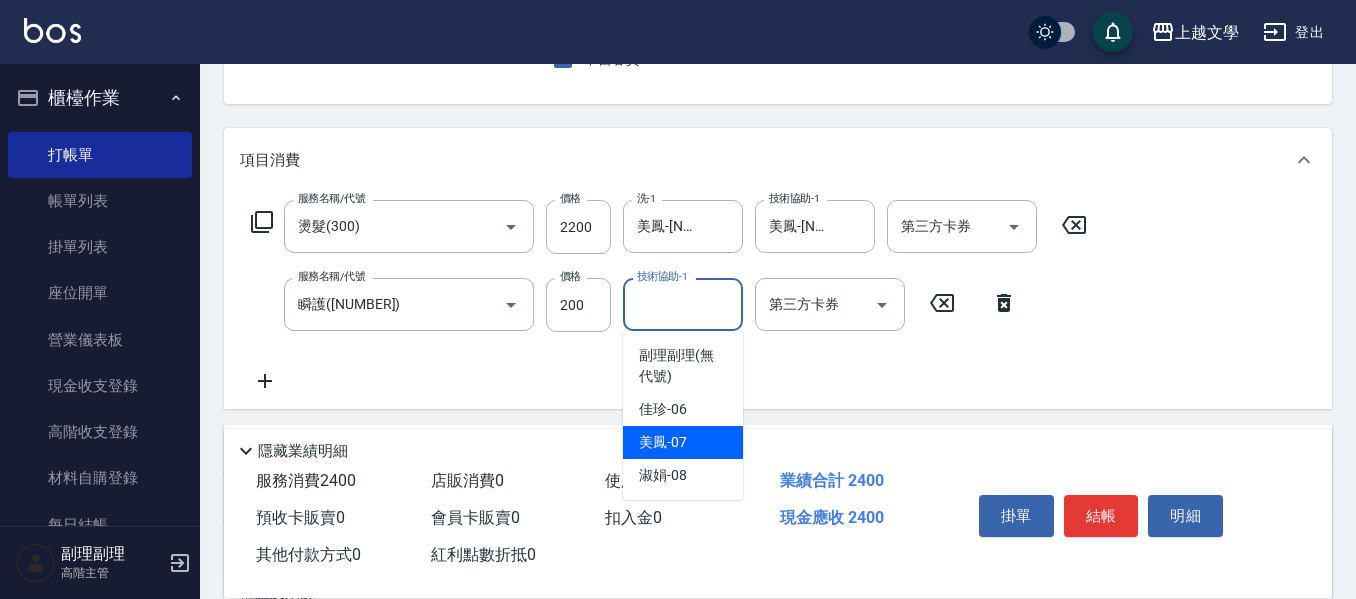 type on "美鳳-07" 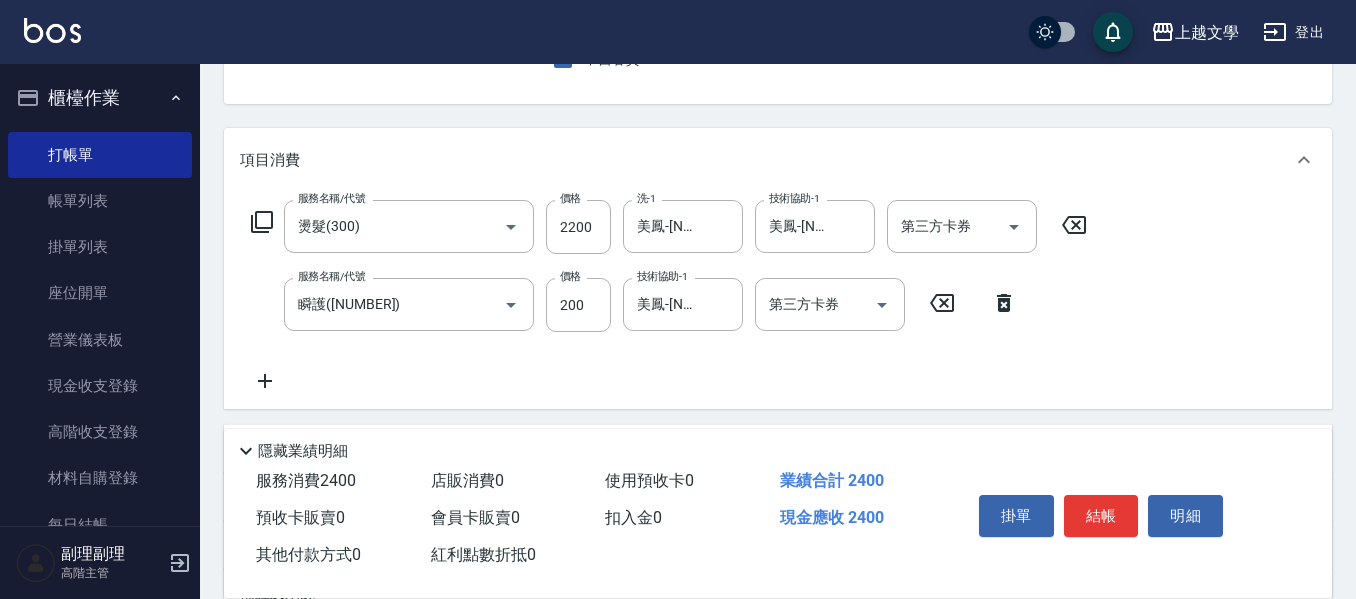 drag, startPoint x: 1093, startPoint y: 503, endPoint x: 1105, endPoint y: 365, distance: 138.52075 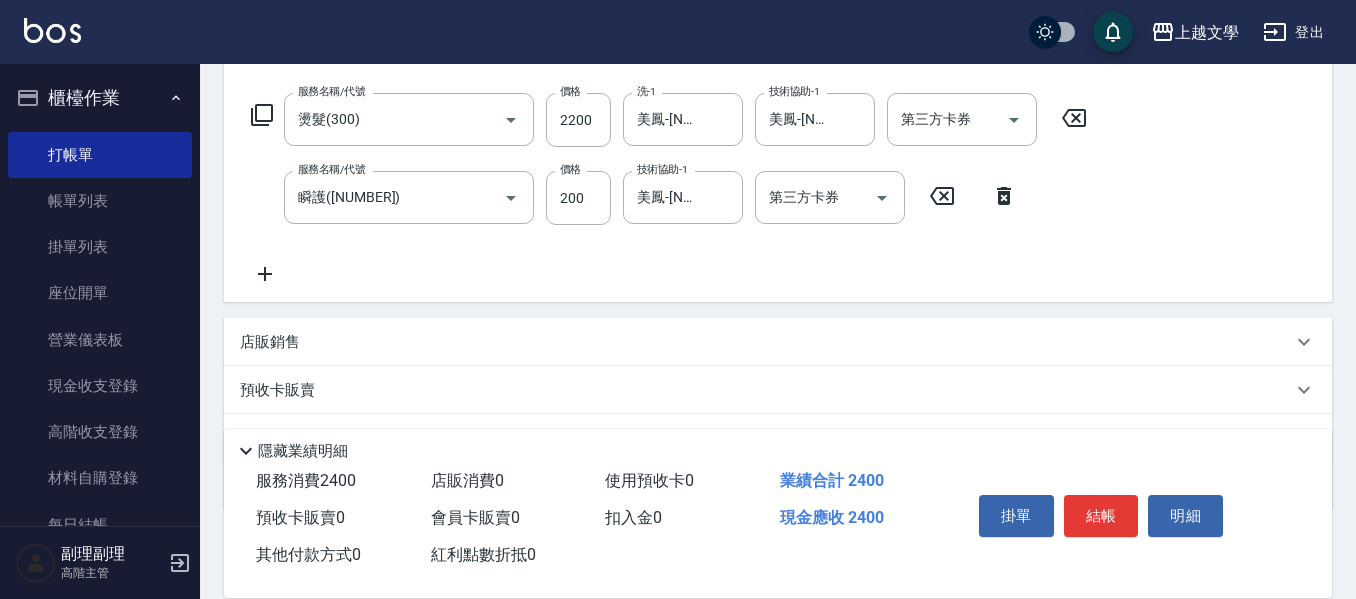 scroll, scrollTop: 400, scrollLeft: 0, axis: vertical 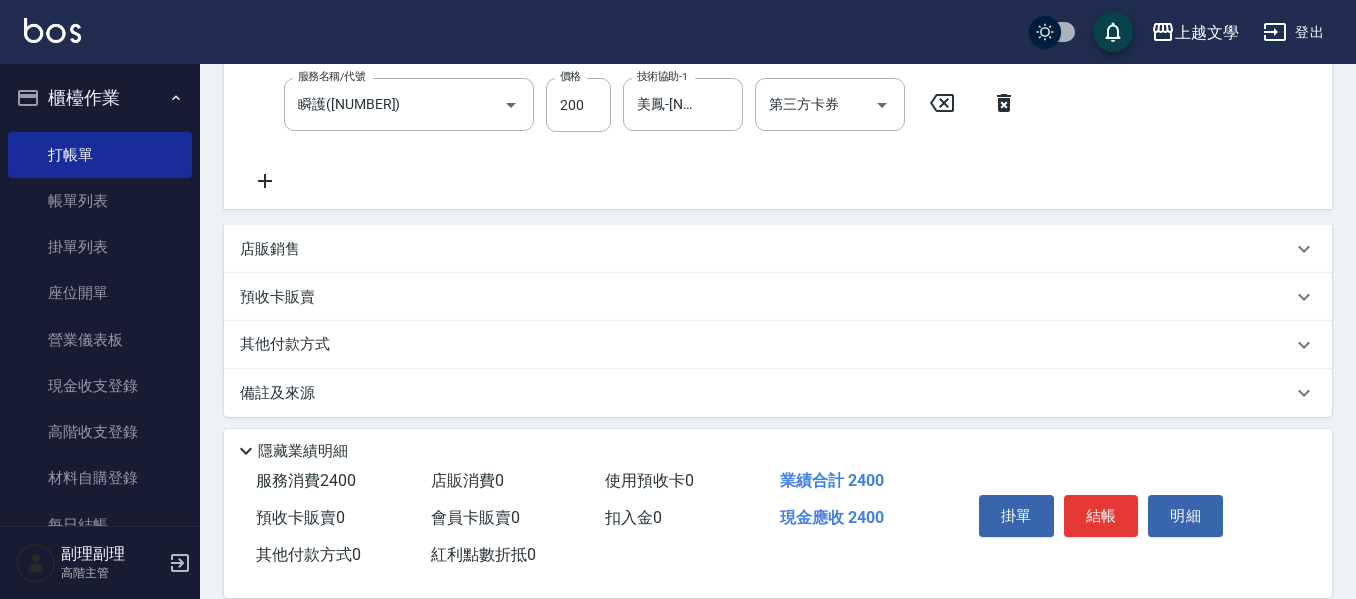 click on "其他付款方式" at bounding box center (766, 345) 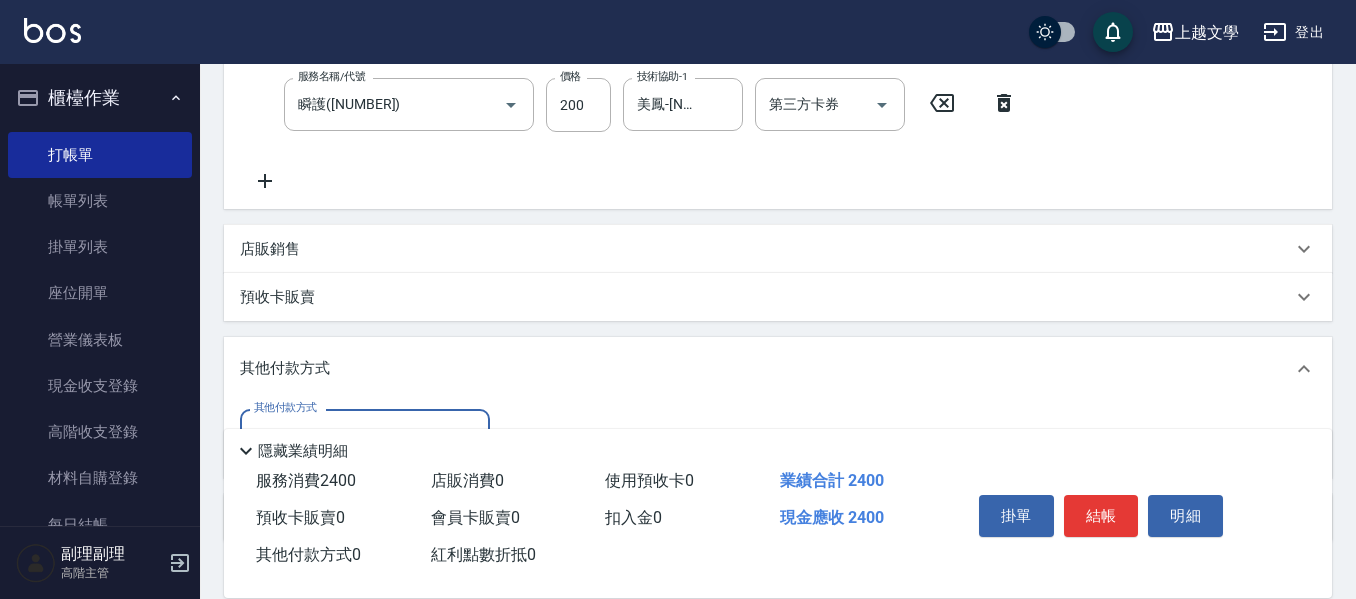 scroll, scrollTop: 0, scrollLeft: 0, axis: both 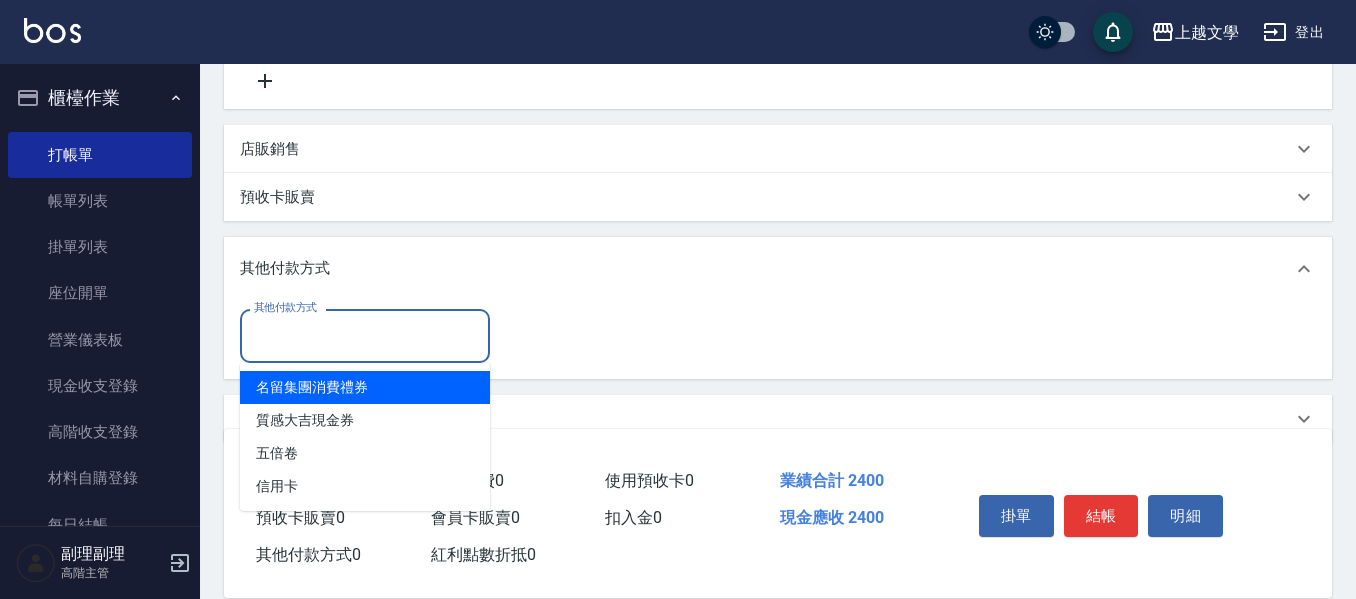 click on "其他付款方式" at bounding box center (365, 335) 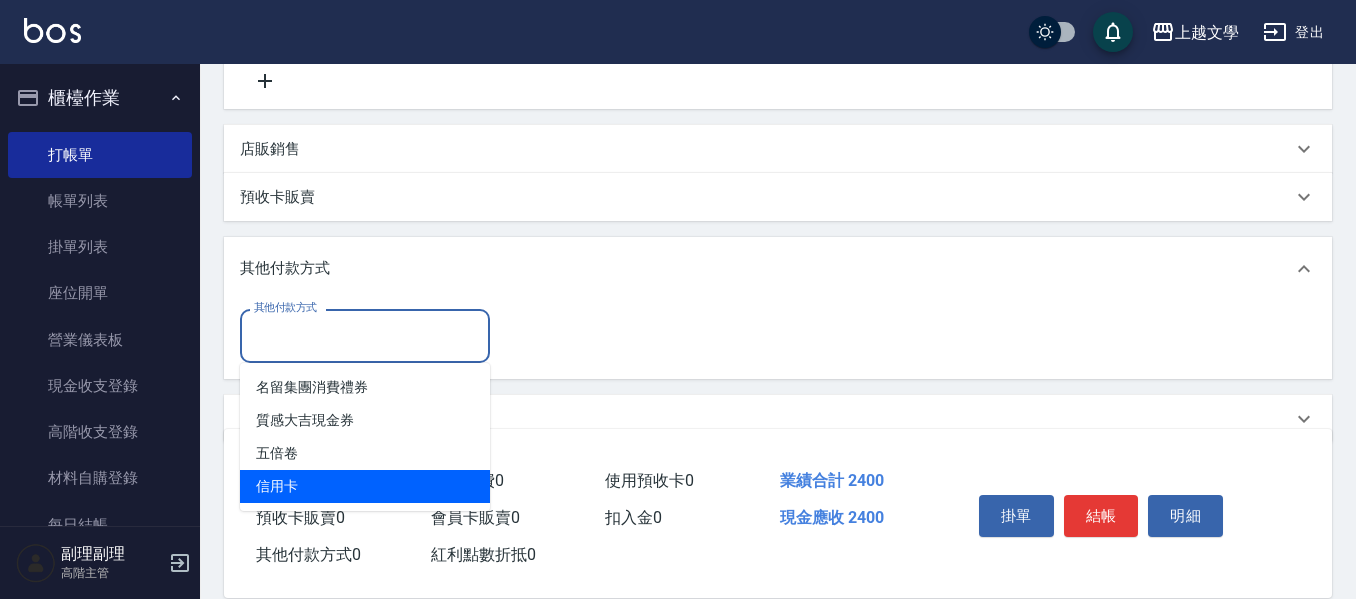 click on "信用卡" at bounding box center (365, 486) 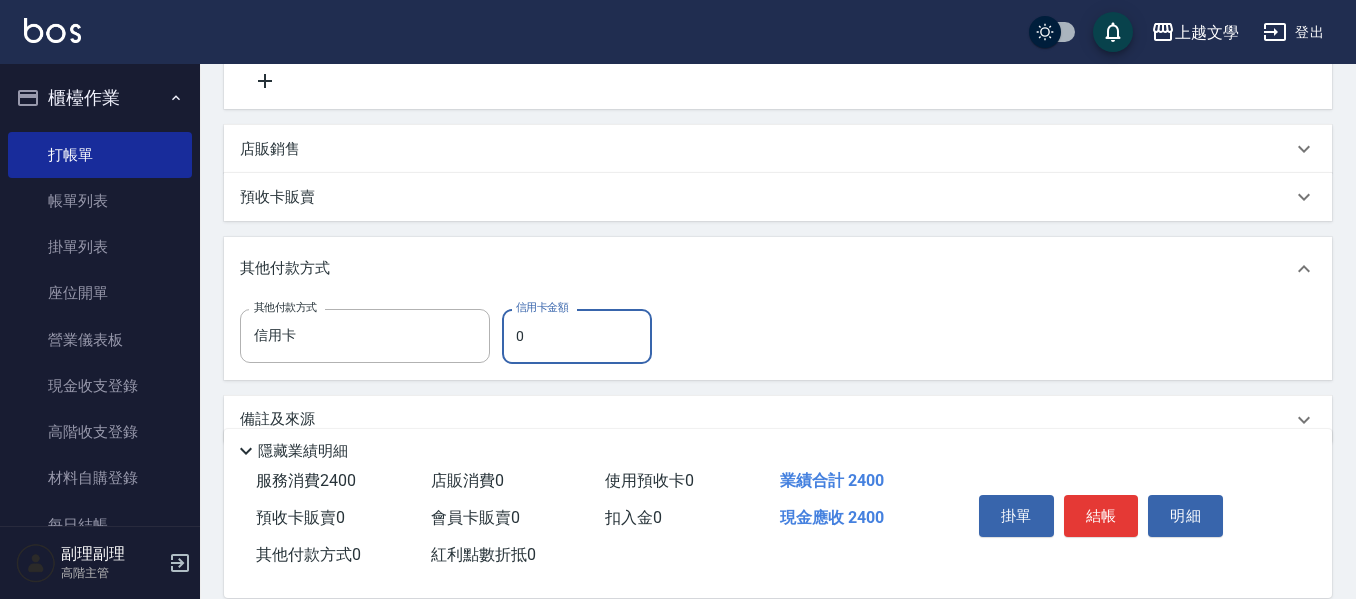 click on "0" at bounding box center (577, 336) 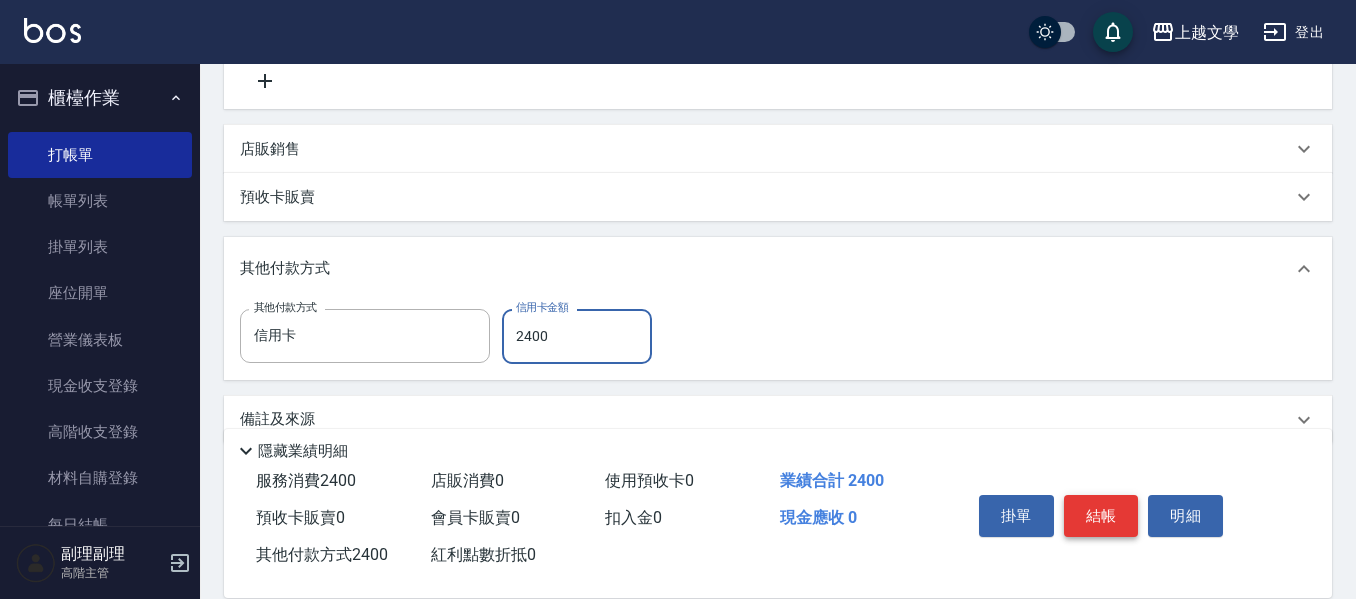 type on "2400" 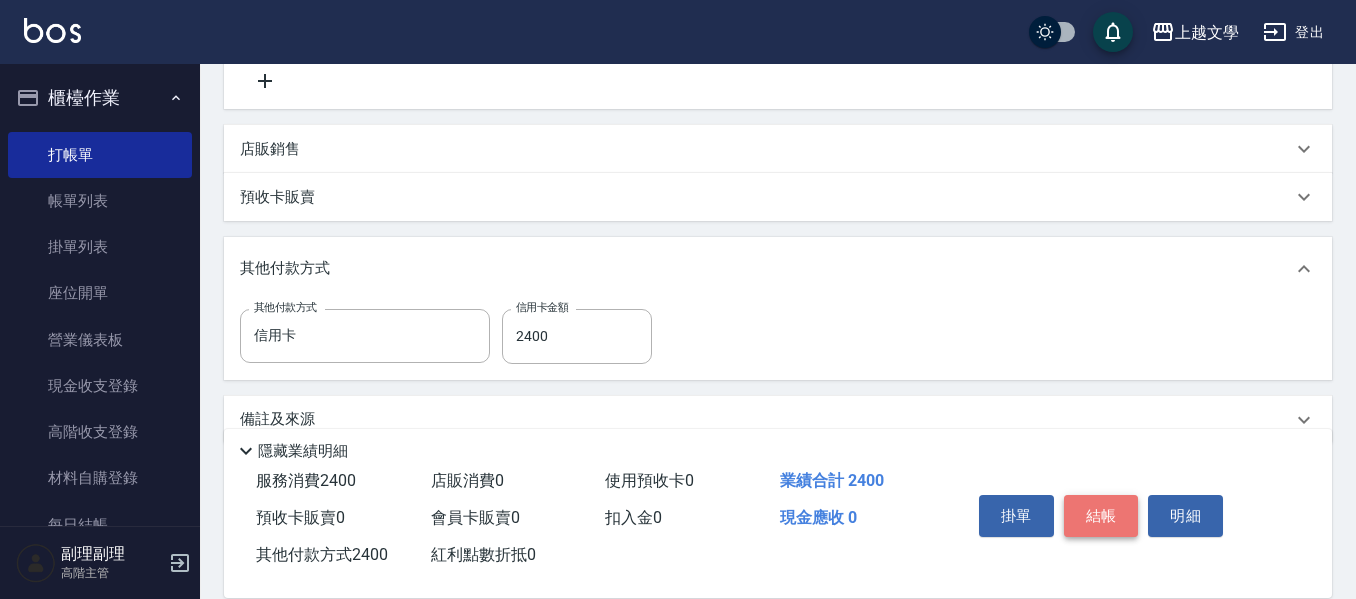 click on "結帳" at bounding box center [1101, 516] 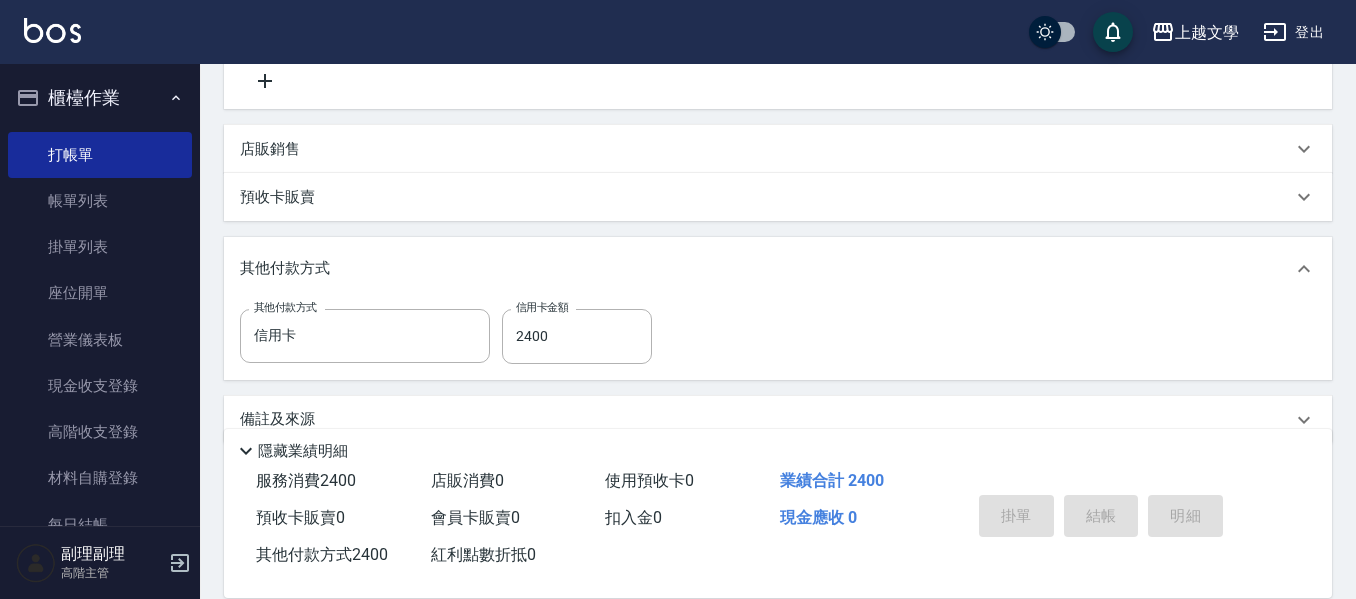 type on "2025/08/09 17:39" 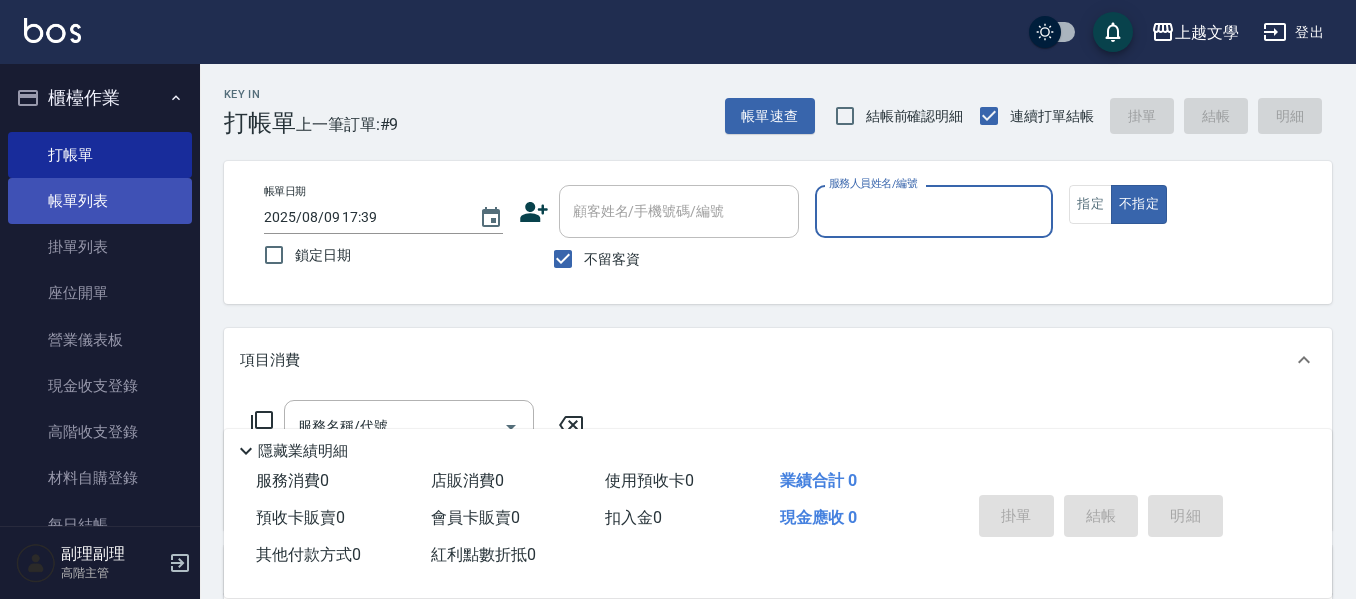 click on "帳單列表" at bounding box center [100, 201] 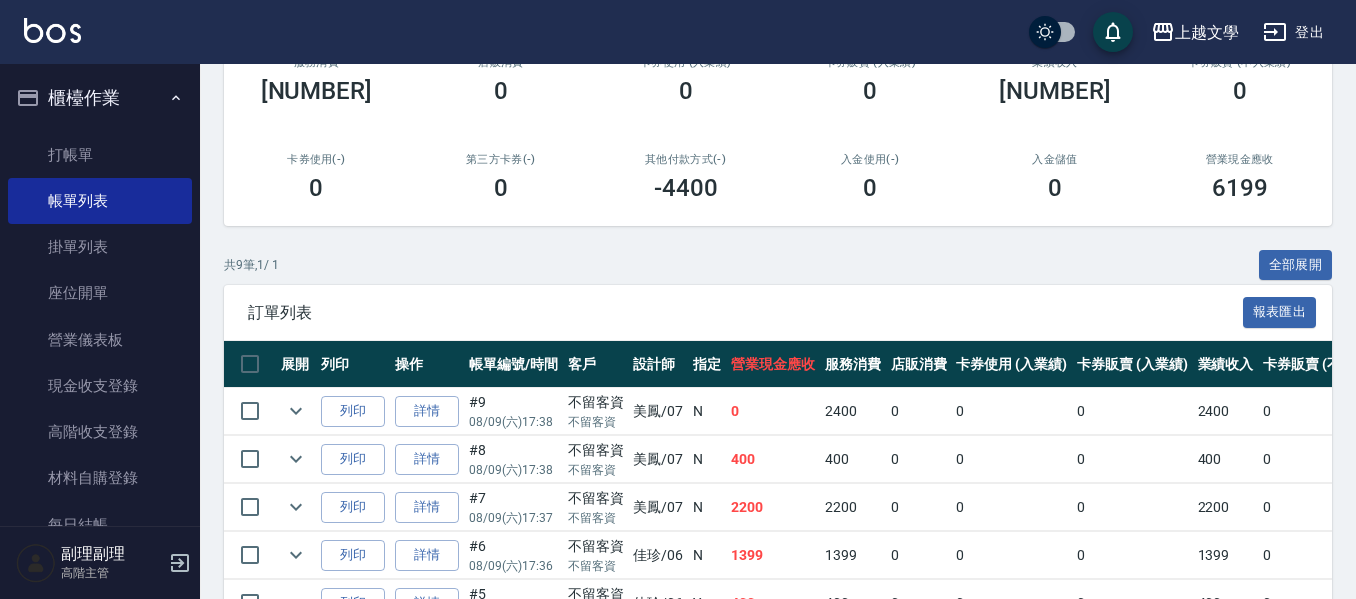 scroll, scrollTop: 300, scrollLeft: 0, axis: vertical 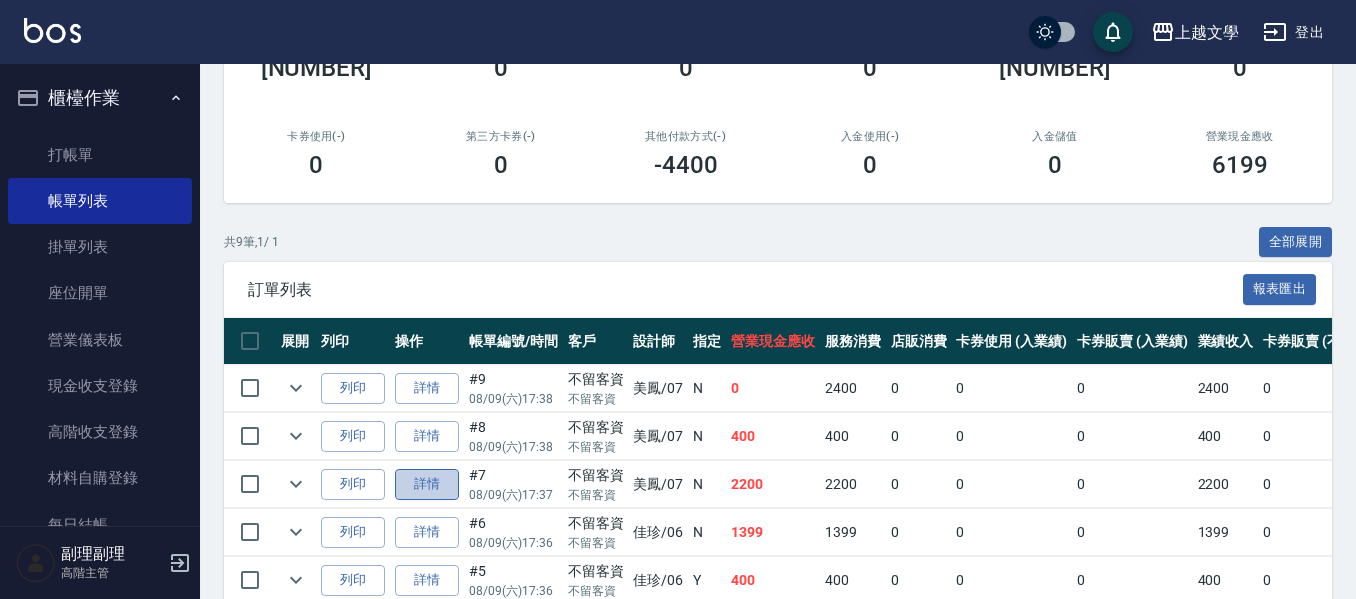 click on "詳情" at bounding box center [427, 484] 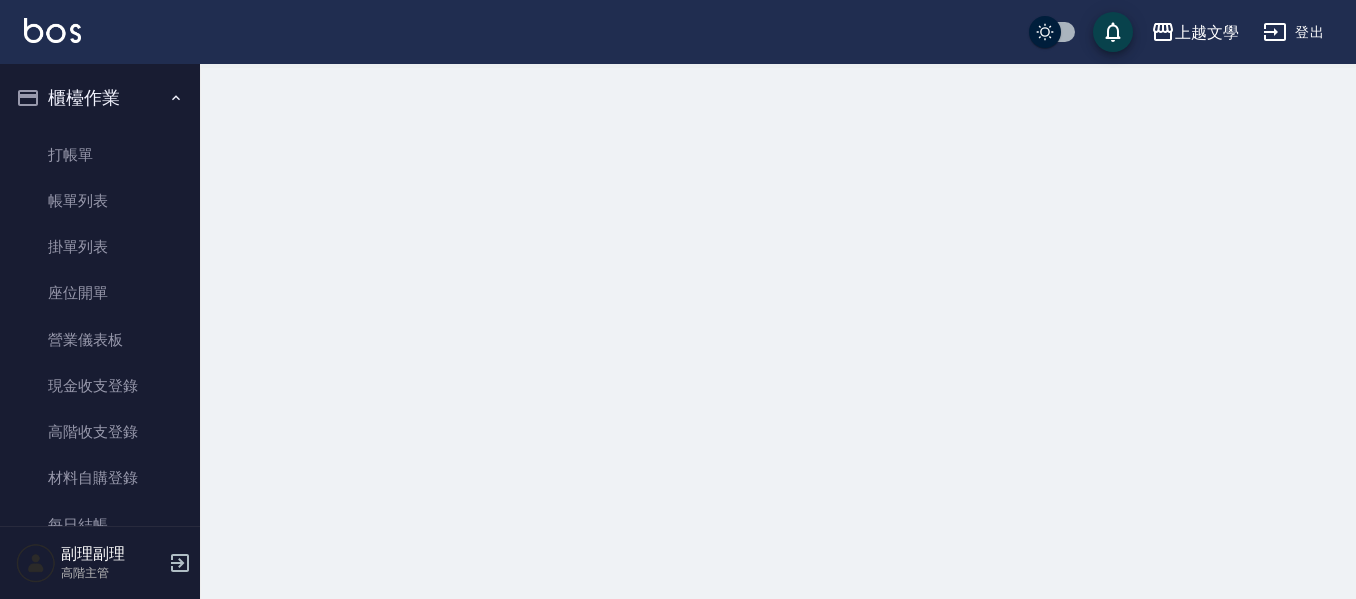 scroll, scrollTop: 0, scrollLeft: 0, axis: both 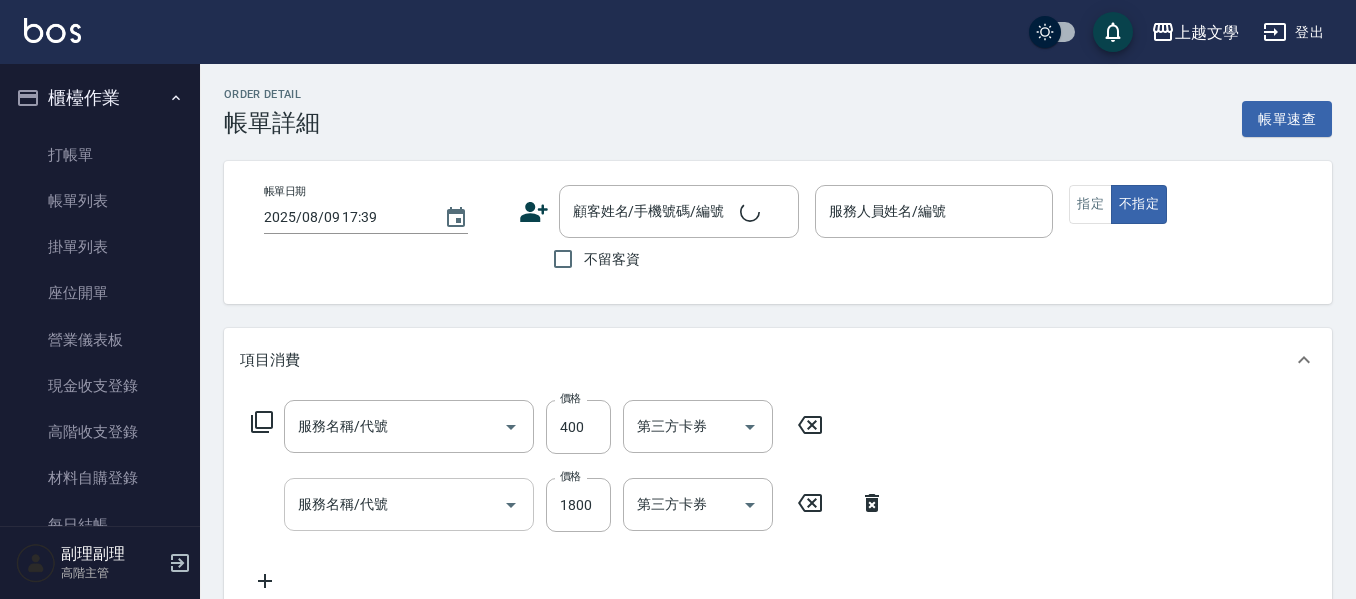 type on "2025/08/09 17:37" 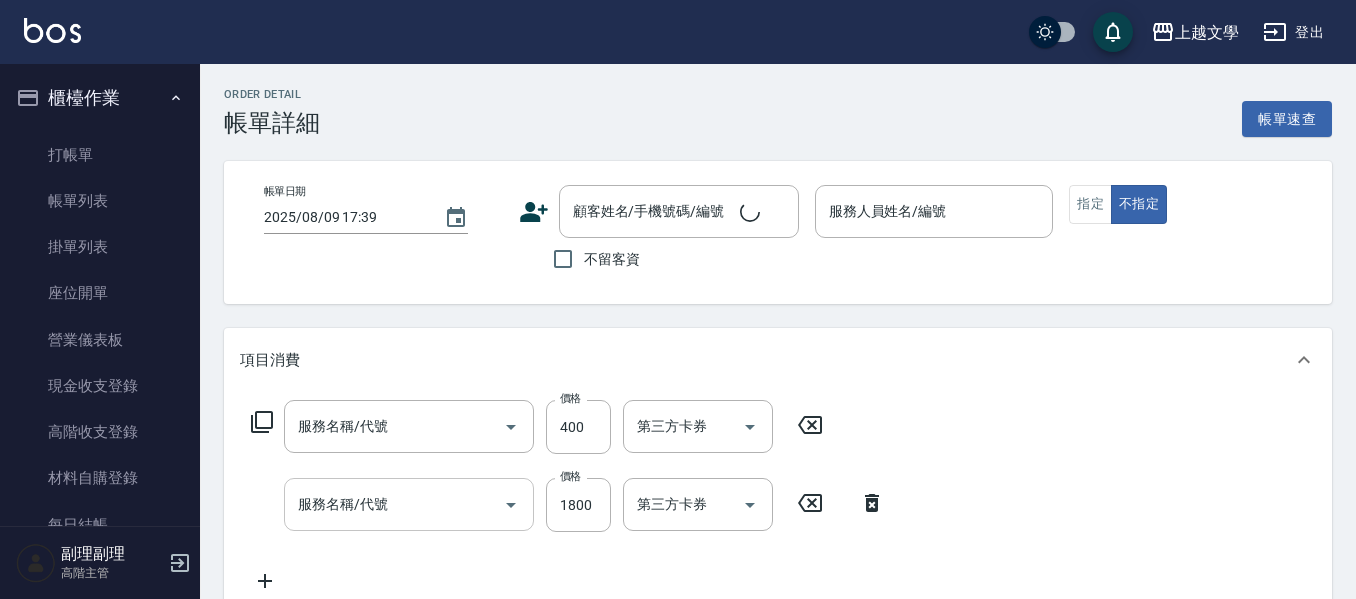 checkbox on "true" 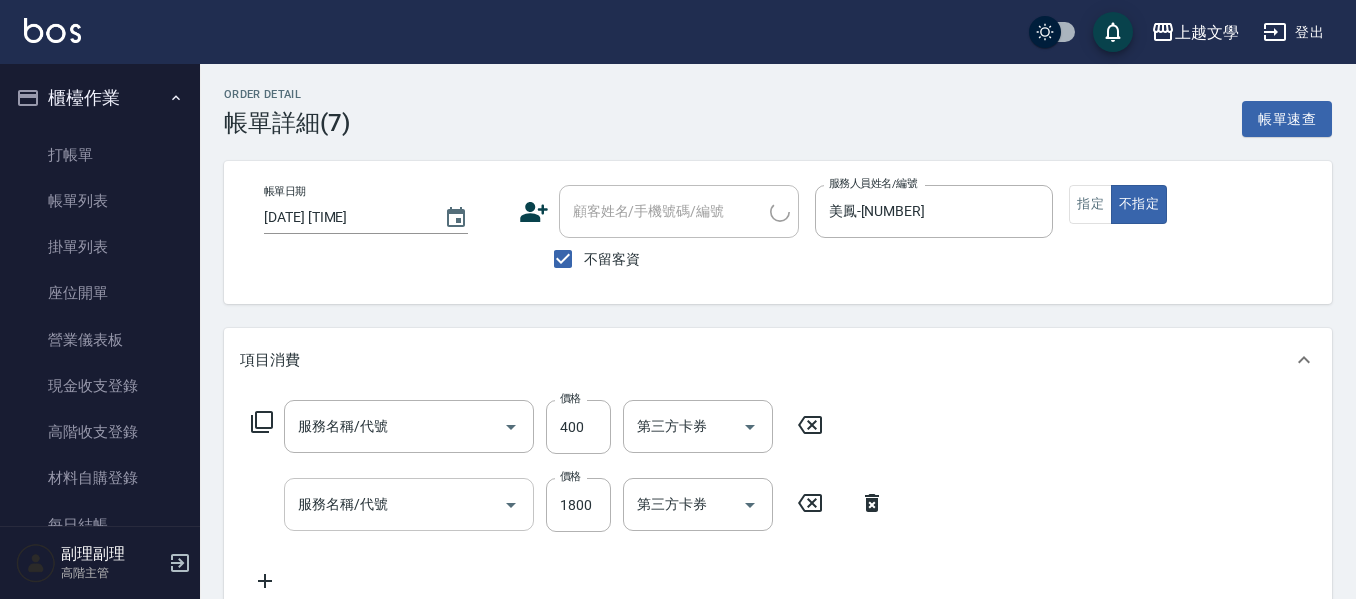 type on "舒暢洗髮(10333)" 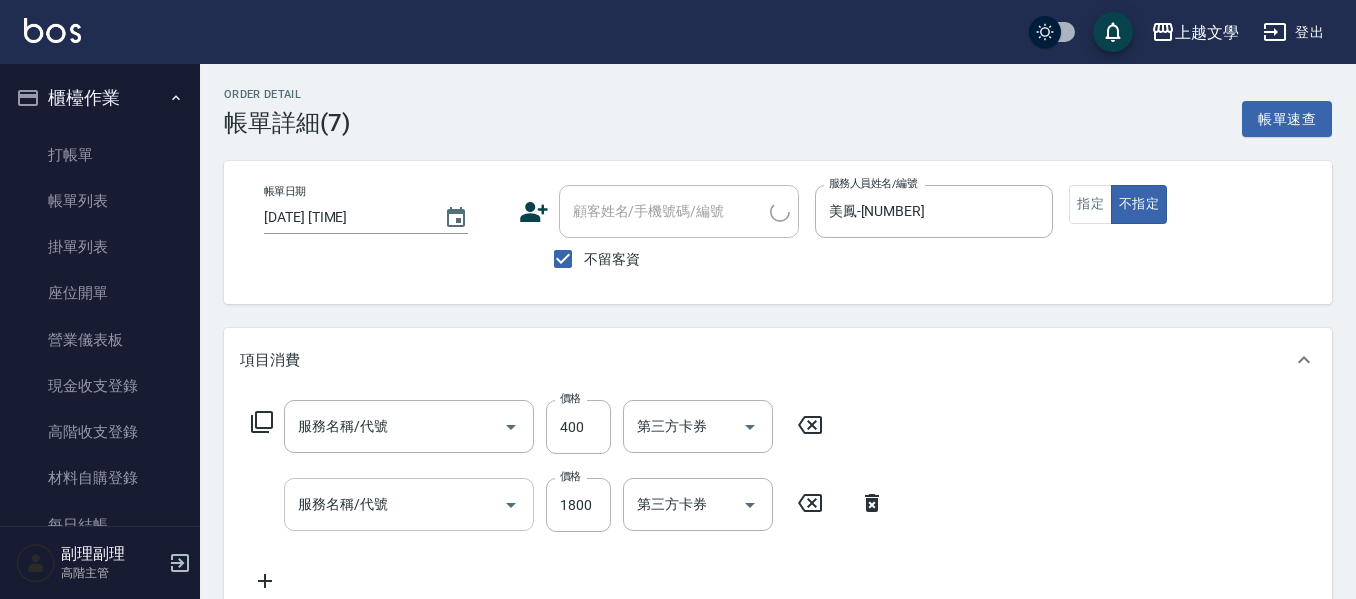 type on "燙髮(300)" 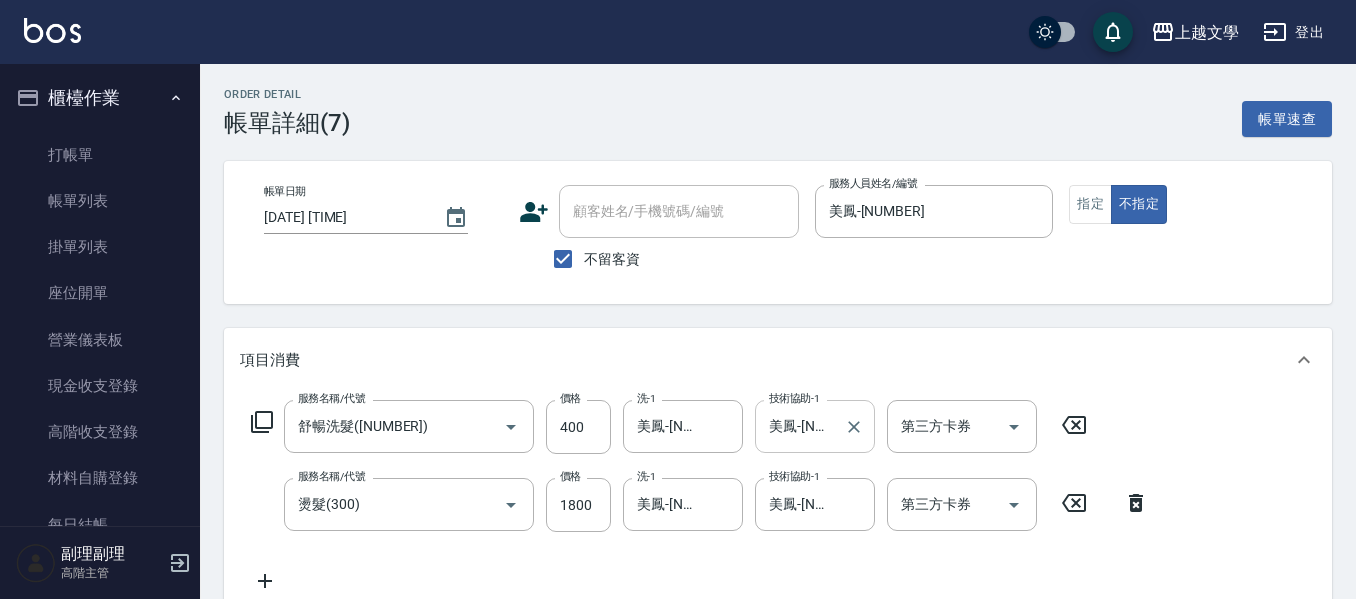 scroll, scrollTop: 100, scrollLeft: 0, axis: vertical 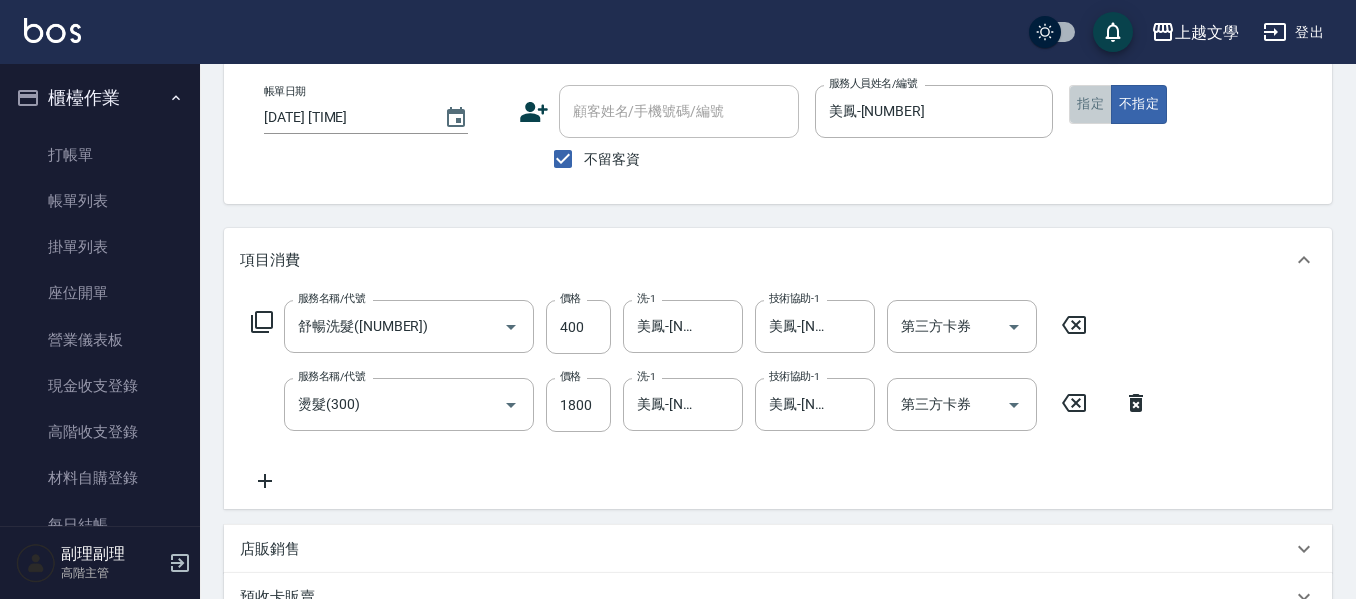 click on "指定" at bounding box center [1090, 104] 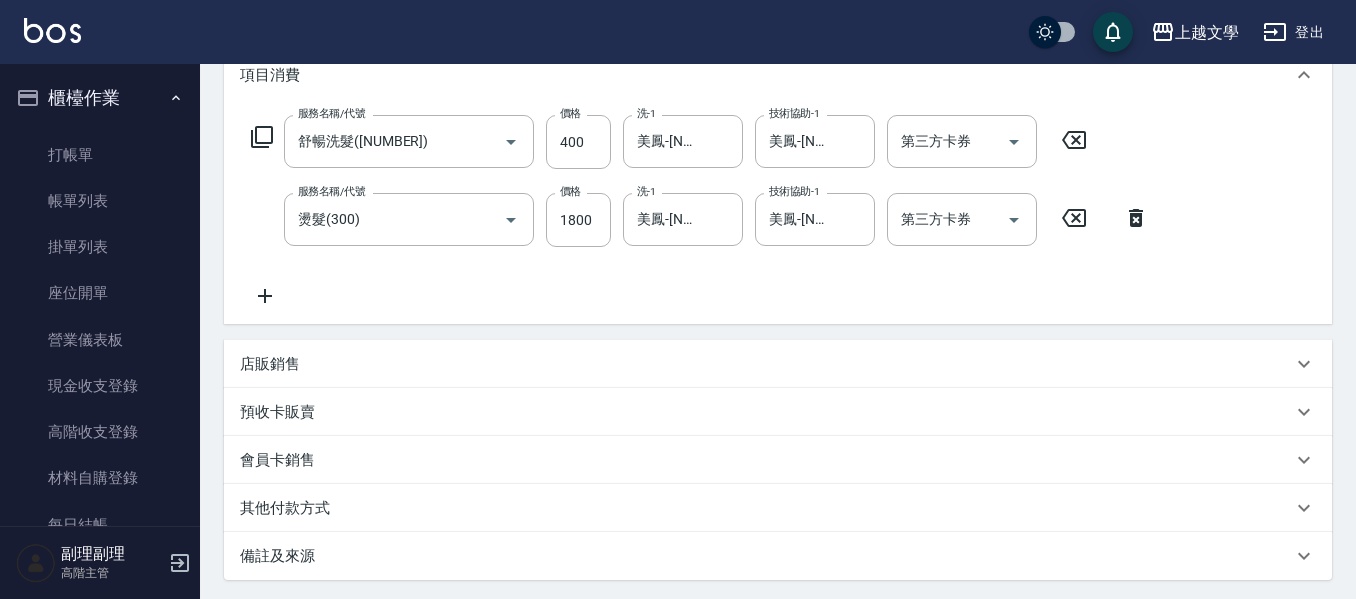 scroll, scrollTop: 482, scrollLeft: 0, axis: vertical 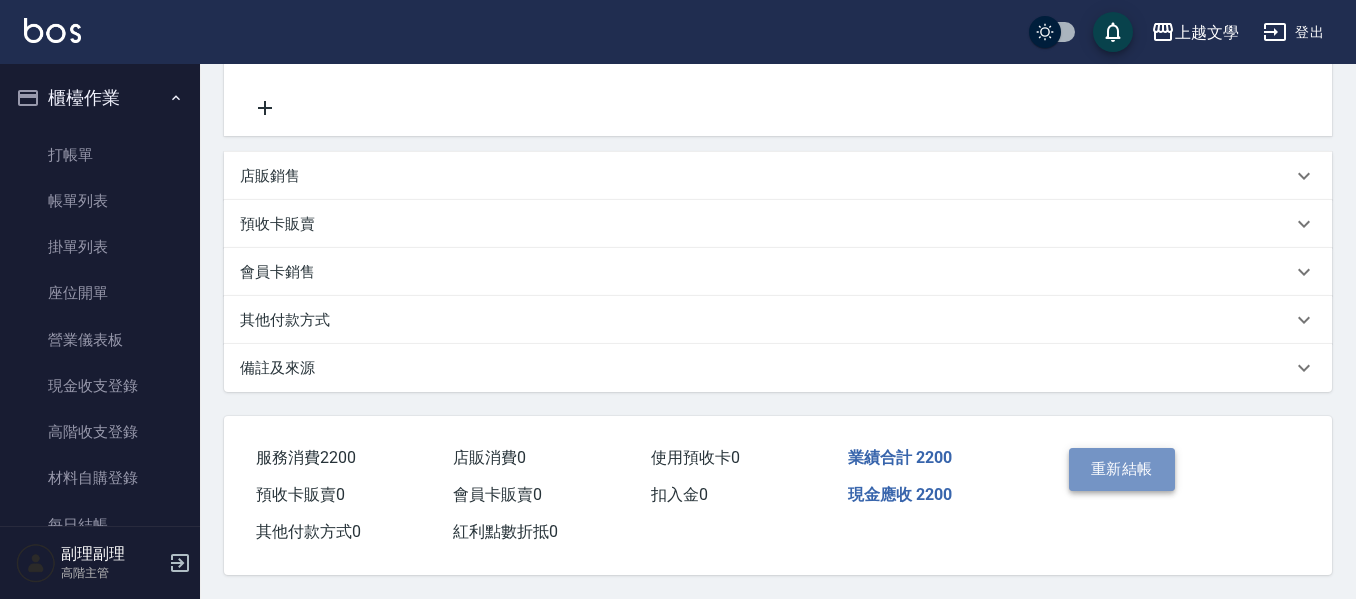 click on "重新結帳" at bounding box center (1122, 469) 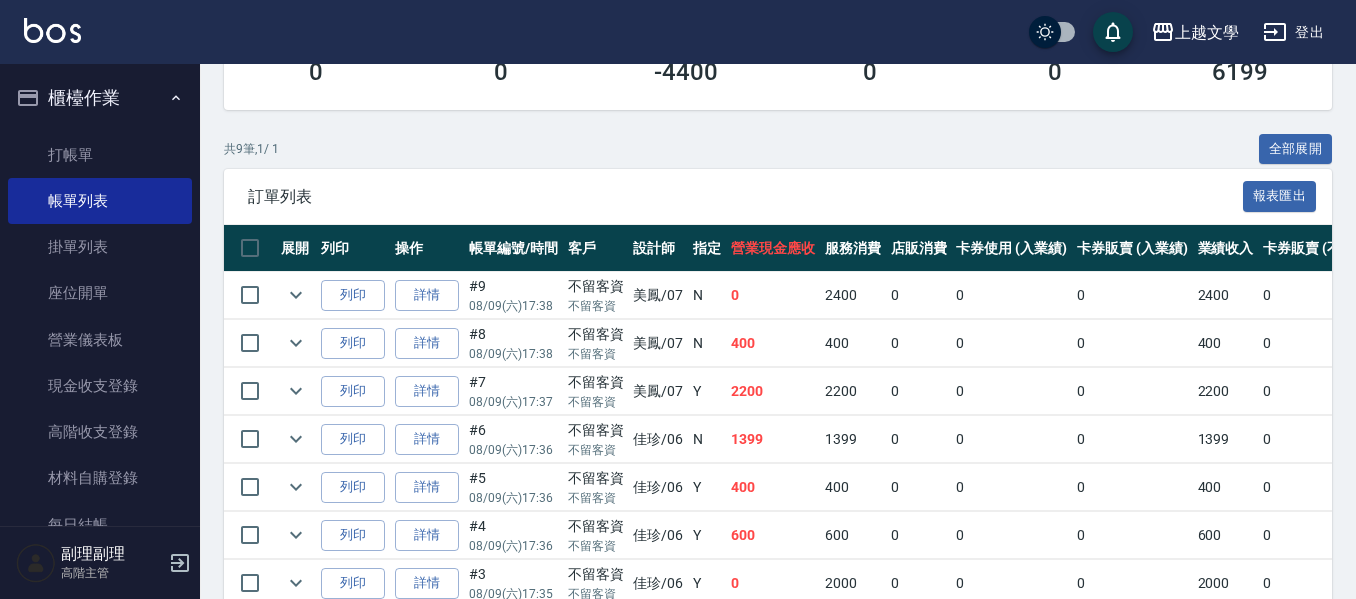 scroll, scrollTop: 400, scrollLeft: 0, axis: vertical 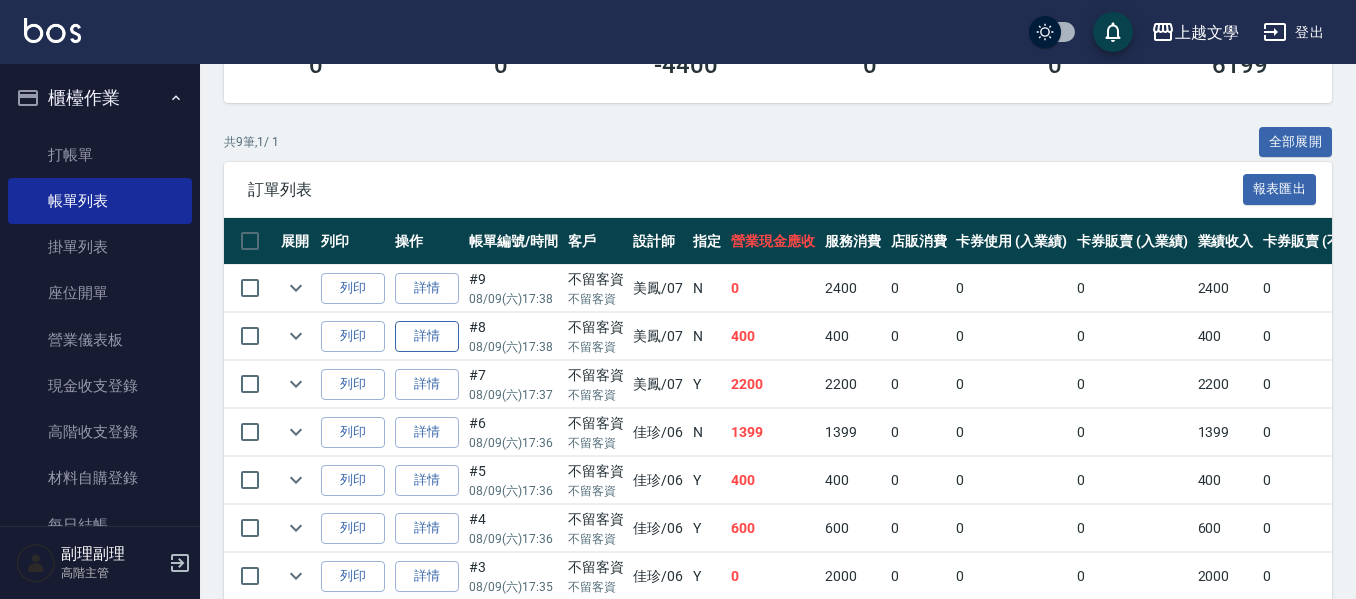 click on "詳情" at bounding box center [427, 336] 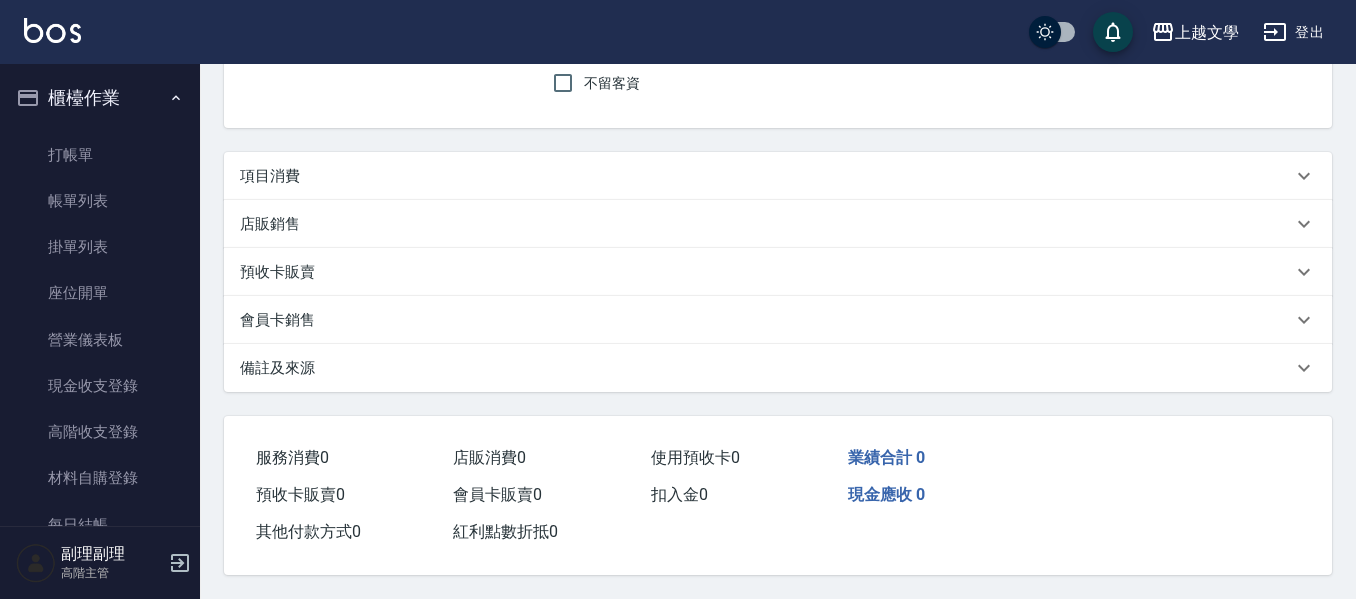 scroll, scrollTop: 0, scrollLeft: 0, axis: both 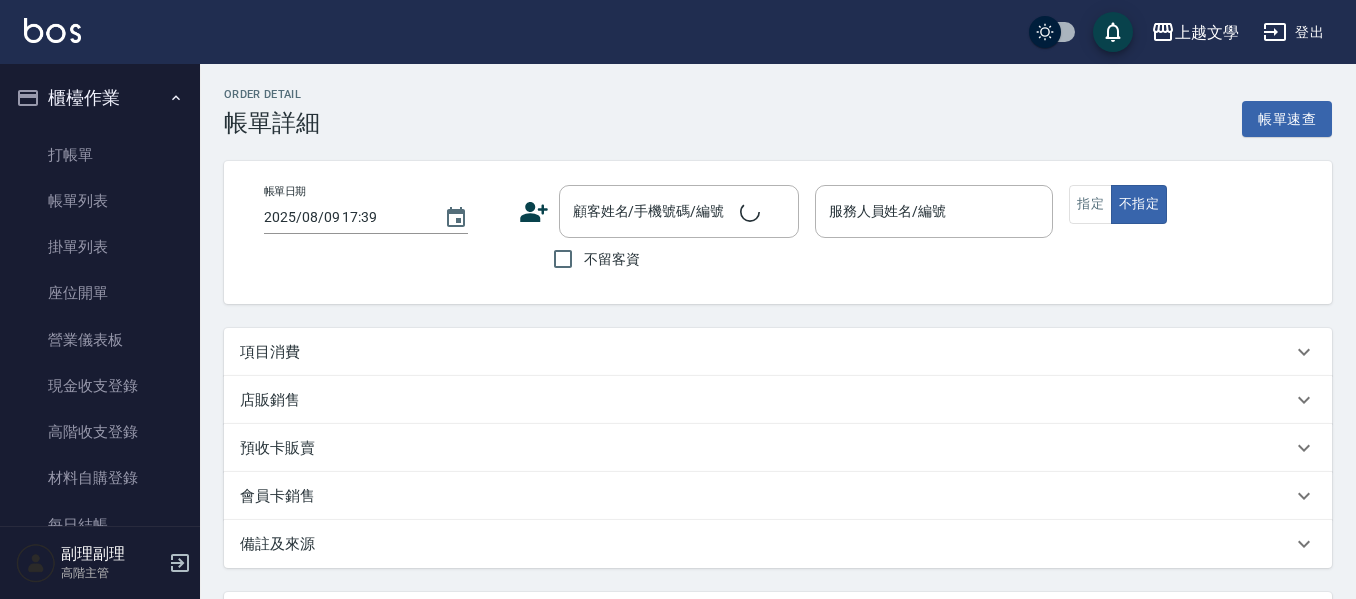 type on "2025/08/09 17:38" 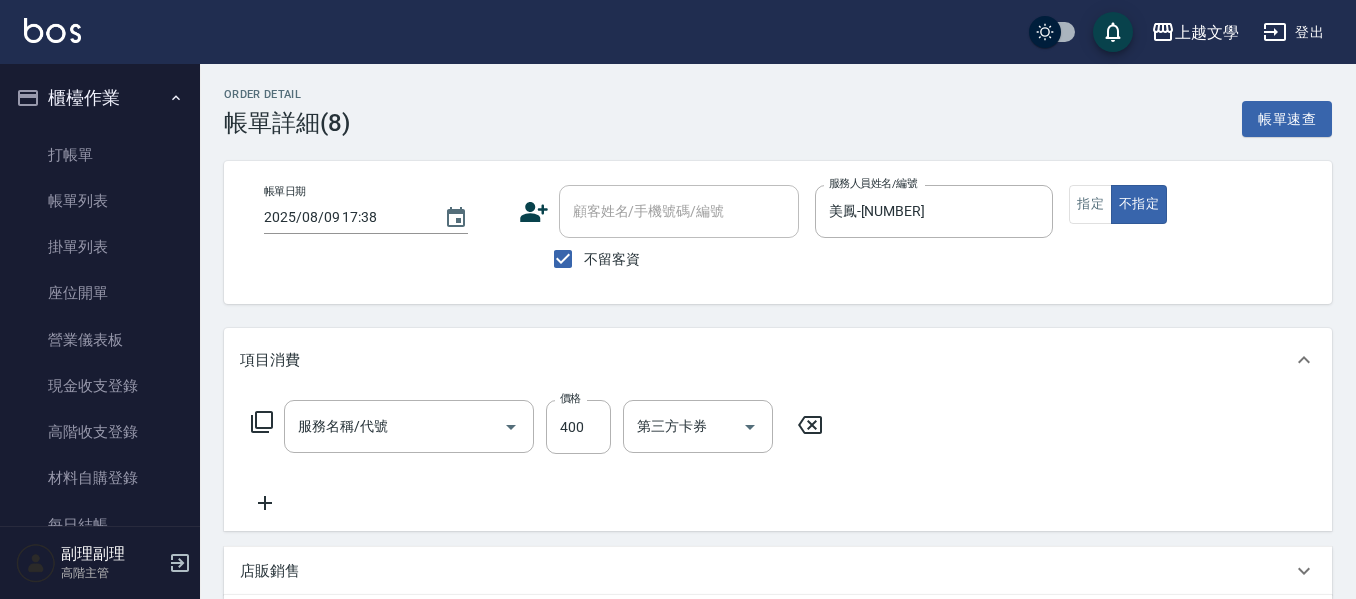 type on "剪髮(200)" 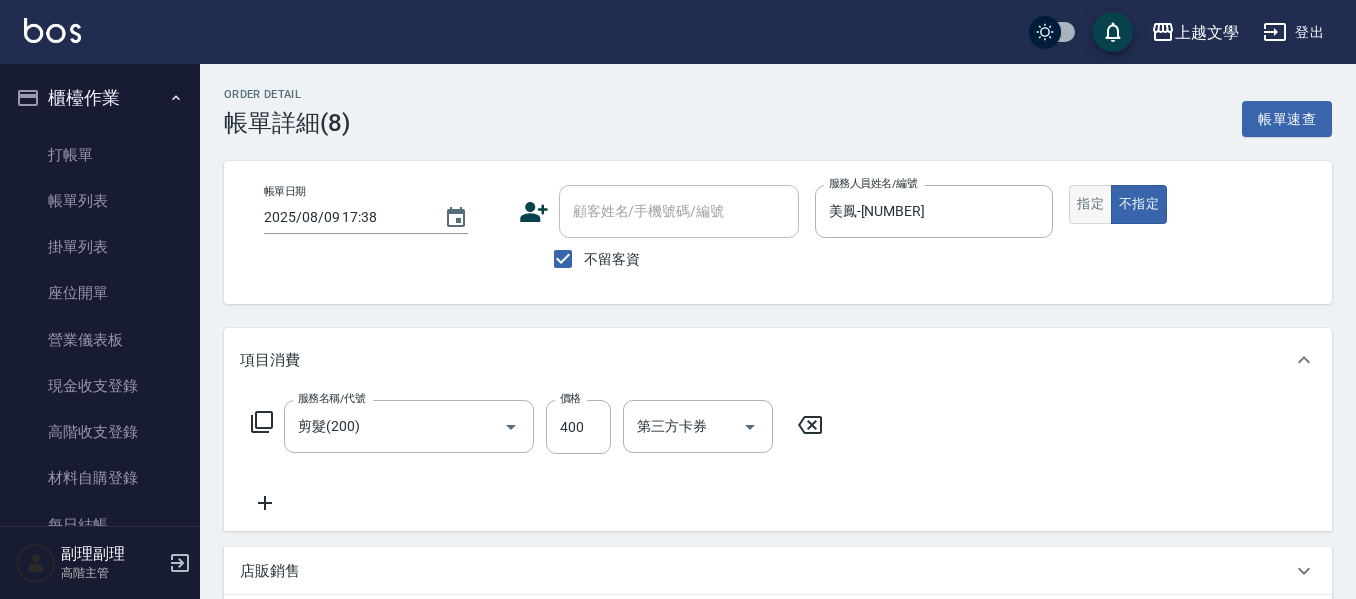 click on "指定" at bounding box center (1090, 204) 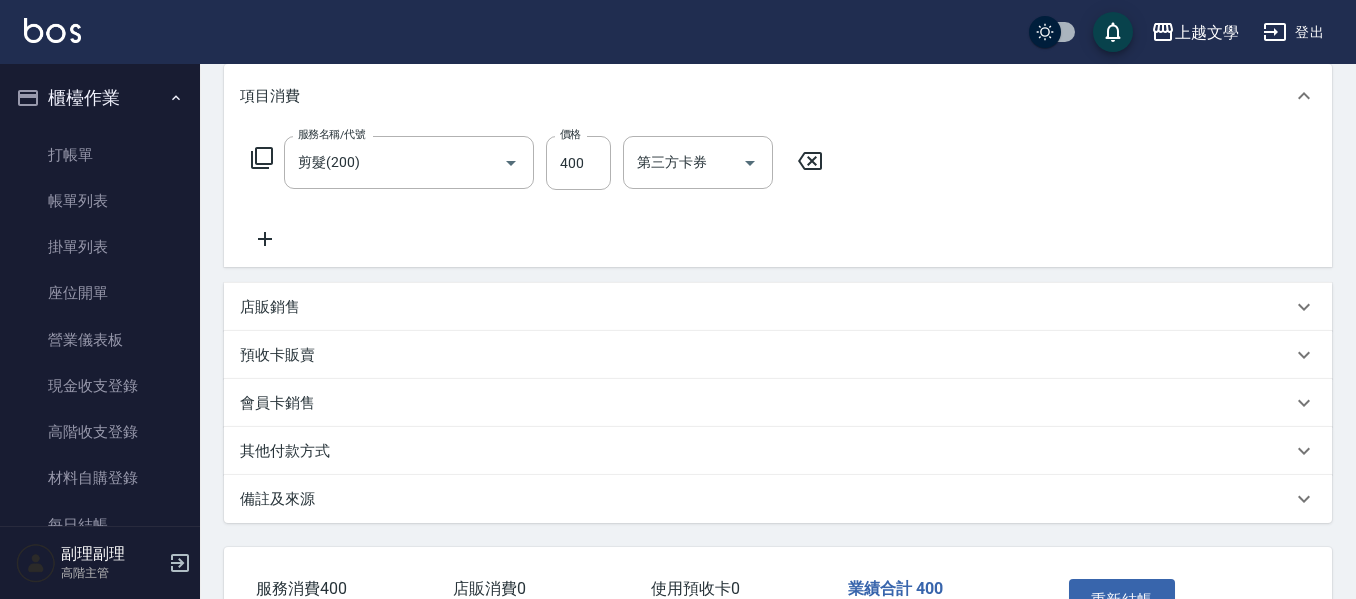 scroll, scrollTop: 300, scrollLeft: 0, axis: vertical 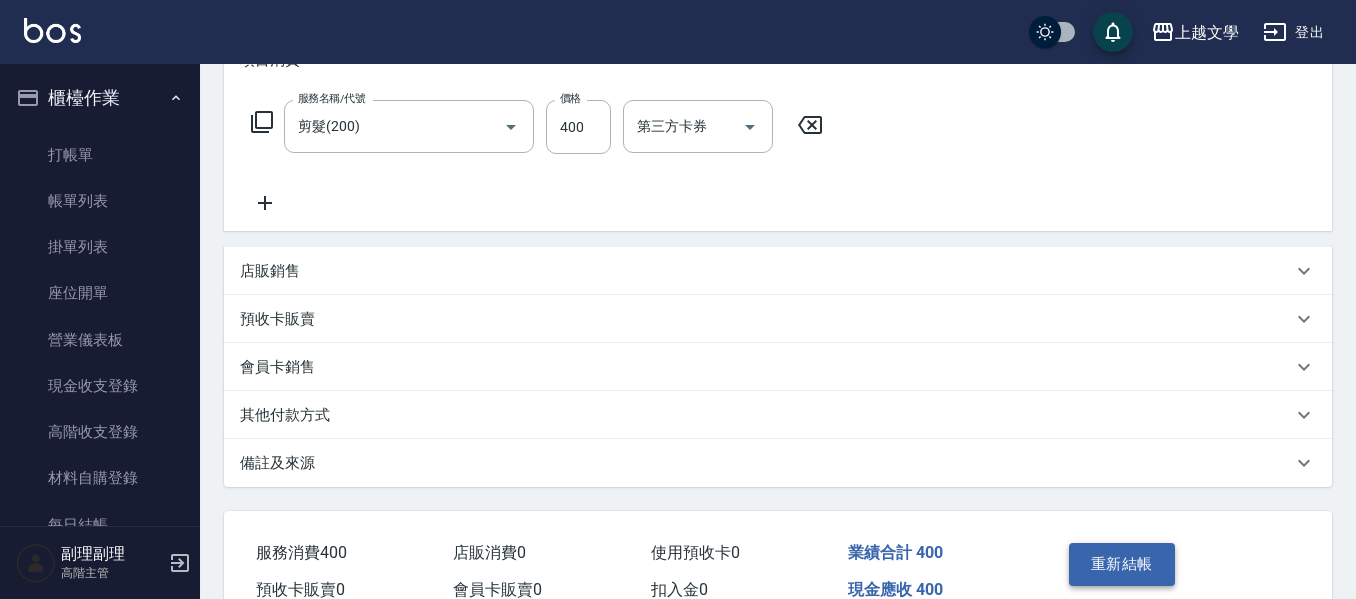 click on "重新結帳" at bounding box center (1122, 564) 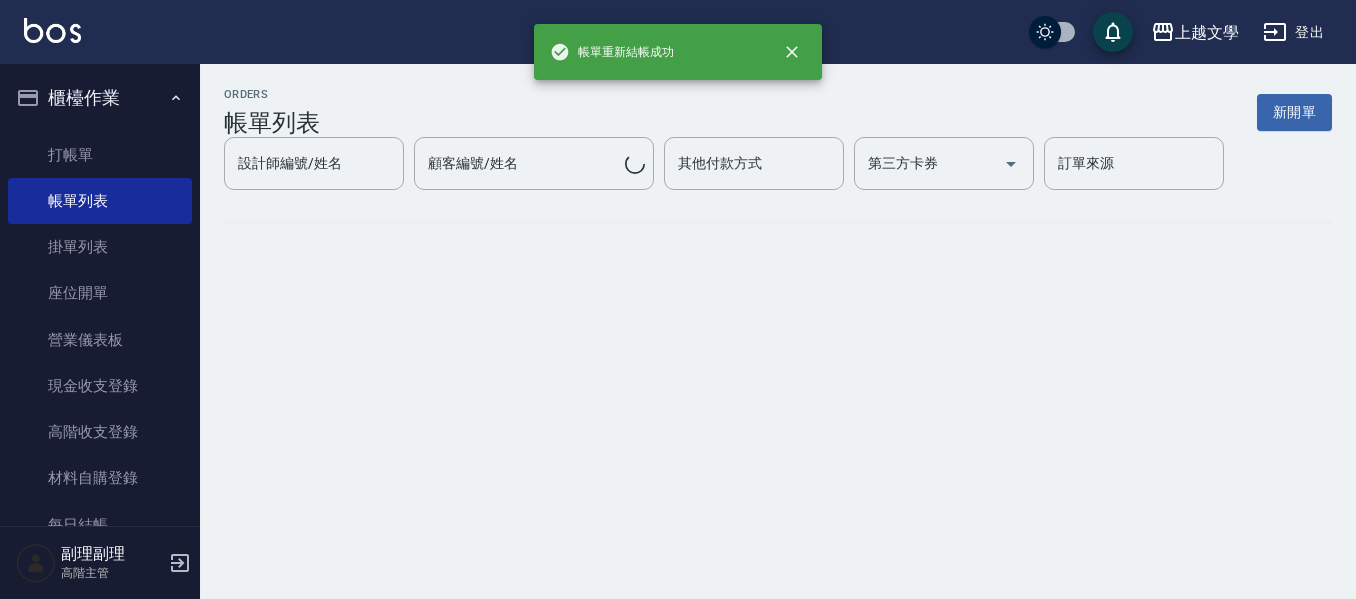 scroll, scrollTop: 0, scrollLeft: 0, axis: both 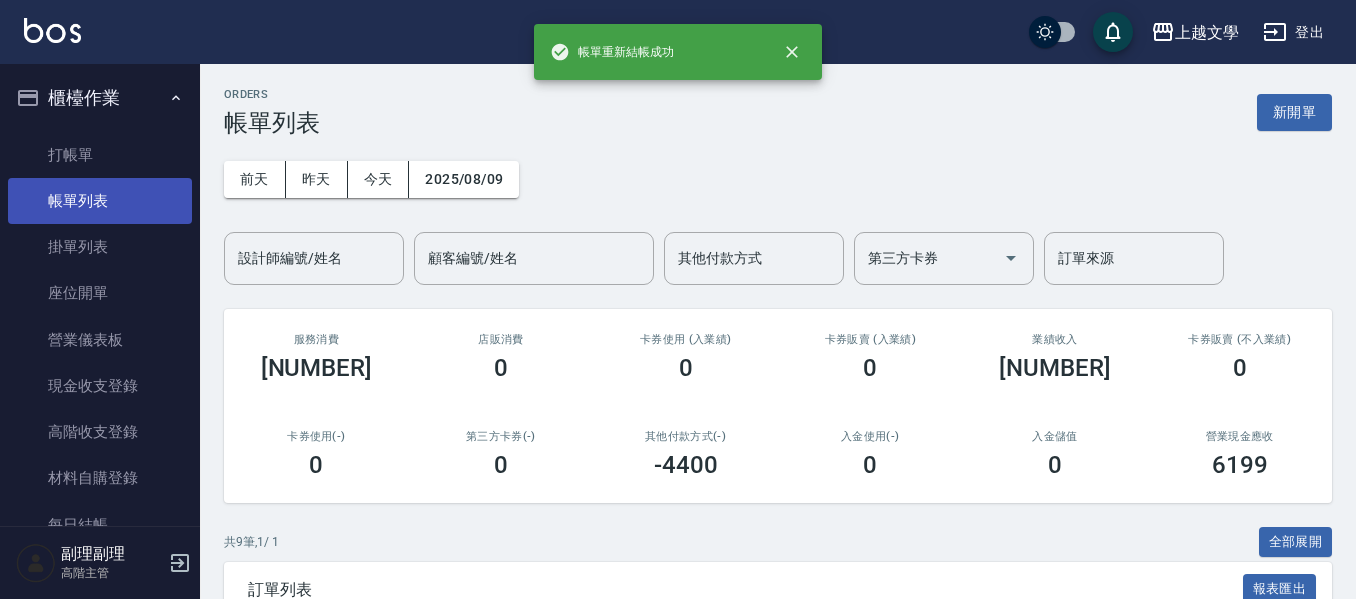 click on "帳單列表" at bounding box center (100, 201) 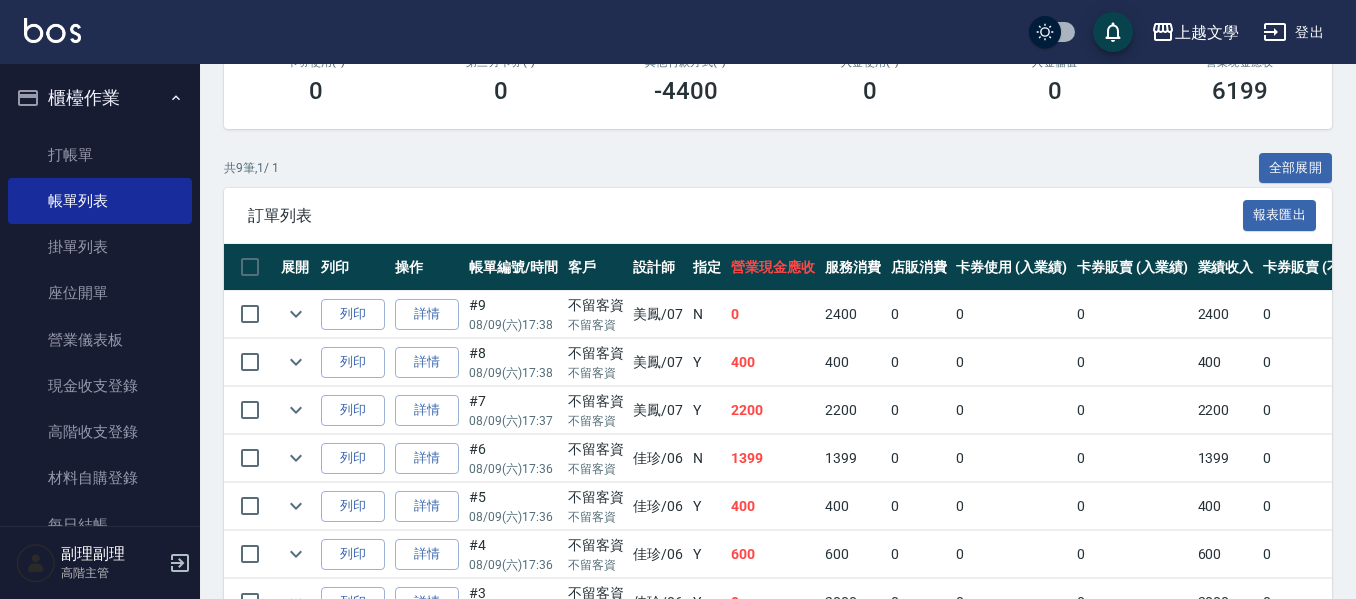 scroll, scrollTop: 400, scrollLeft: 0, axis: vertical 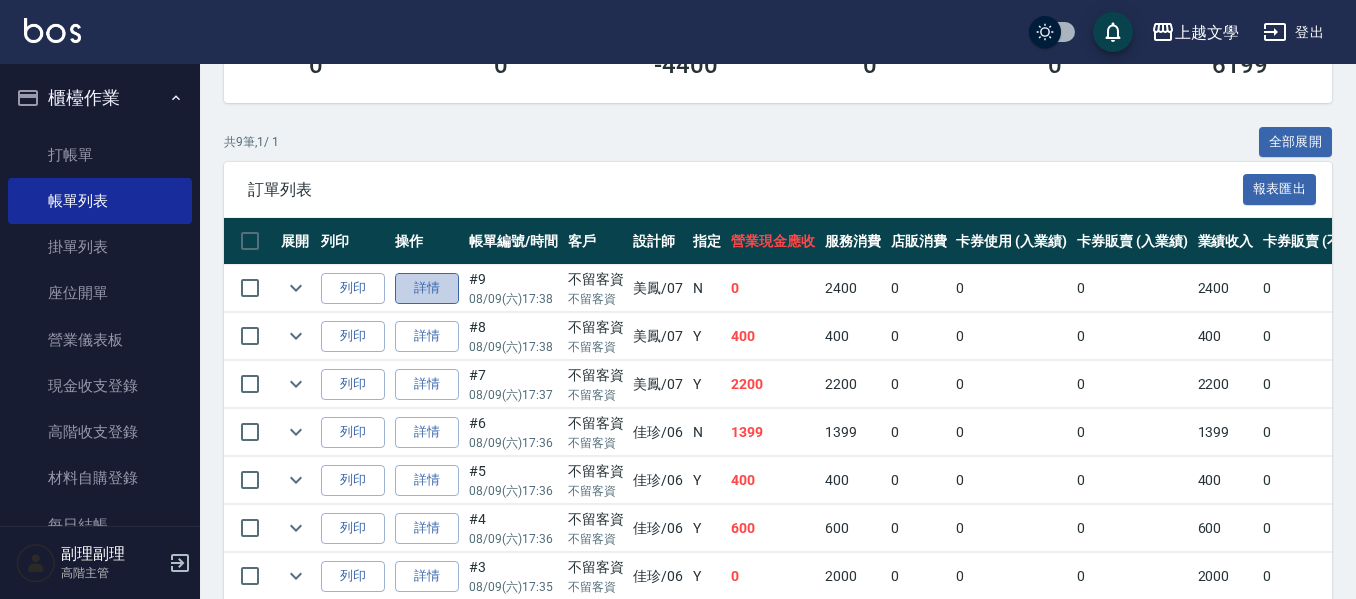 click on "詳情" at bounding box center (427, 288) 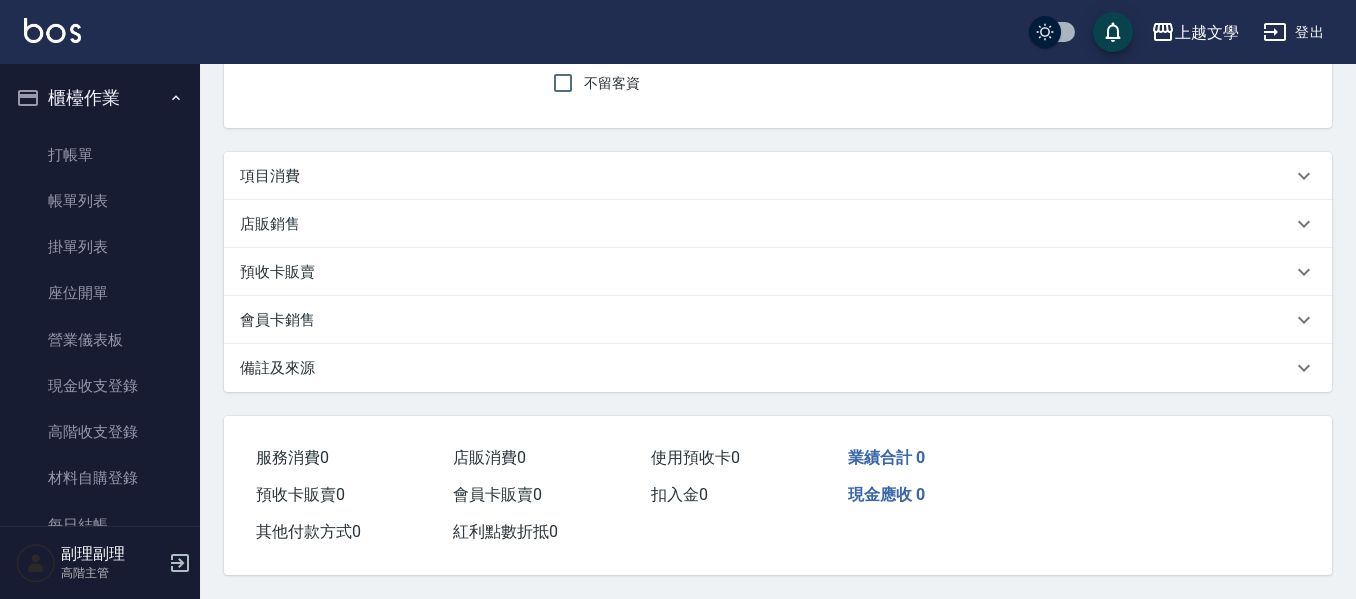 scroll, scrollTop: 0, scrollLeft: 0, axis: both 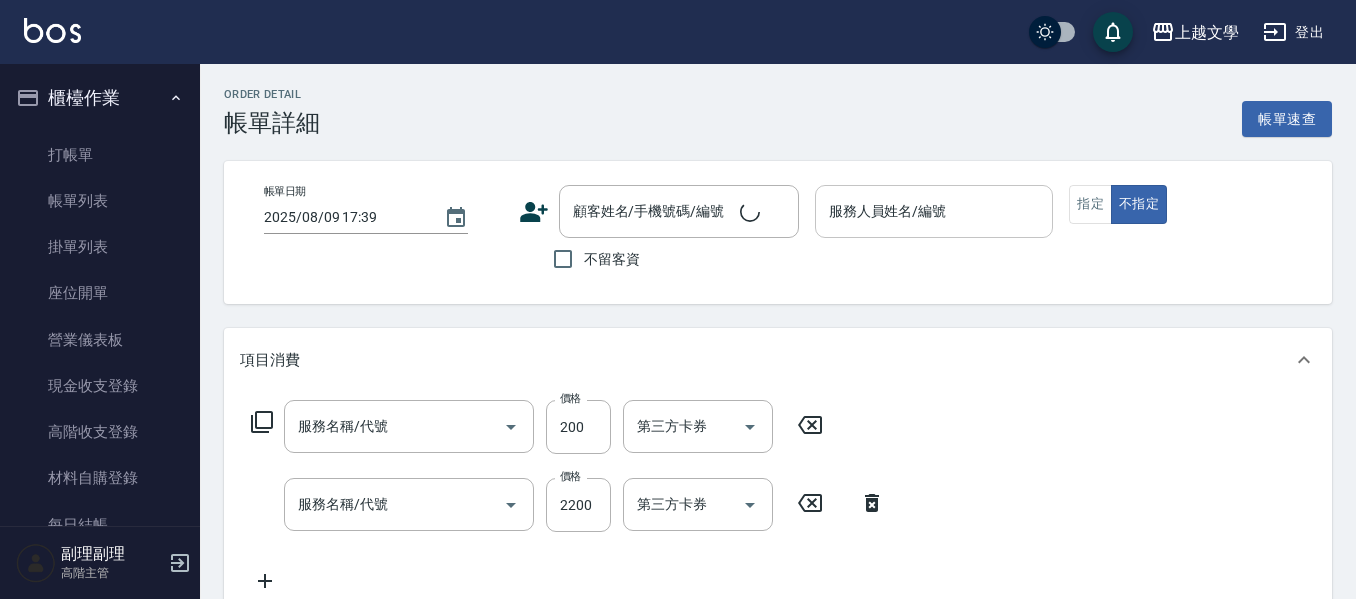 type on "2025/08/09 17:38" 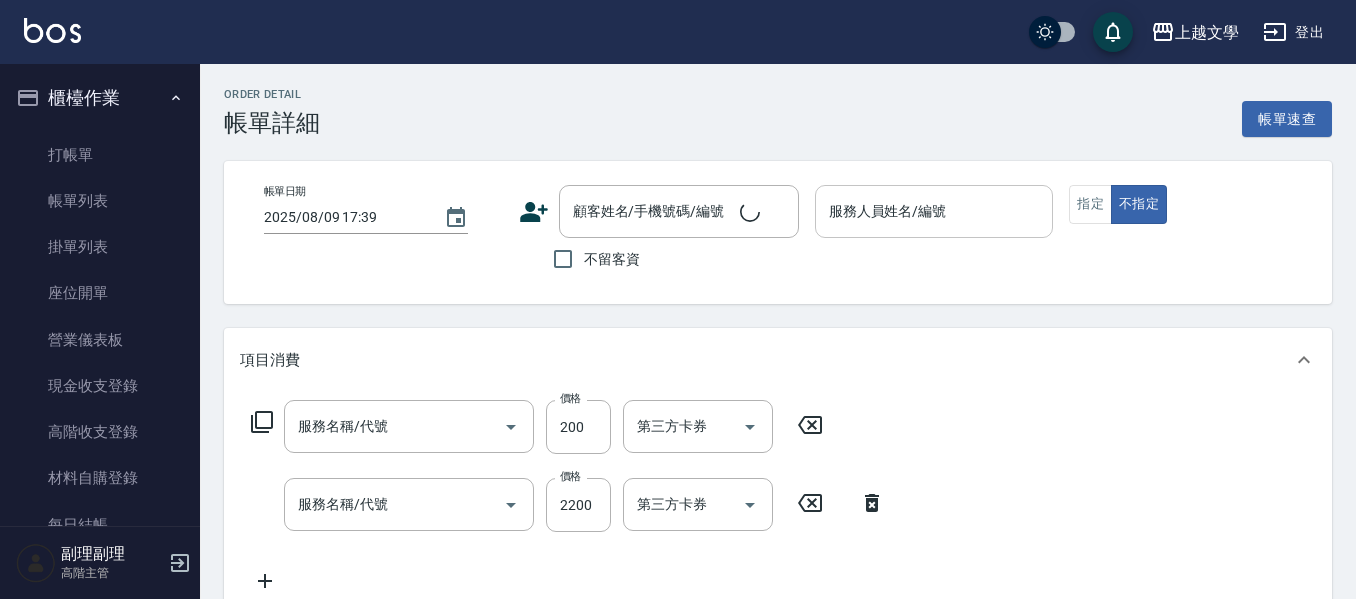 checkbox on "true" 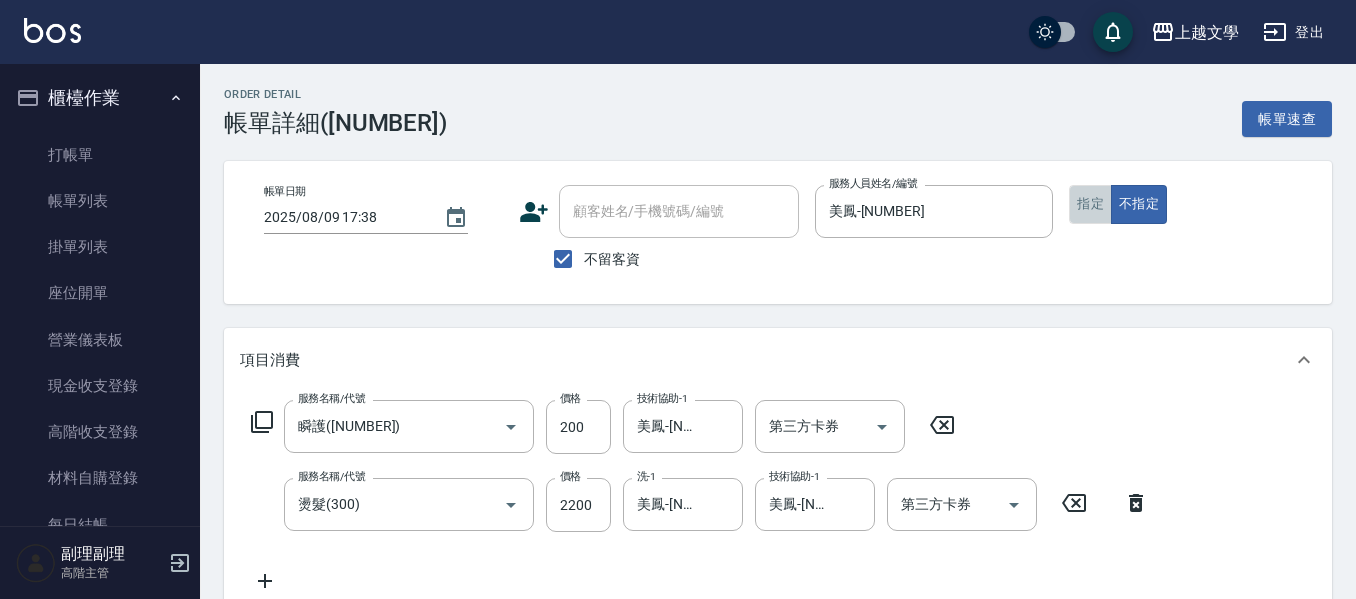 drag, startPoint x: 1096, startPoint y: 200, endPoint x: 1077, endPoint y: 254, distance: 57.245087 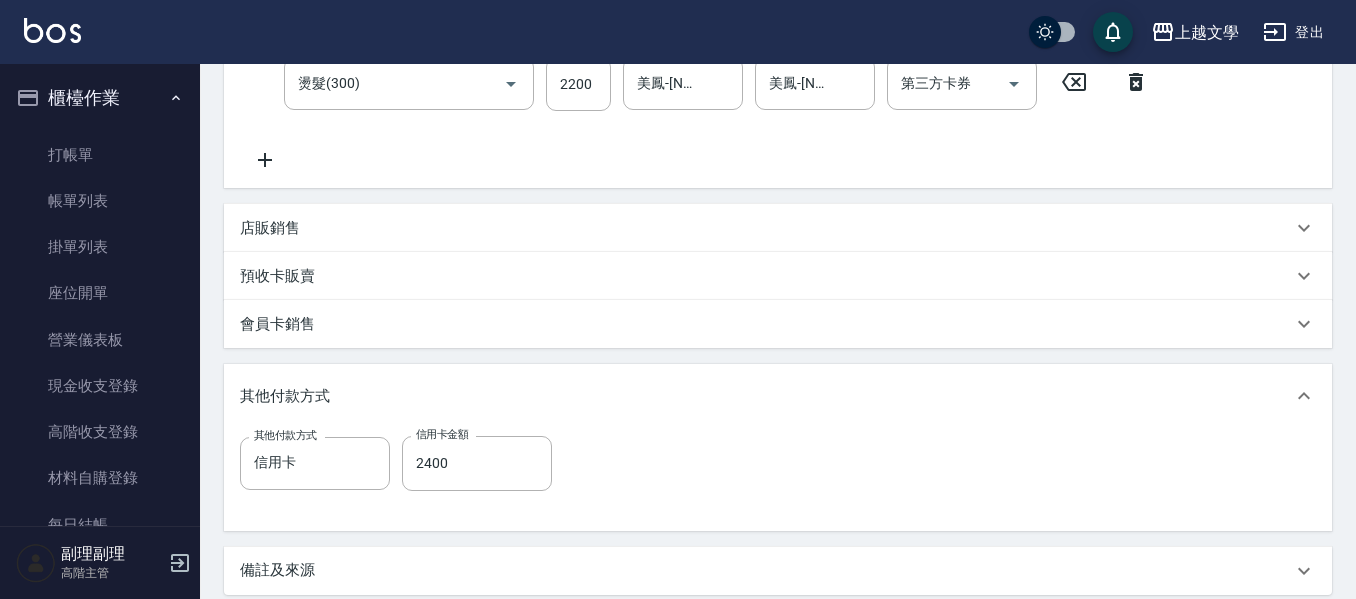 scroll, scrollTop: 600, scrollLeft: 0, axis: vertical 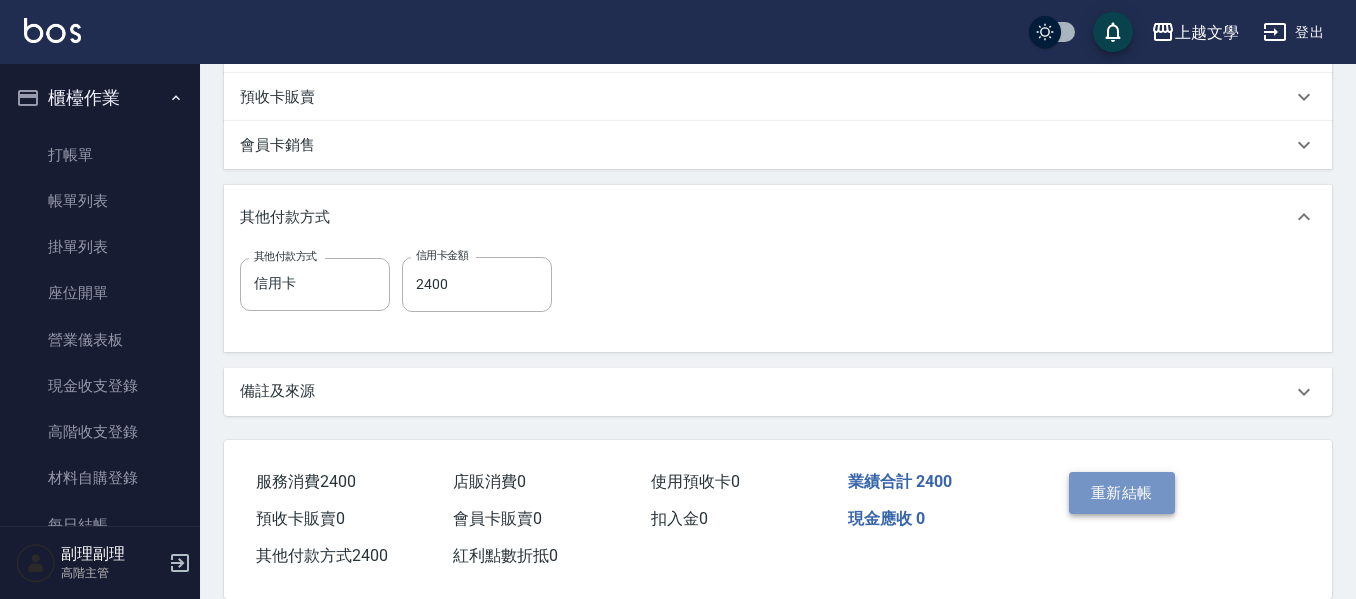 click on "重新結帳" at bounding box center (1122, 493) 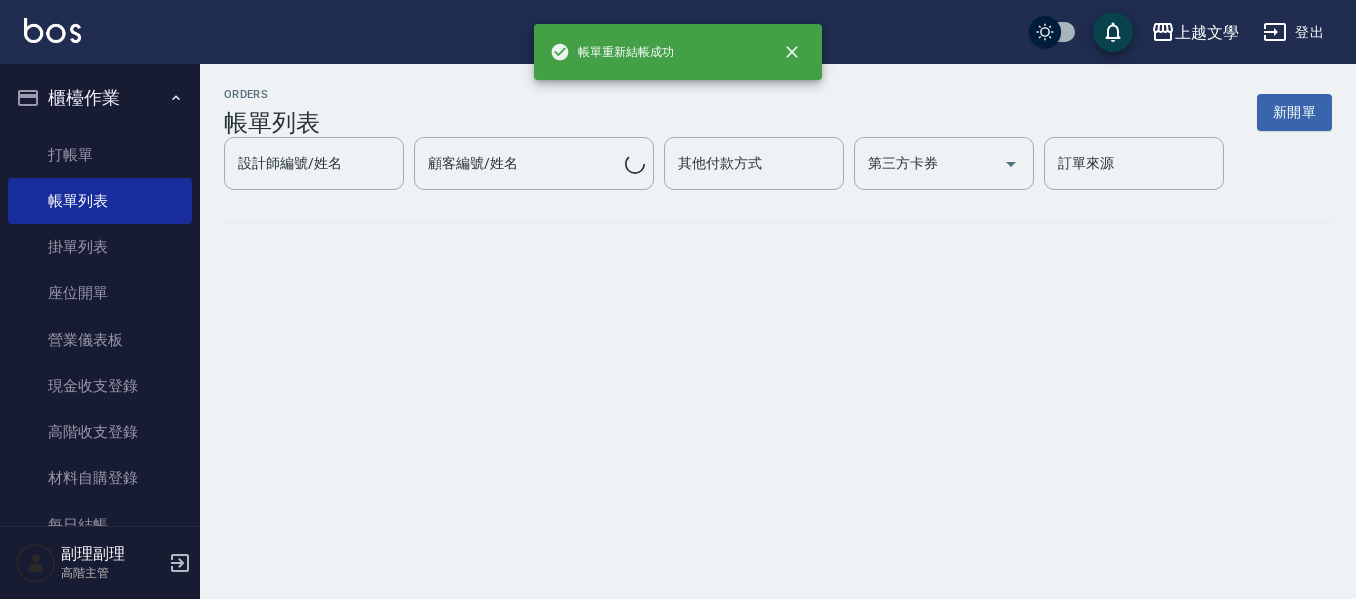 scroll, scrollTop: 0, scrollLeft: 0, axis: both 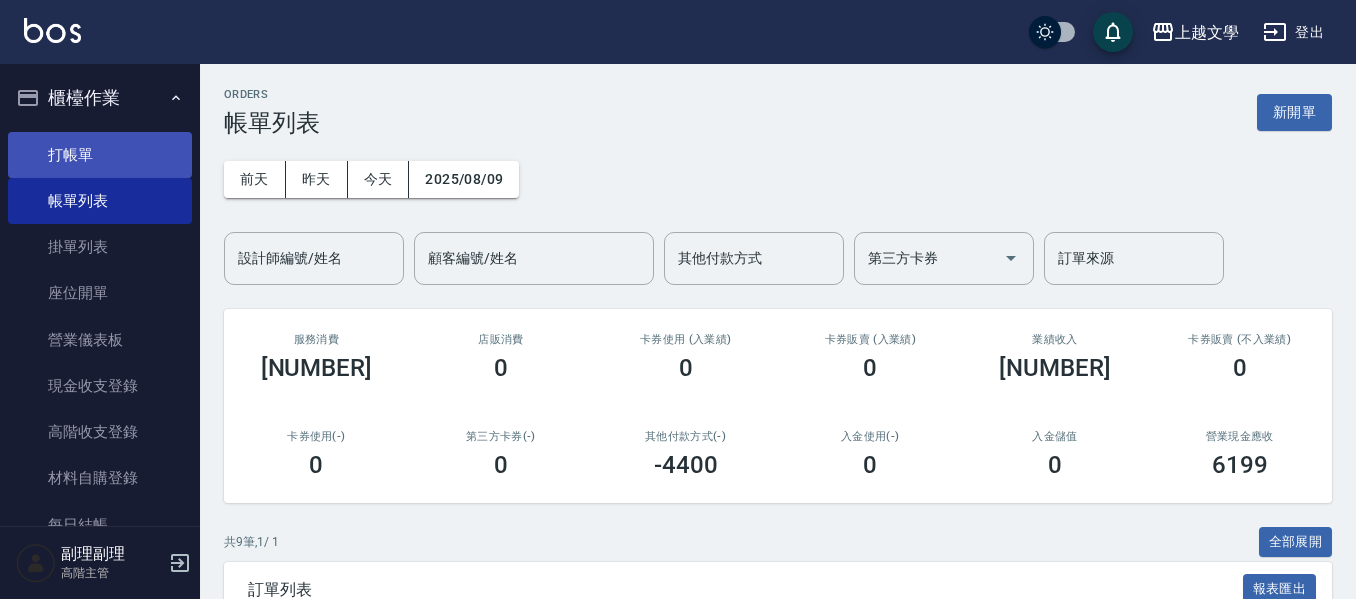 click on "打帳單" at bounding box center (100, 155) 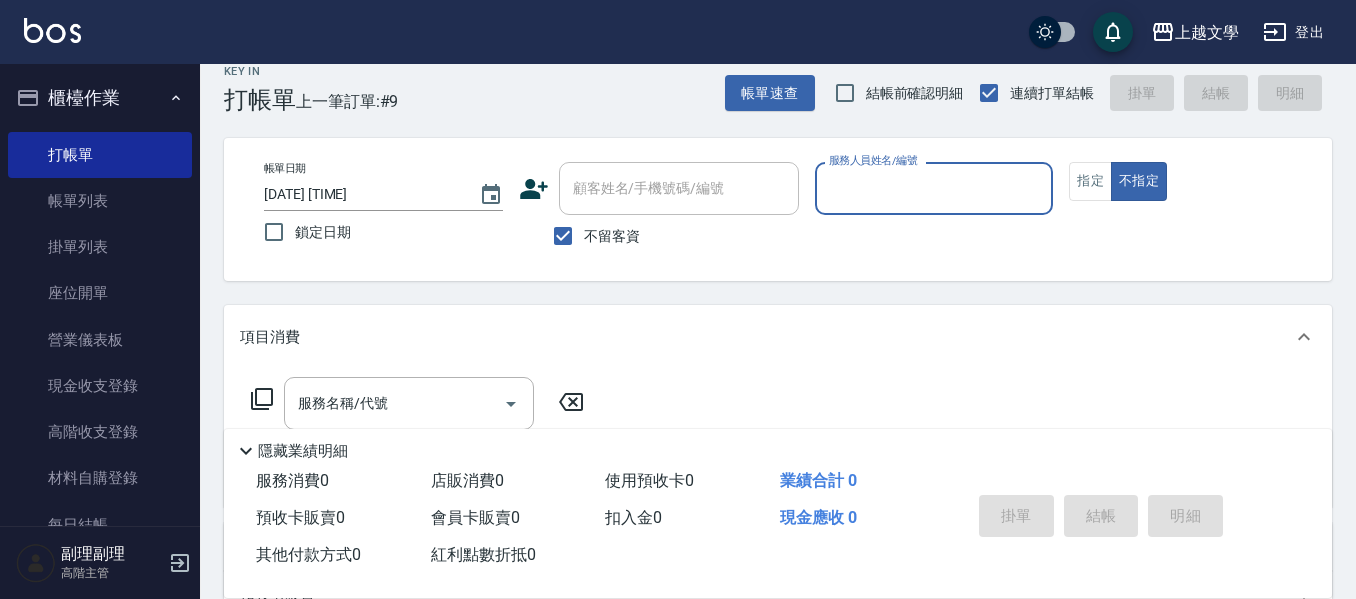 scroll, scrollTop: 0, scrollLeft: 0, axis: both 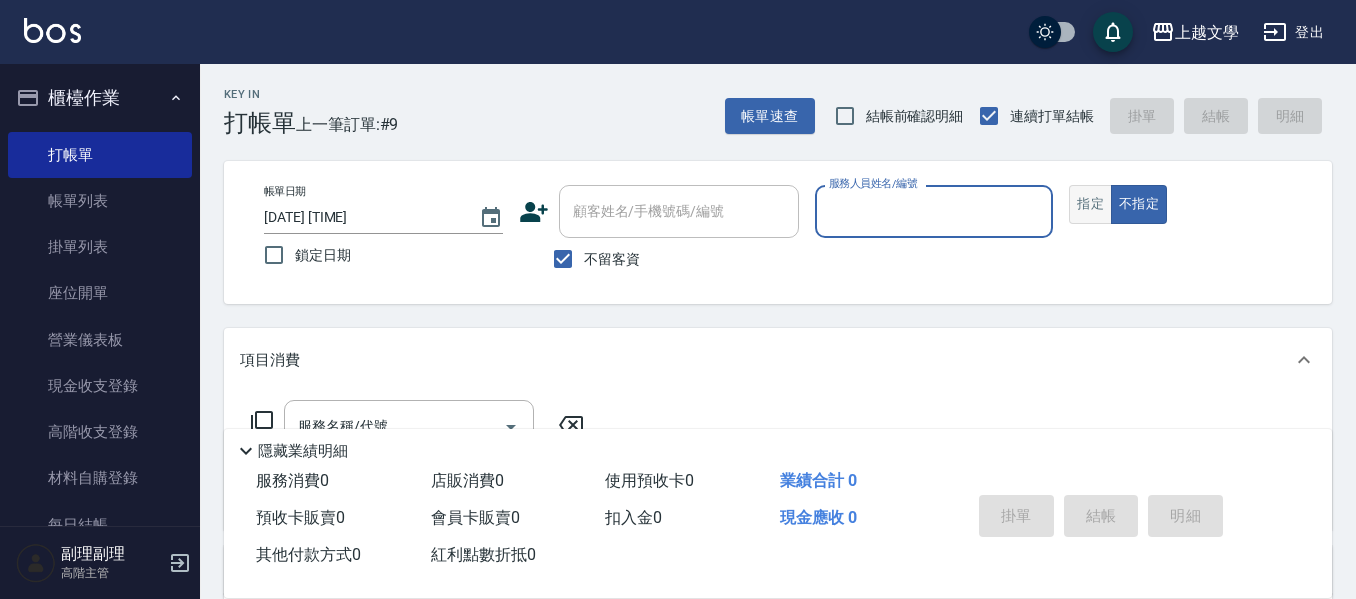 click on "指定" at bounding box center (1090, 204) 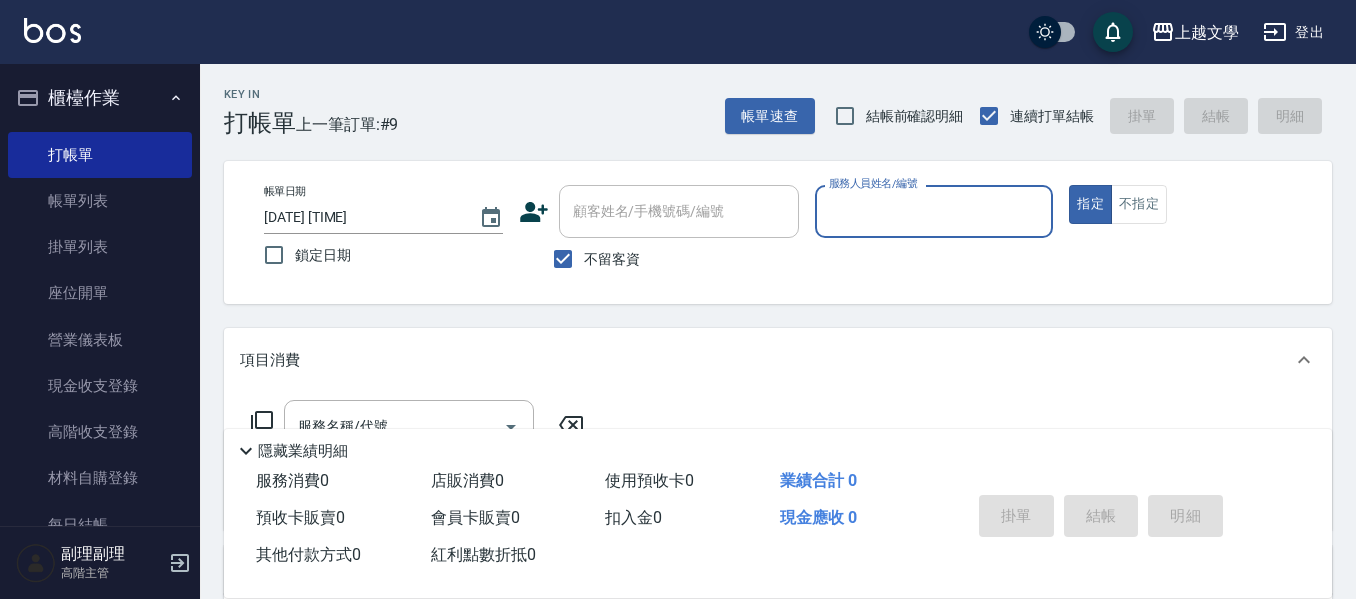 click on "服務人員姓名/編號" at bounding box center (934, 211) 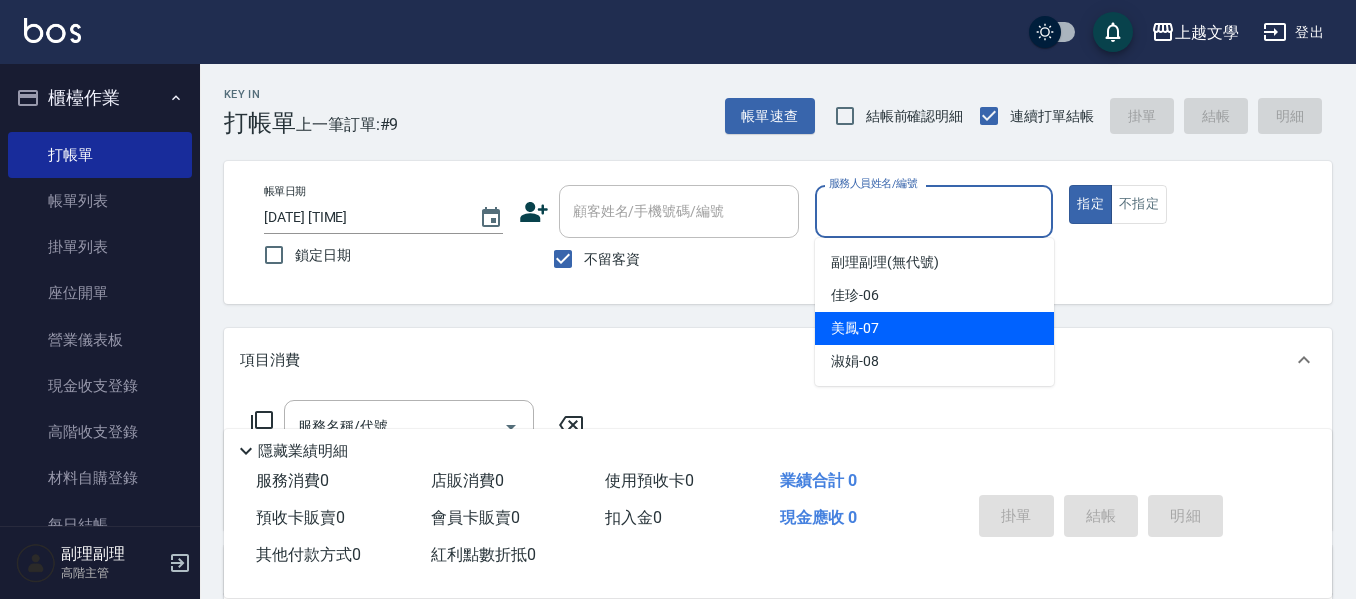 click on "美鳳 -07" at bounding box center (934, 328) 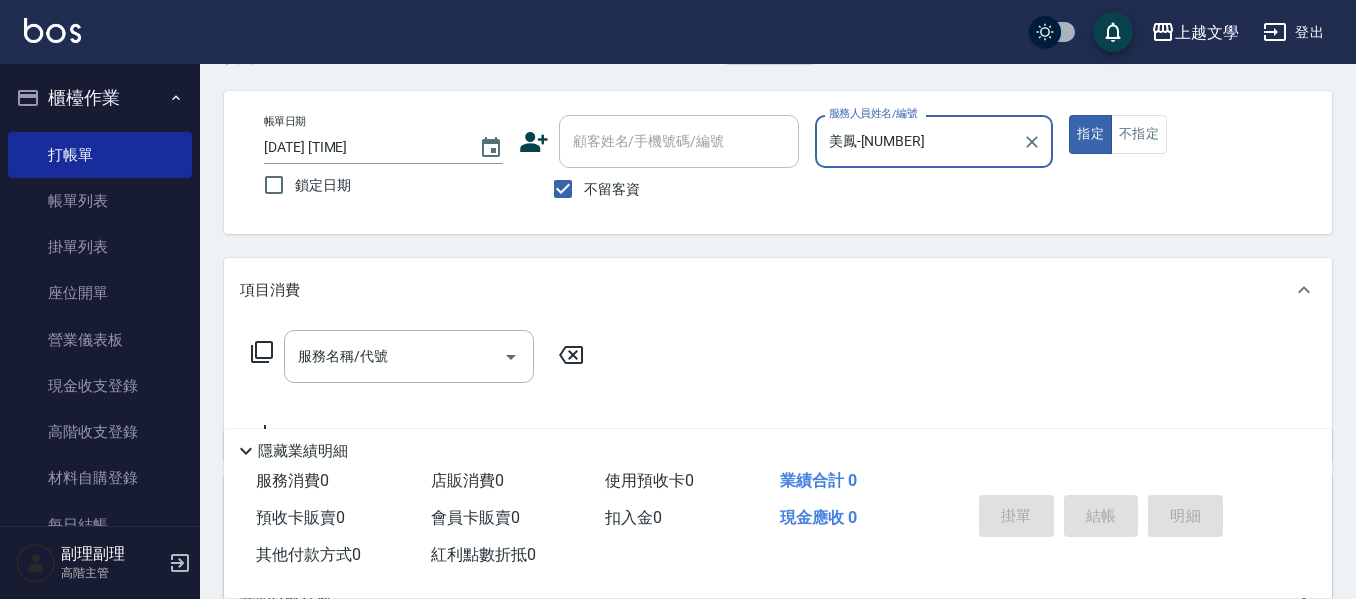 scroll, scrollTop: 100, scrollLeft: 0, axis: vertical 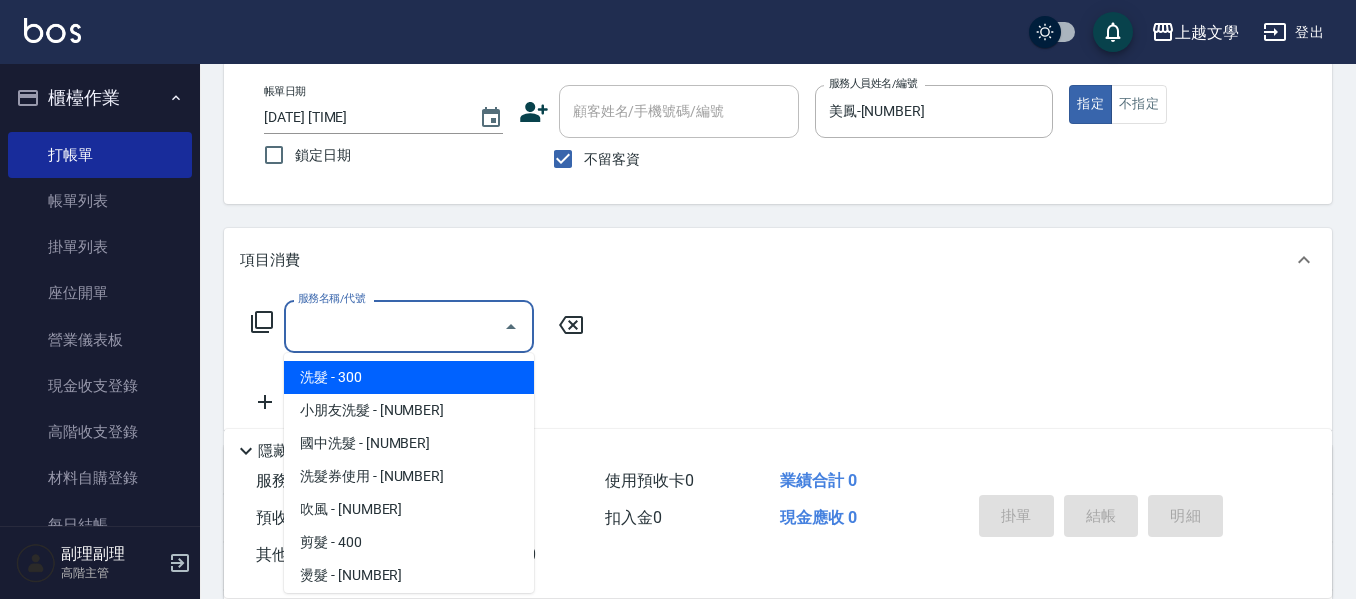 click on "服務名稱/代號" at bounding box center (394, 326) 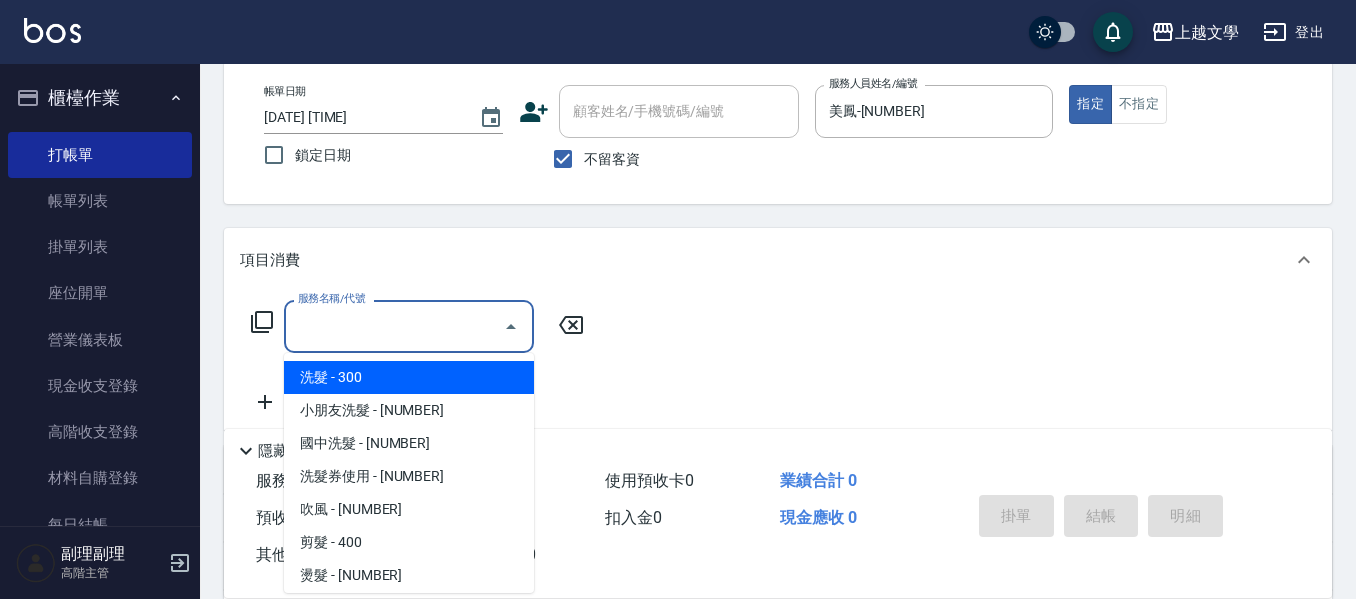 click on "洗髮 - 300" at bounding box center [409, 377] 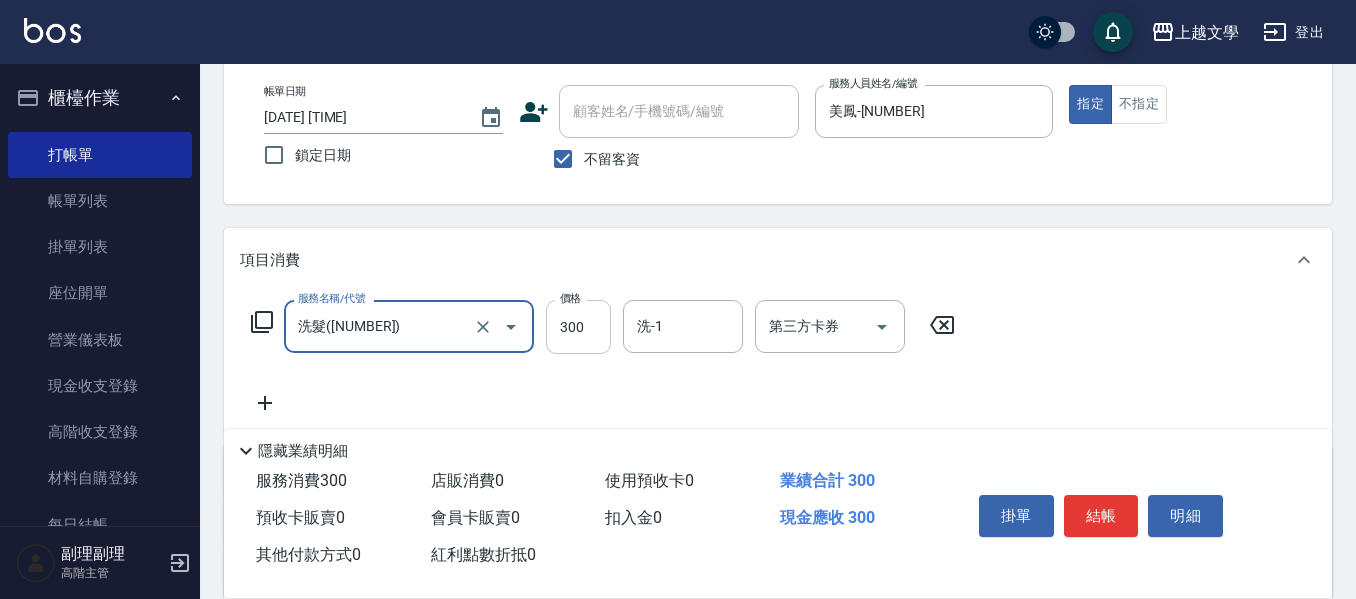 drag, startPoint x: 584, startPoint y: 338, endPoint x: 575, endPoint y: 333, distance: 10.29563 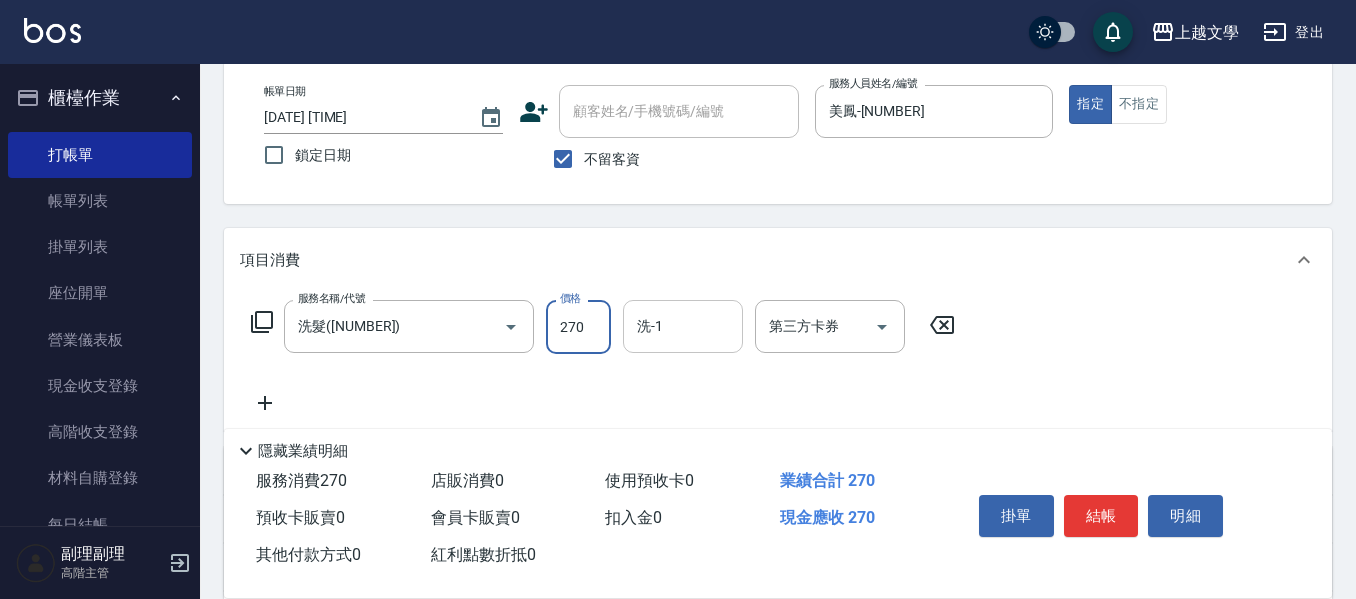 click on "洗-1" at bounding box center [683, 326] 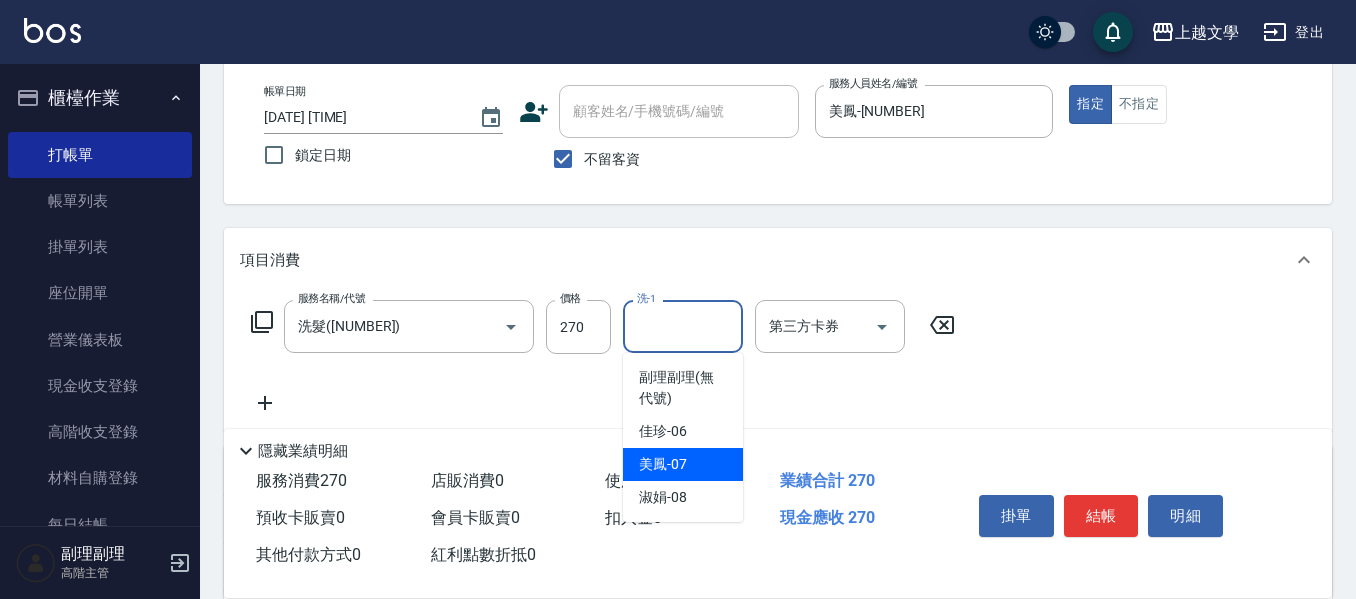 click on "美鳳 -07" at bounding box center [683, 464] 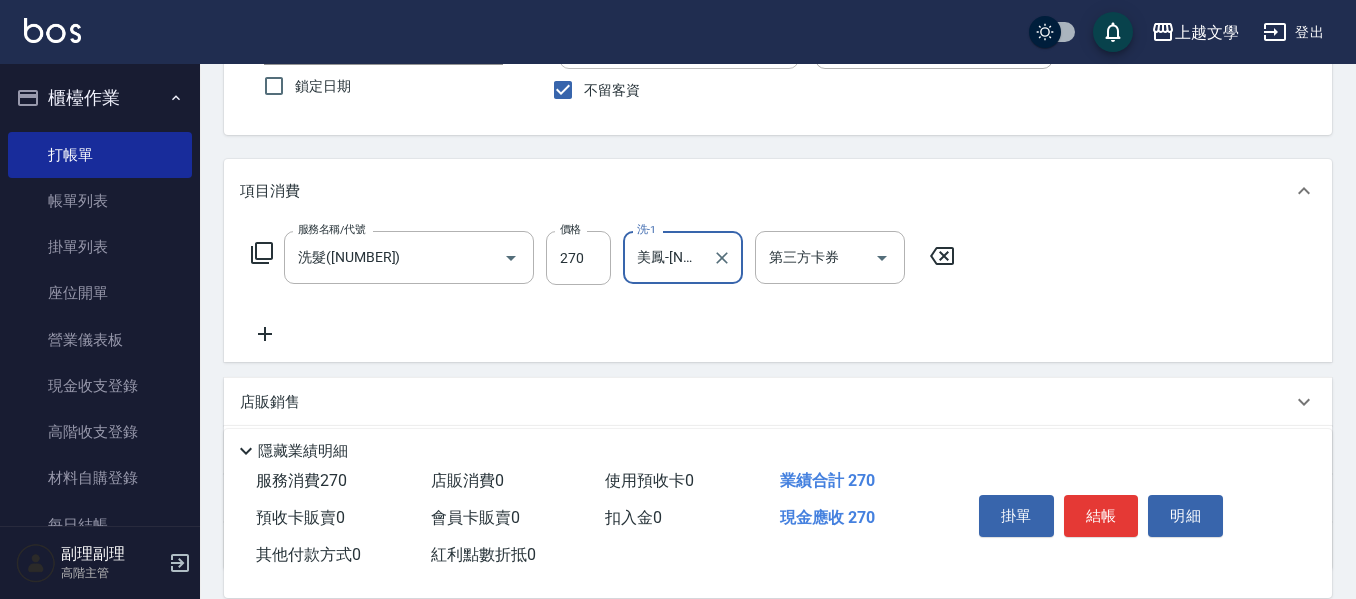 scroll, scrollTop: 300, scrollLeft: 0, axis: vertical 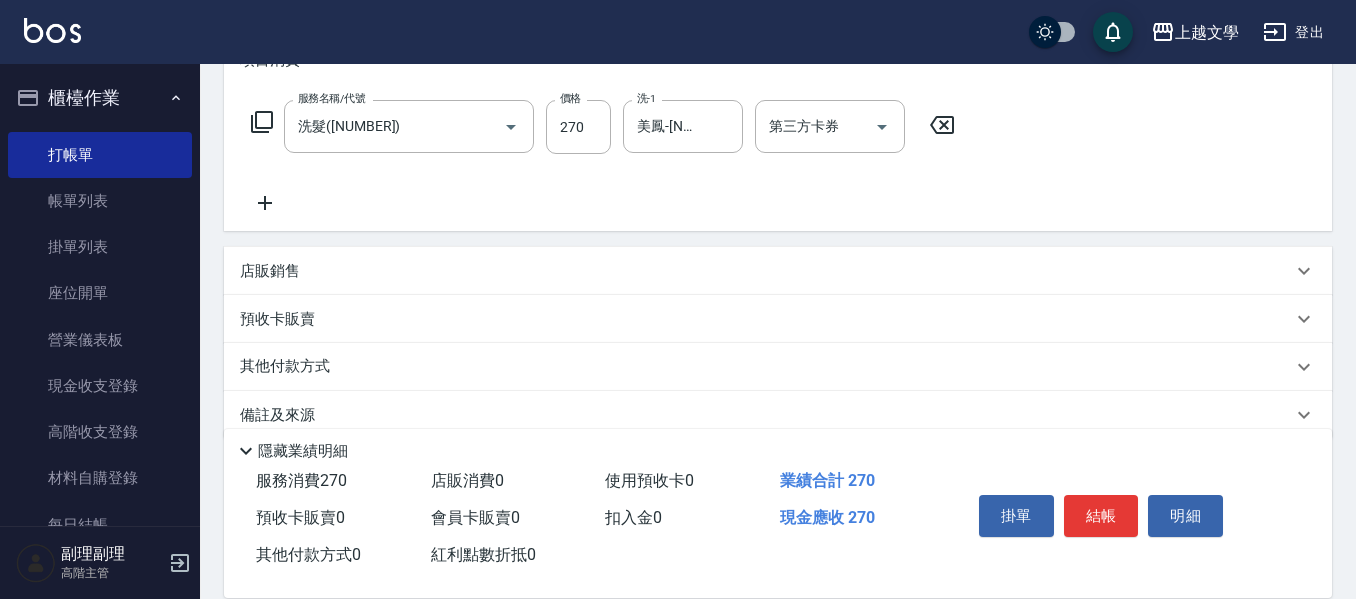 click on "店販銷售" at bounding box center (766, 271) 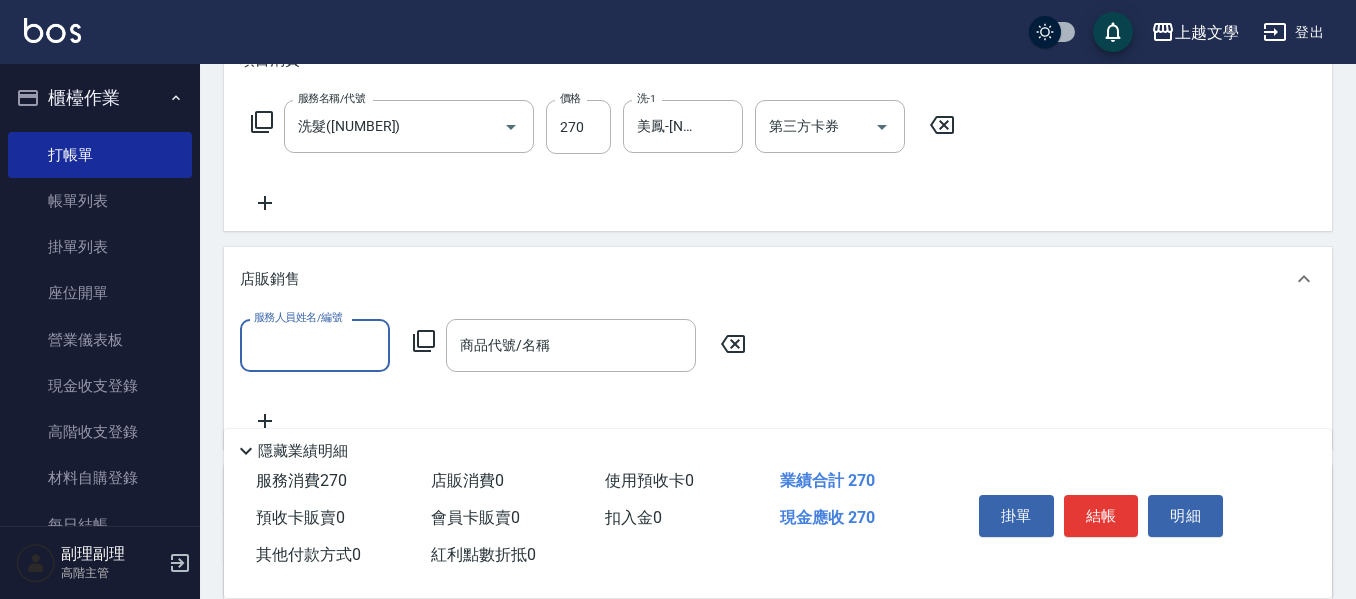 scroll, scrollTop: 0, scrollLeft: 0, axis: both 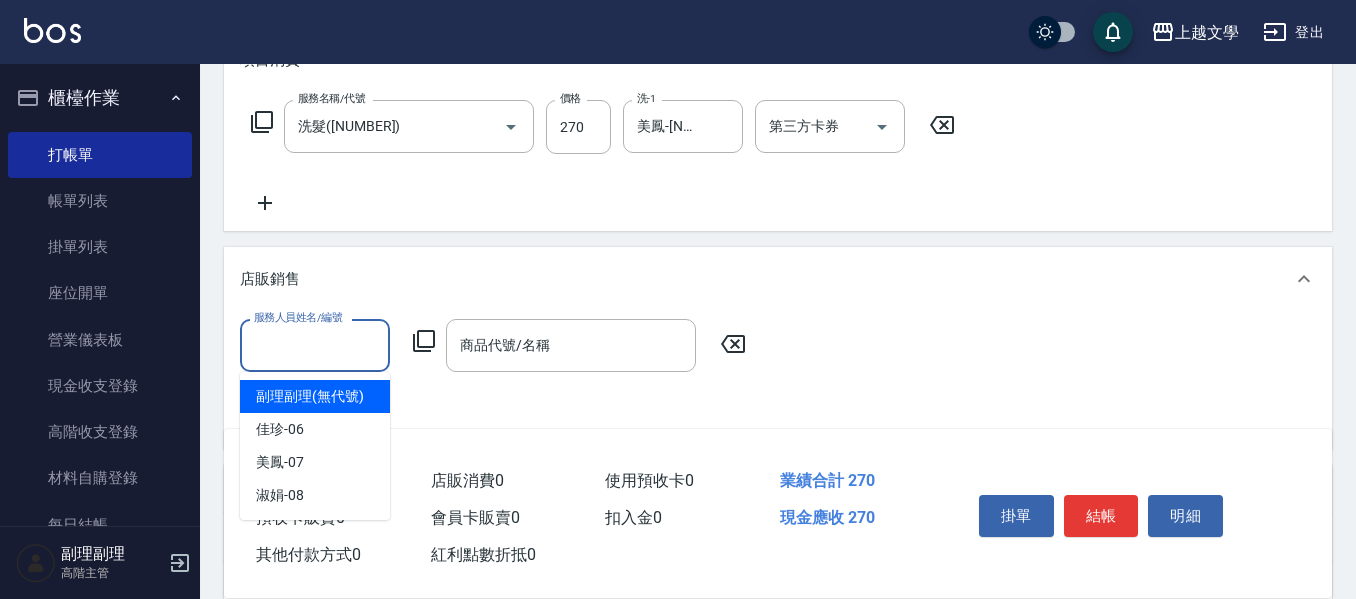 click on "服務人員姓名/編號" at bounding box center (315, 345) 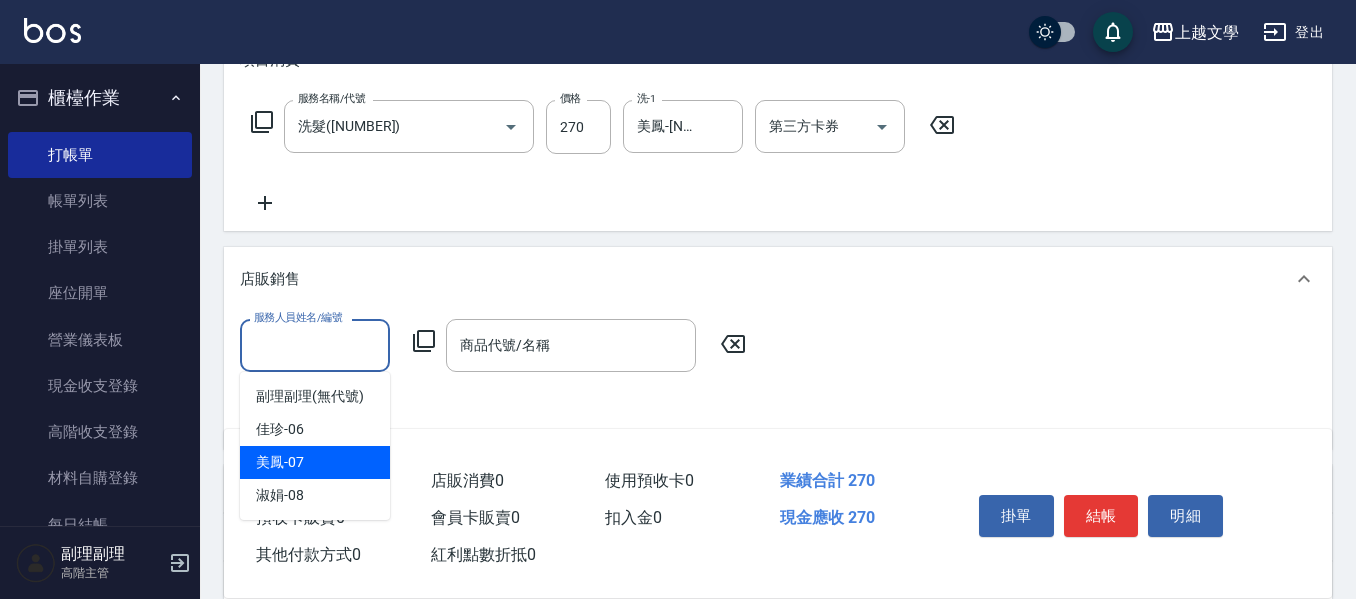 drag, startPoint x: 327, startPoint y: 463, endPoint x: 344, endPoint y: 457, distance: 18.027756 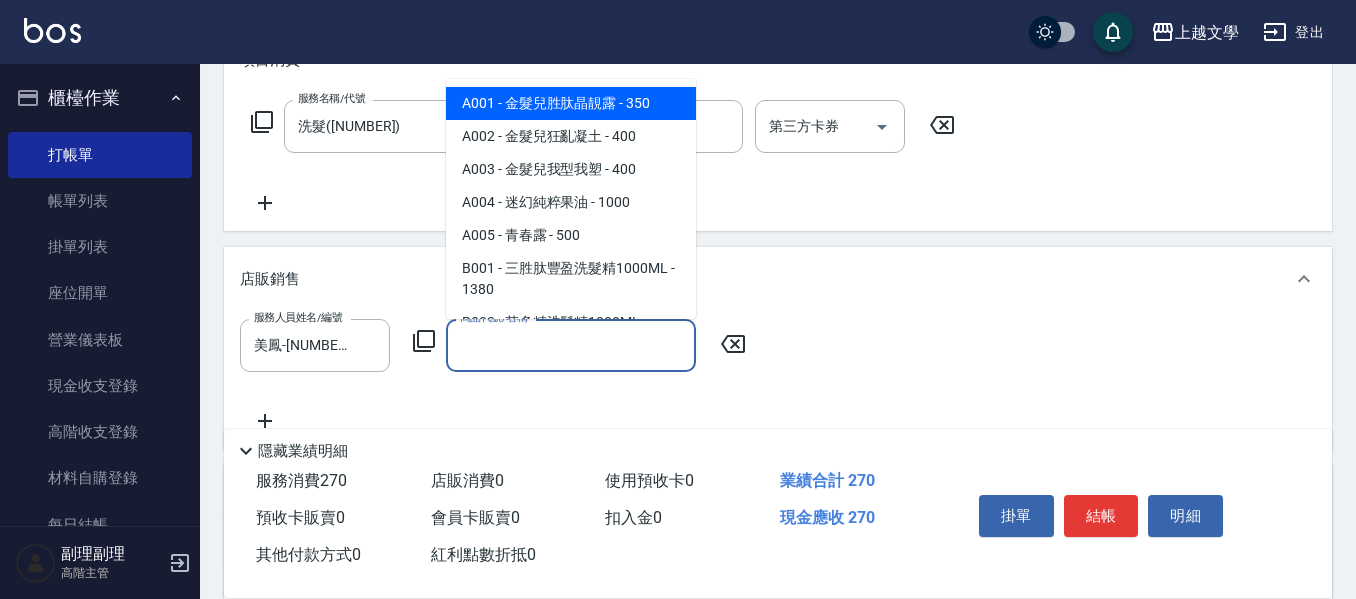 click on "商品代號/名稱" at bounding box center (571, 345) 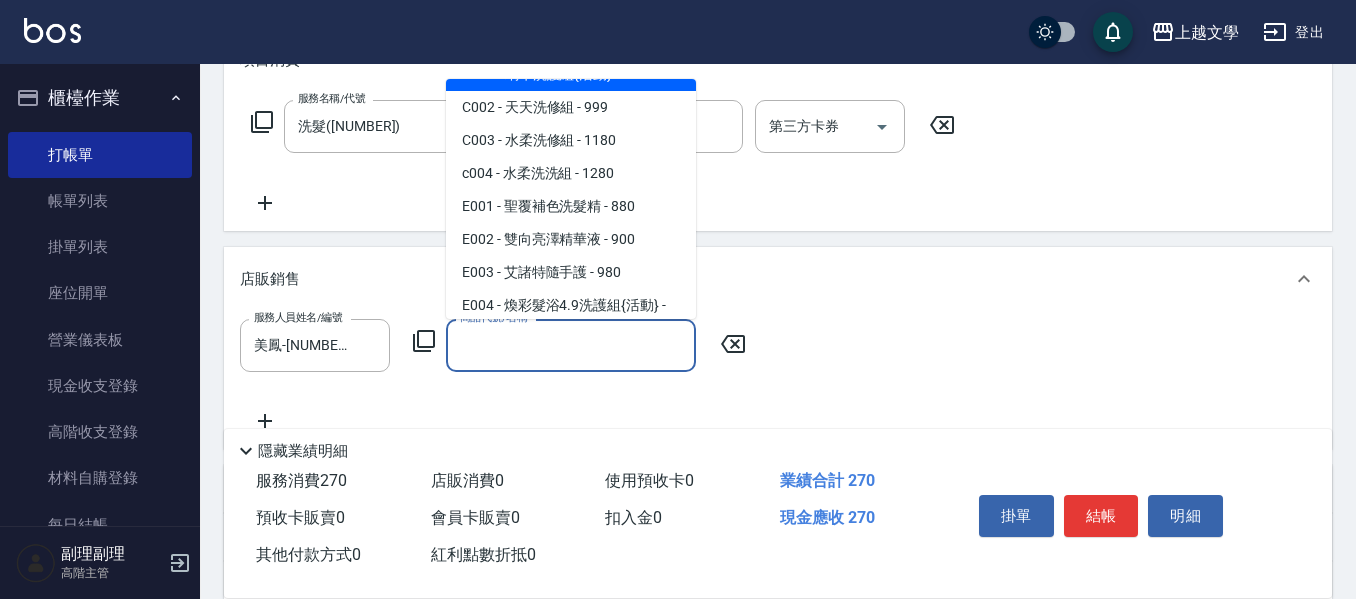 scroll, scrollTop: 700, scrollLeft: 0, axis: vertical 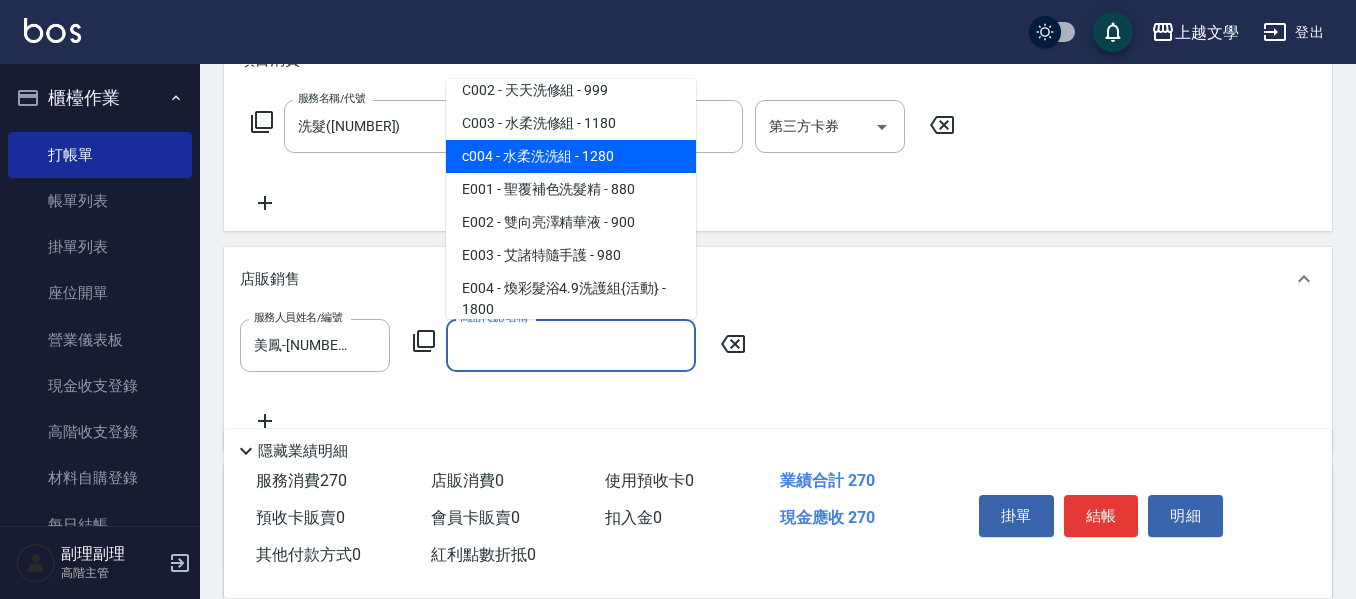 click on "c004 - 水柔洗洗組 - 1280" at bounding box center [571, 156] 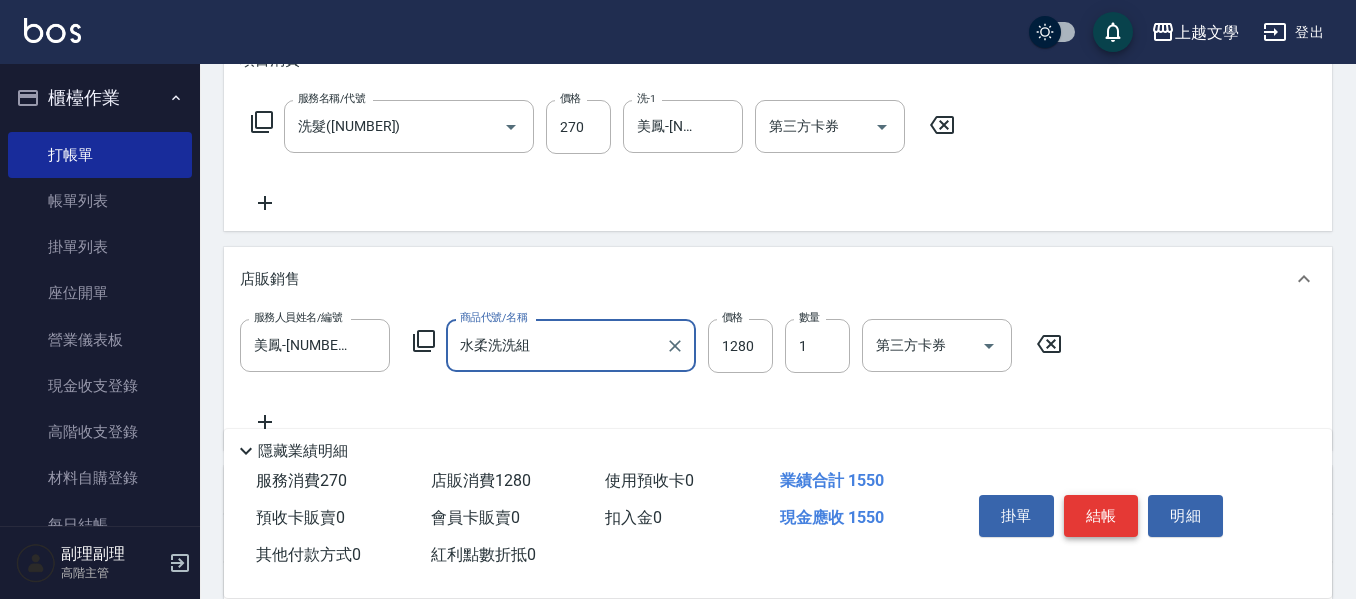 click on "結帳" at bounding box center [1101, 516] 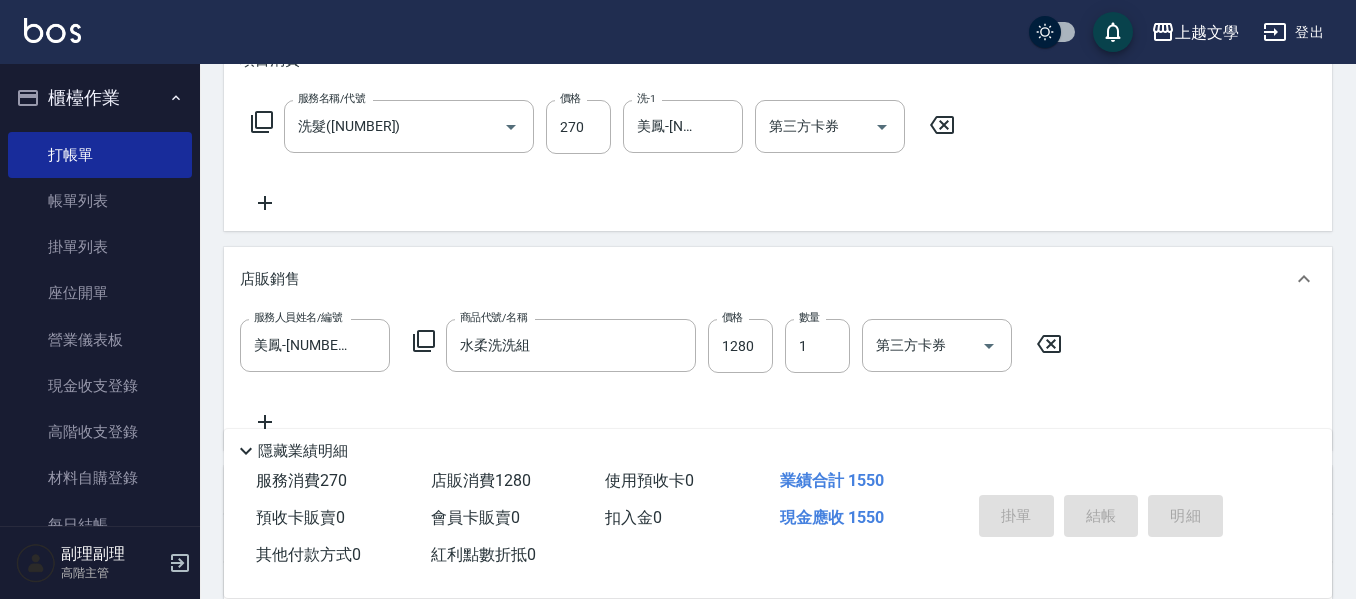 type 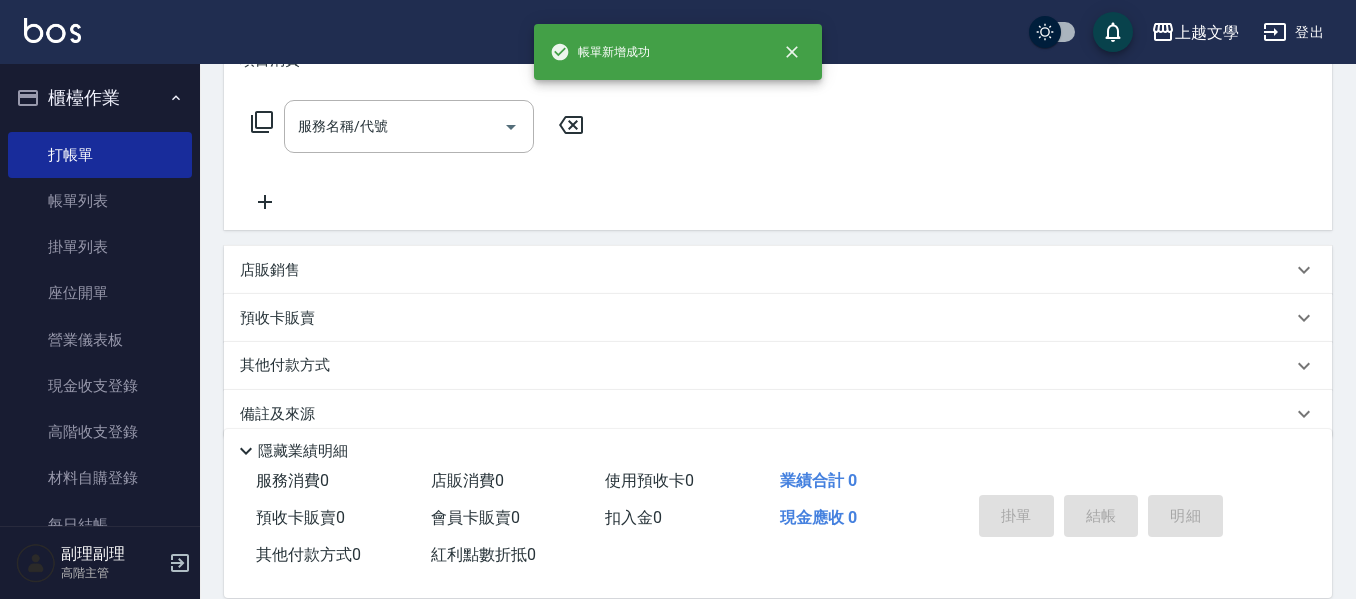 scroll, scrollTop: 0, scrollLeft: 0, axis: both 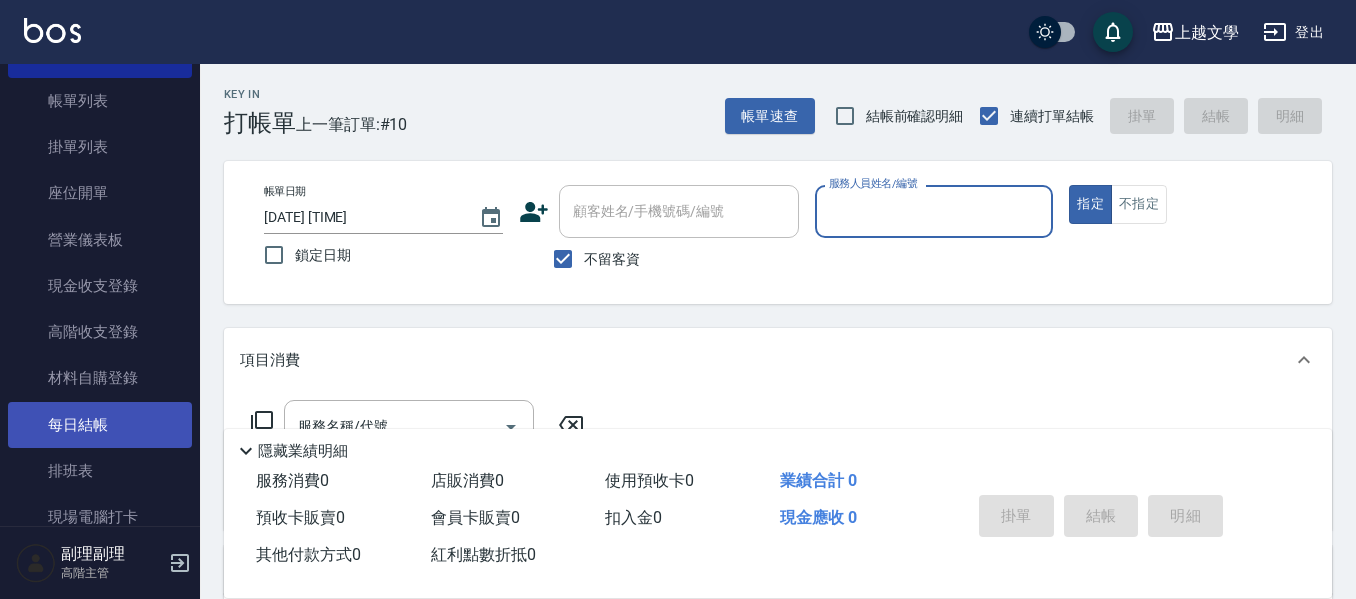 click on "每日結帳" at bounding box center [100, 425] 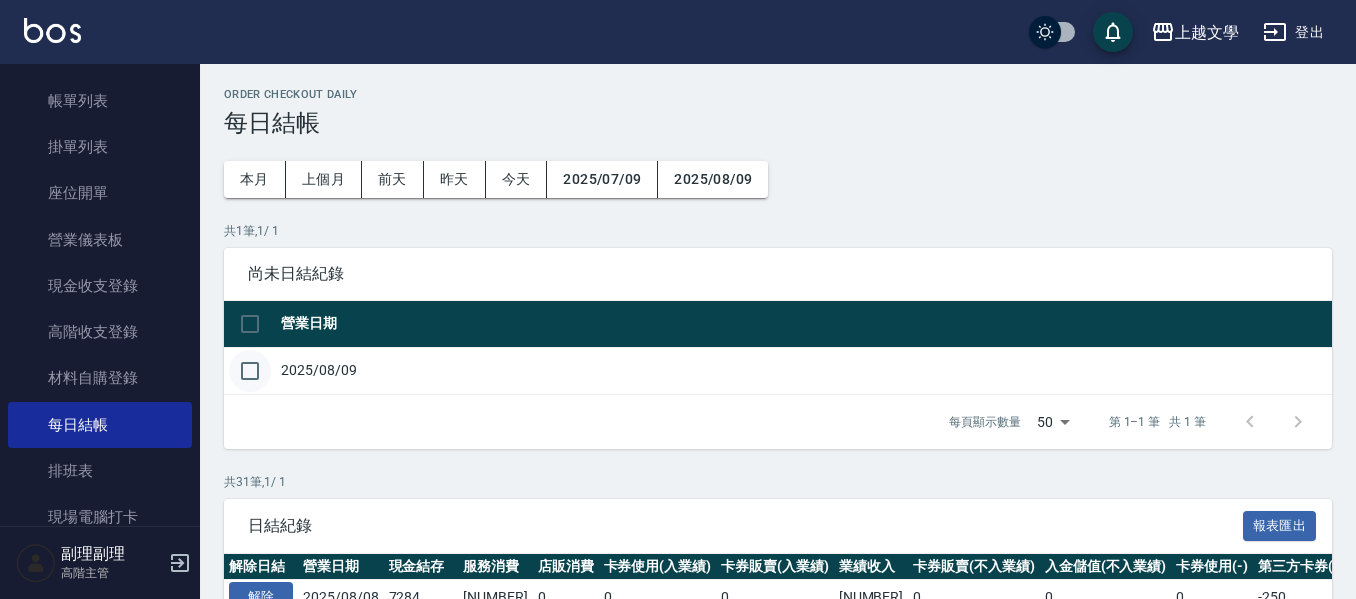 click at bounding box center [250, 371] 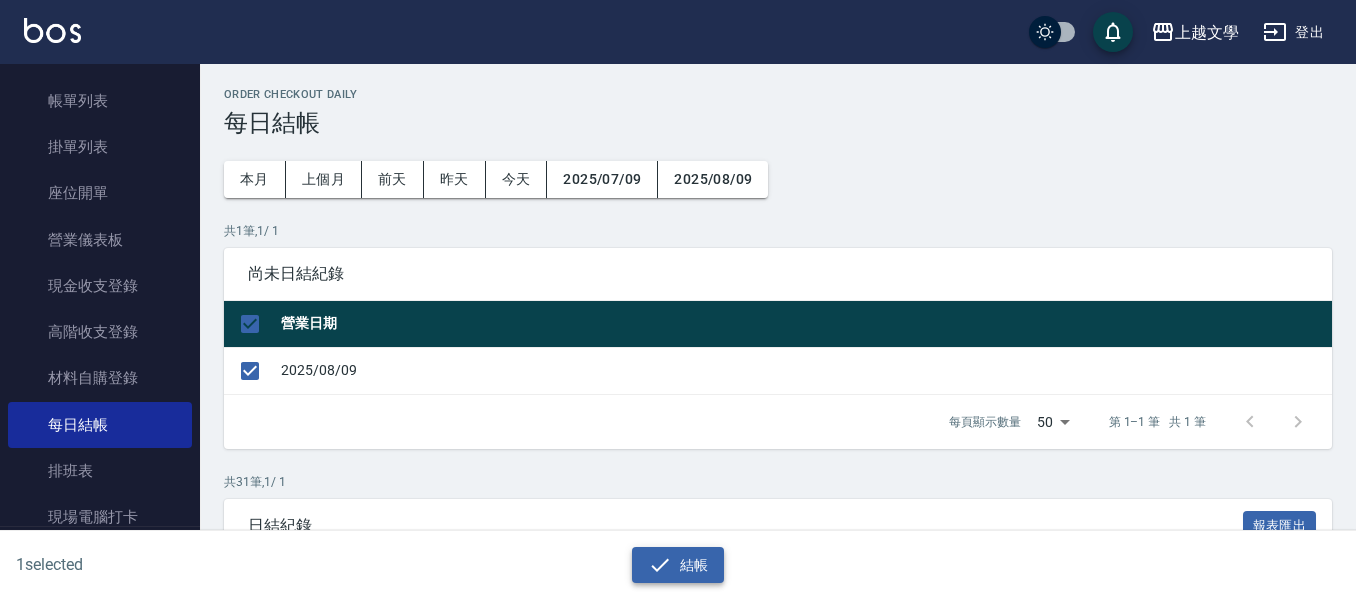 click on "結帳" at bounding box center [678, 565] 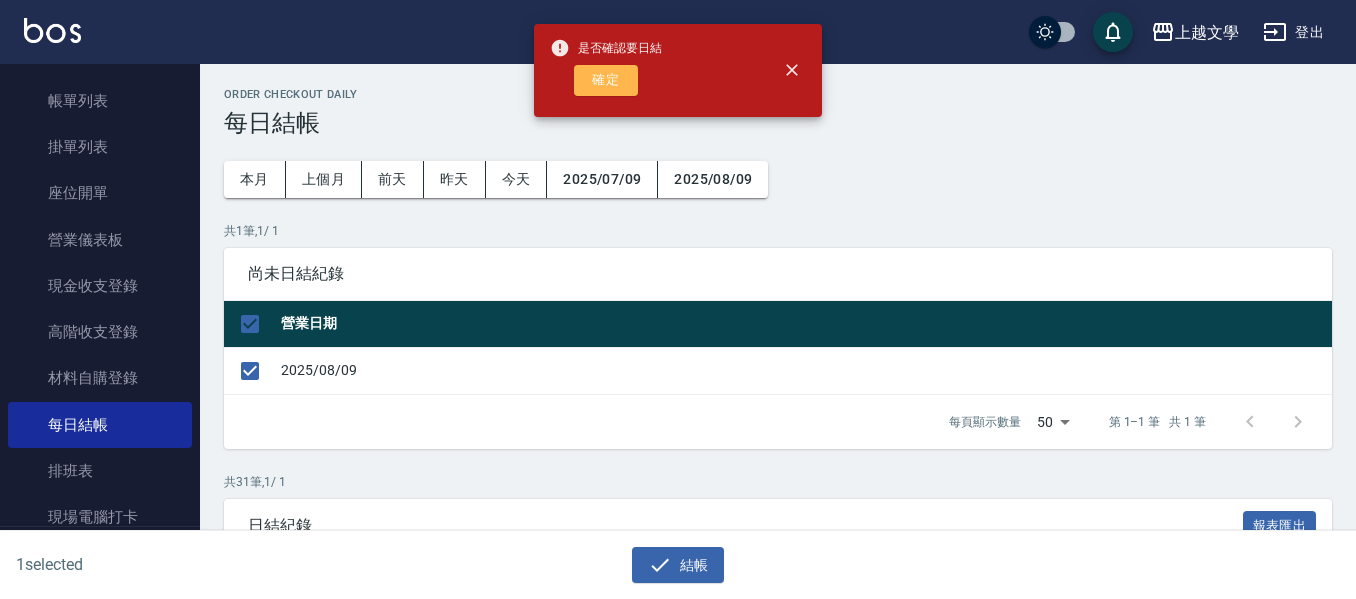 click on "確定" at bounding box center (606, 80) 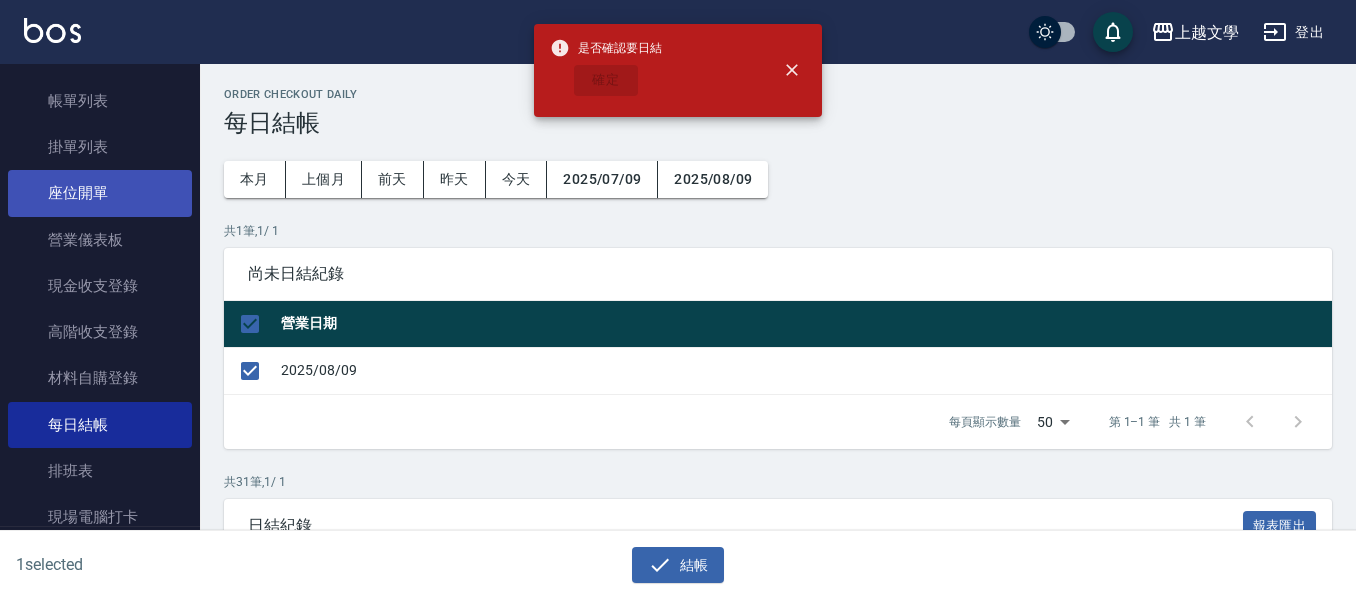 checkbox on "false" 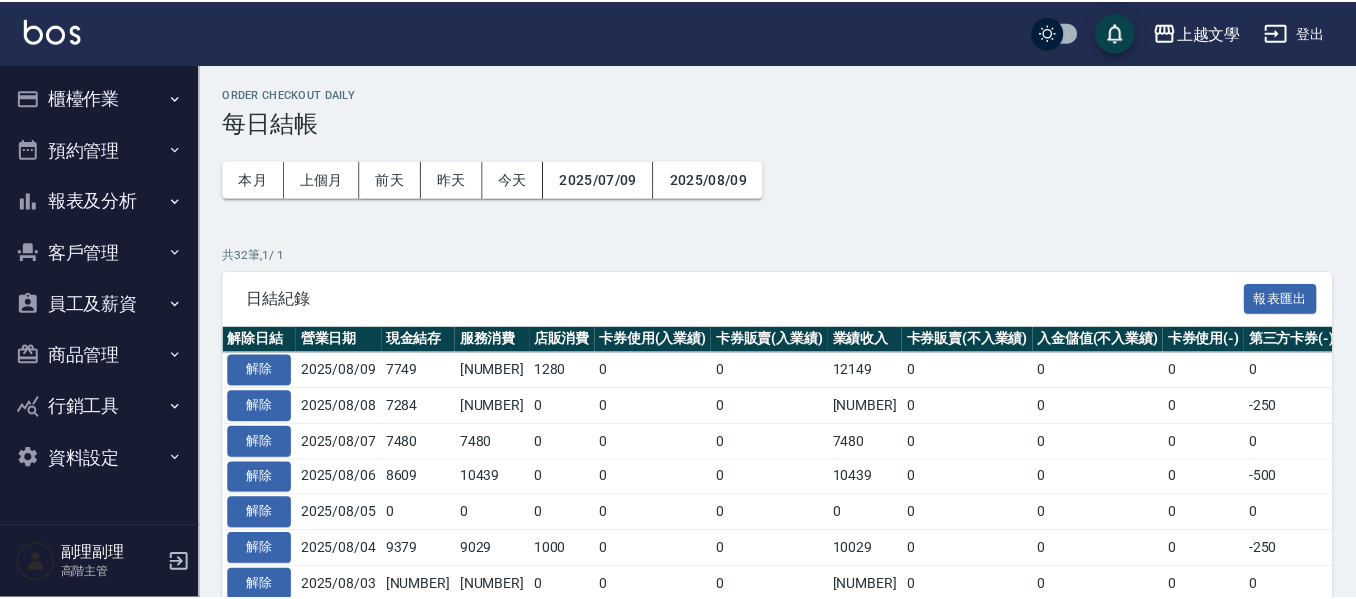 scroll, scrollTop: 0, scrollLeft: 0, axis: both 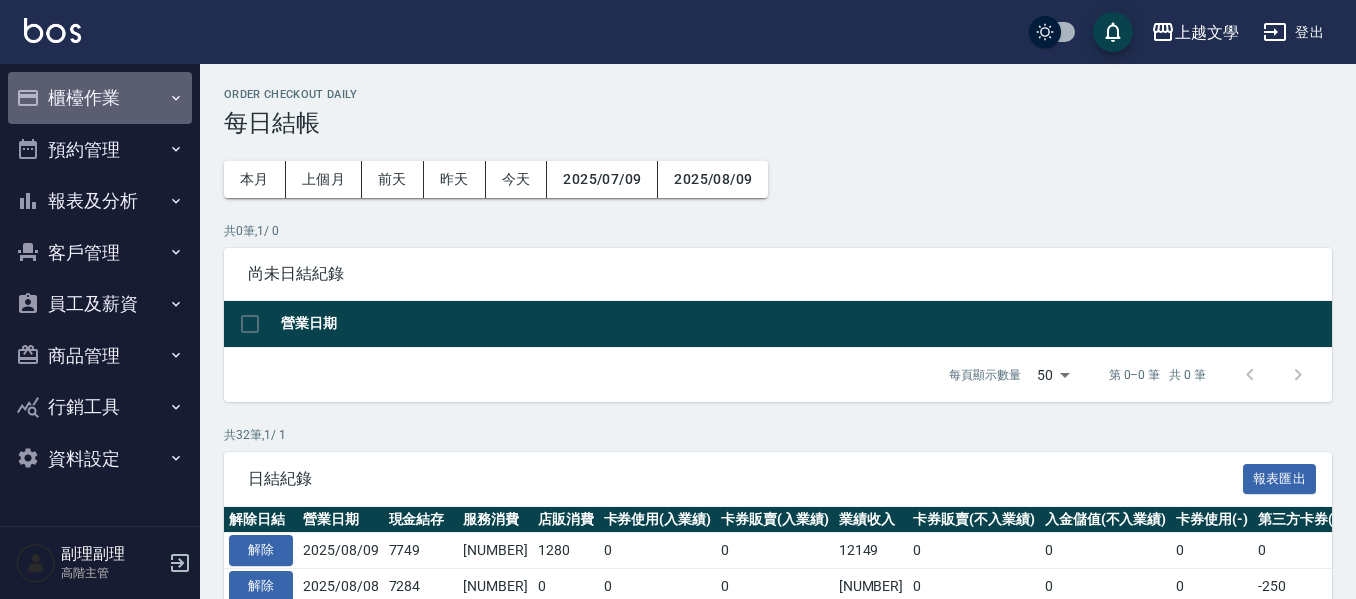 click on "櫃檯作業" at bounding box center [100, 98] 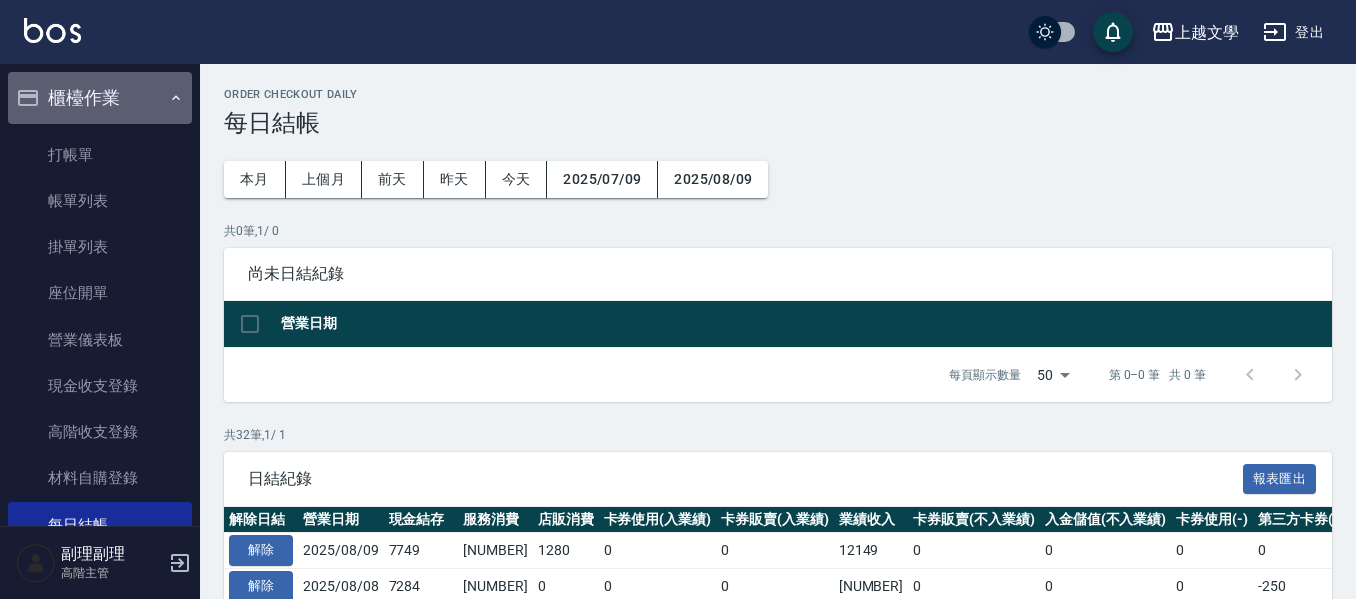 click on "櫃檯作業" at bounding box center (100, 98) 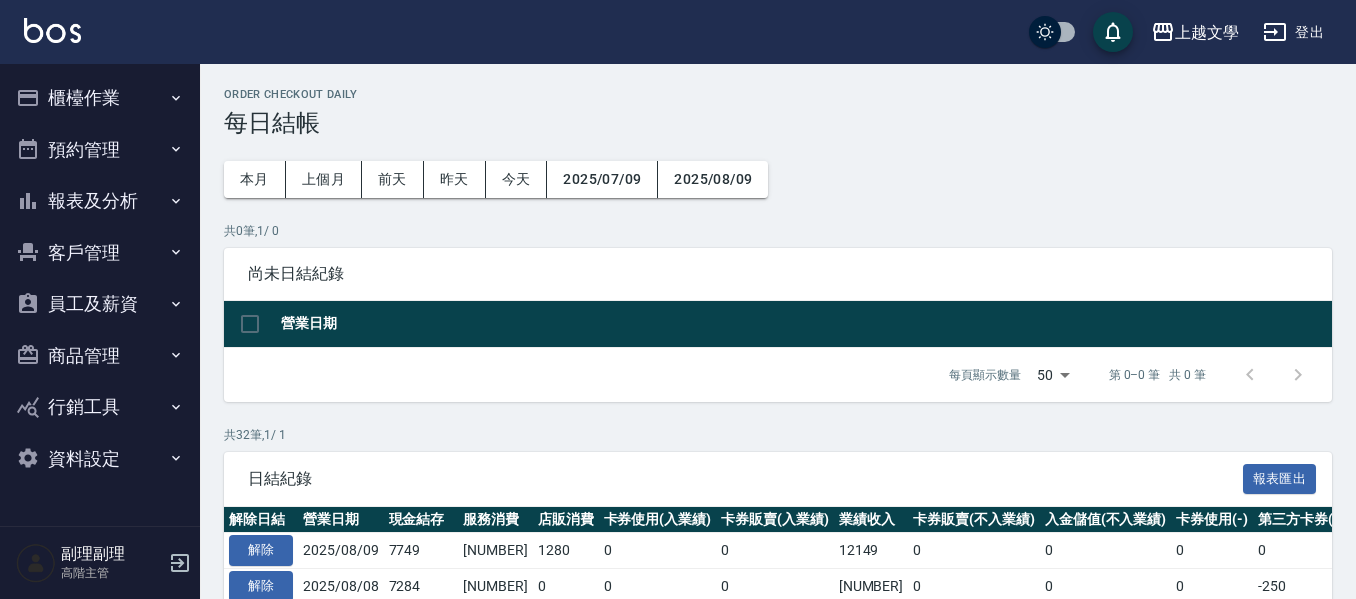 click on "報表及分析" at bounding box center [100, 201] 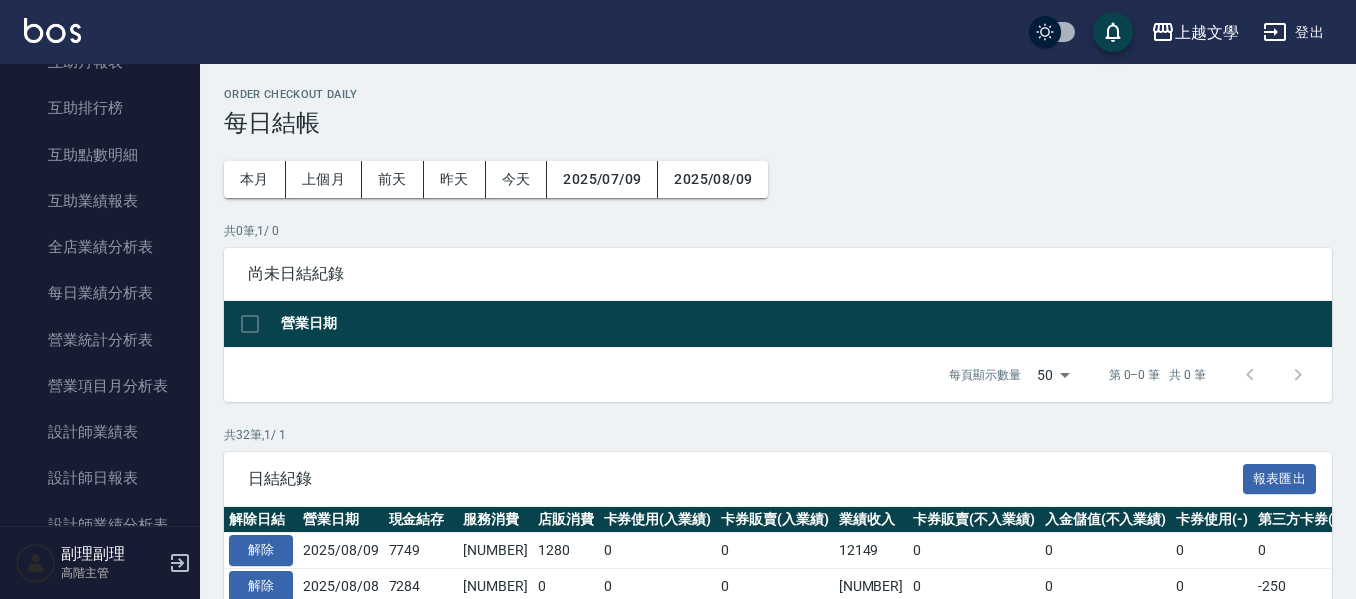 scroll, scrollTop: 600, scrollLeft: 0, axis: vertical 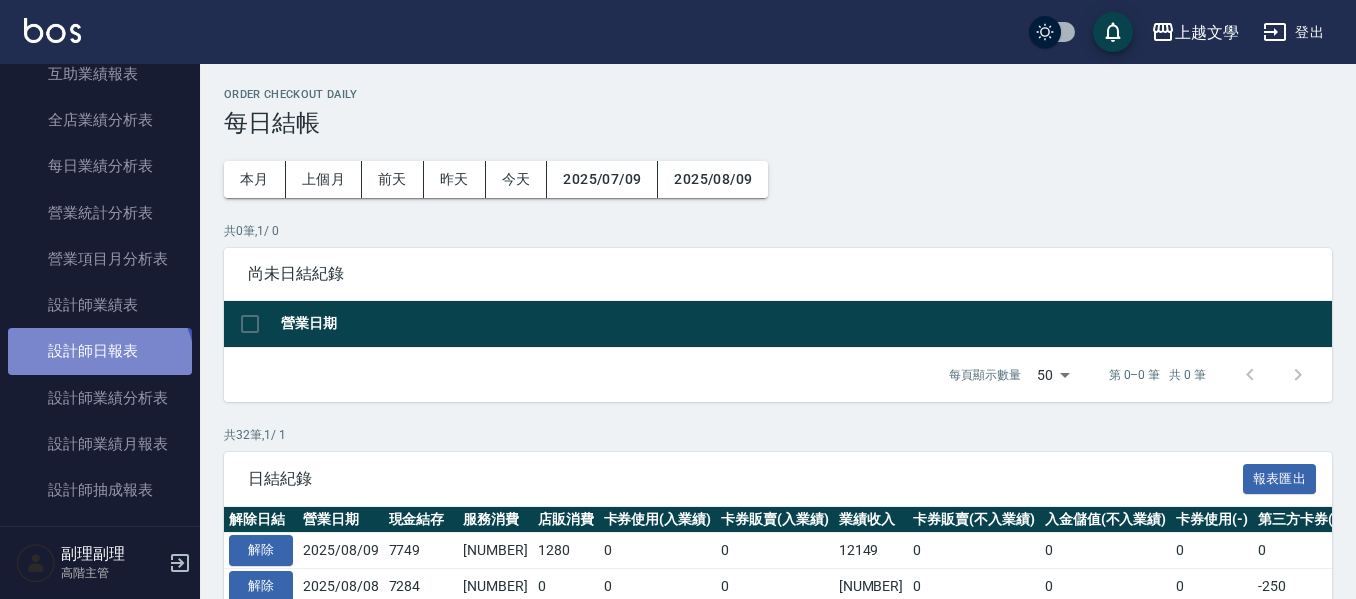 click on "設計師日報表" at bounding box center (100, 351) 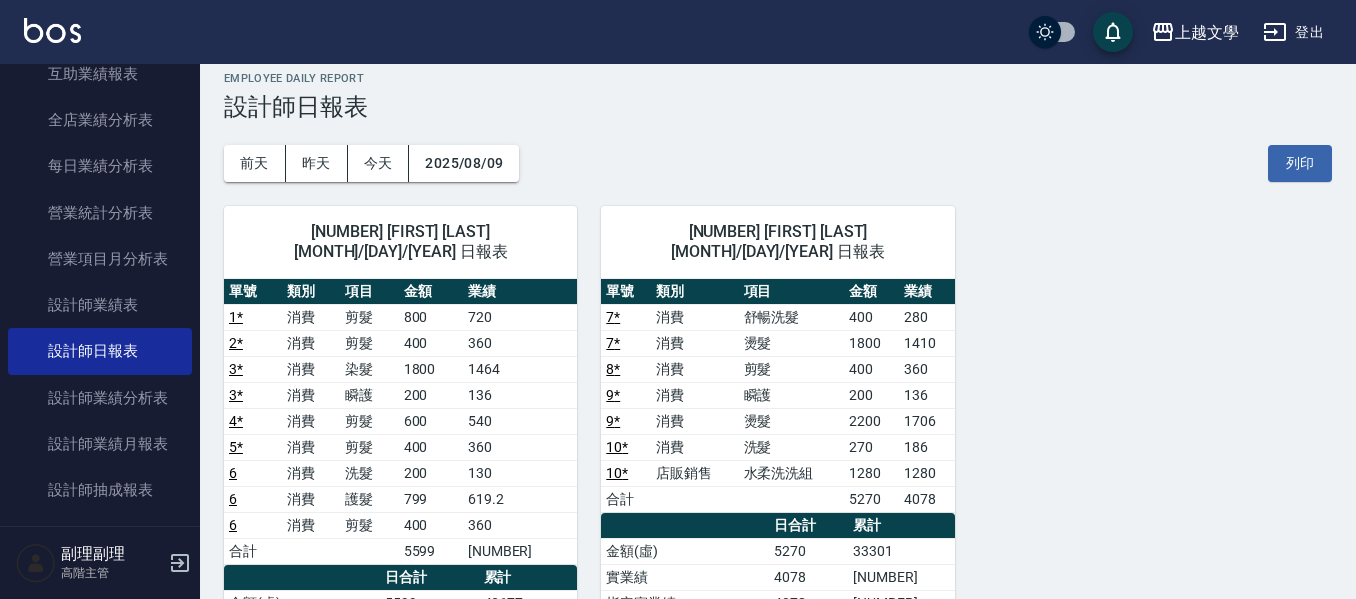 scroll, scrollTop: 0, scrollLeft: 0, axis: both 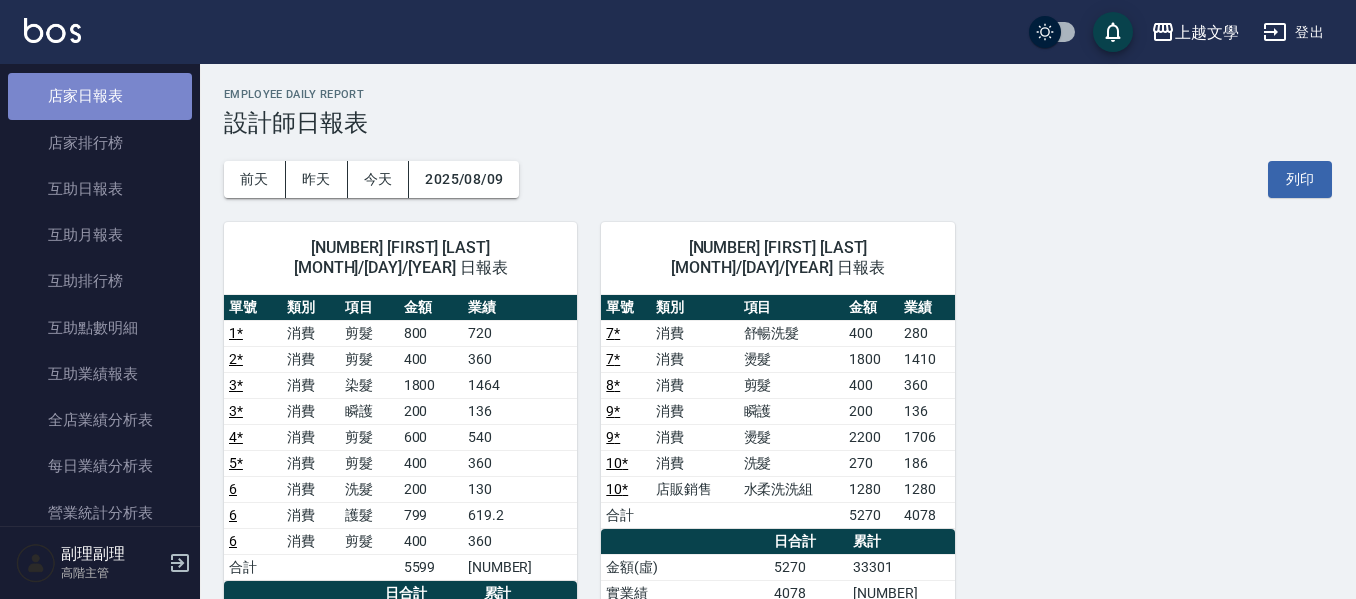 click on "店家日報表" at bounding box center (100, 96) 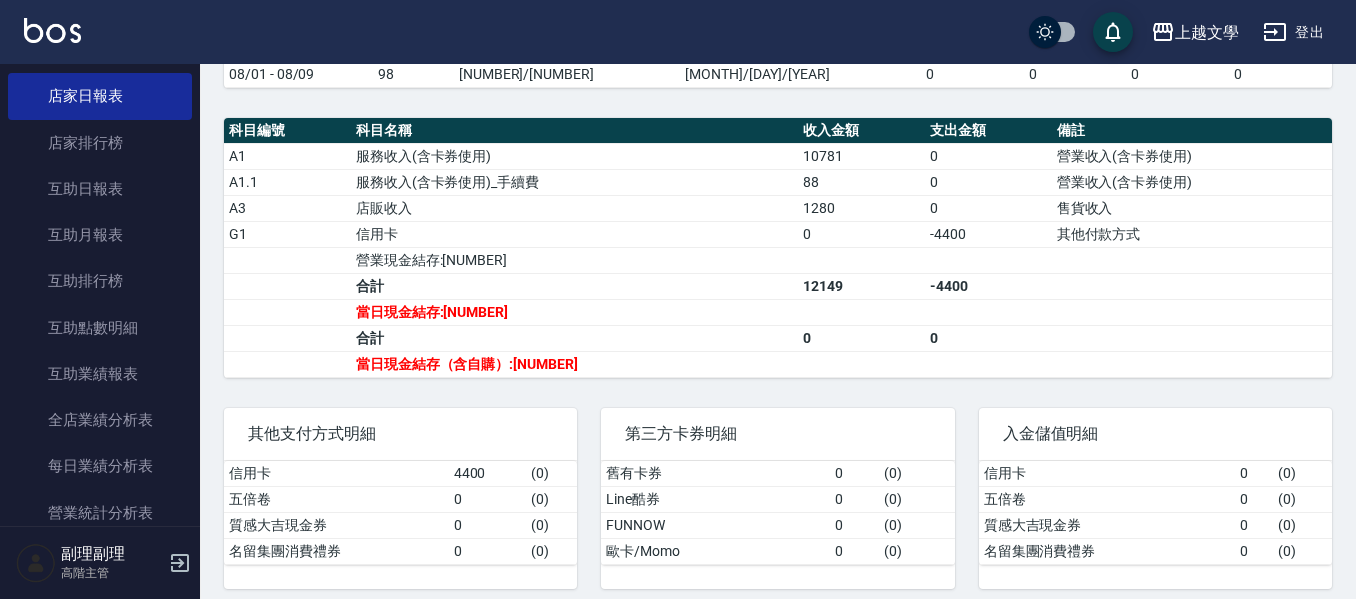 scroll, scrollTop: 582, scrollLeft: 0, axis: vertical 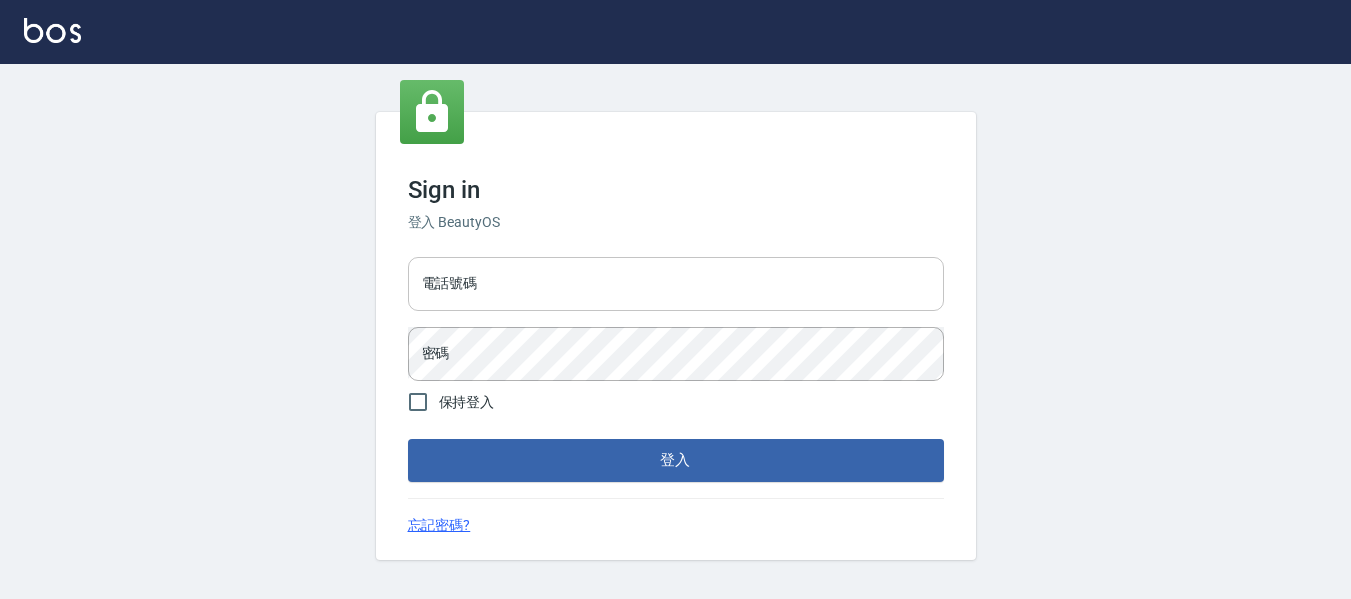 drag, startPoint x: 458, startPoint y: 273, endPoint x: 465, endPoint y: 289, distance: 17.464249 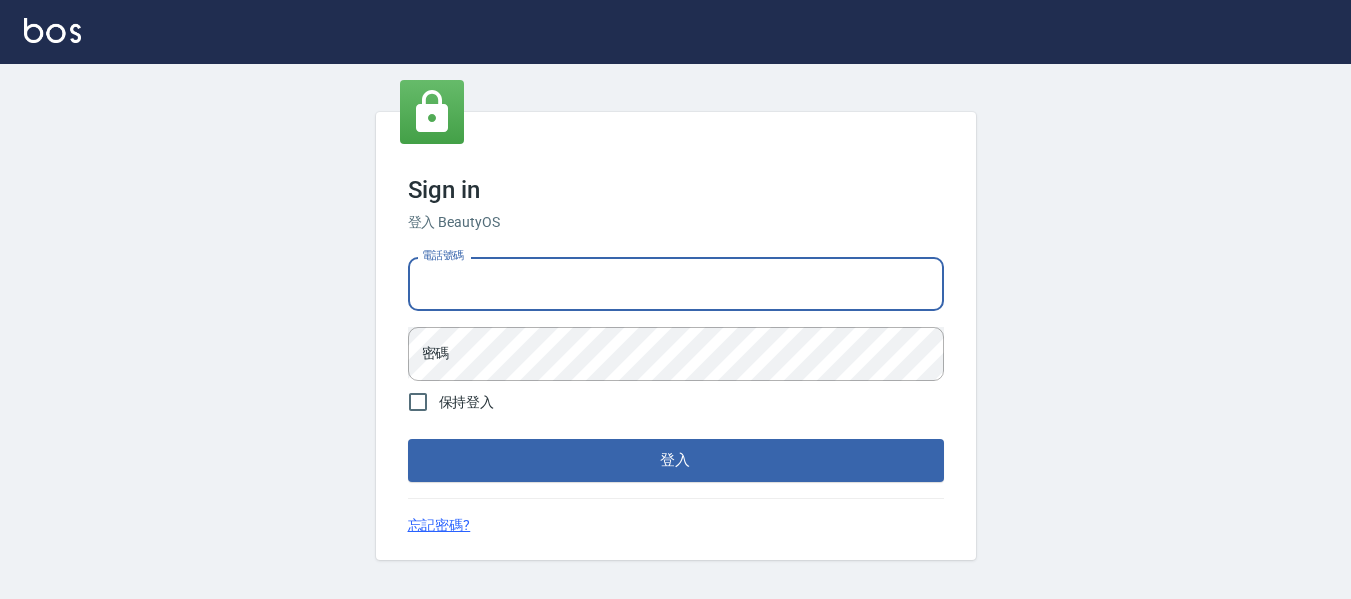 type on "[NUMBER]" 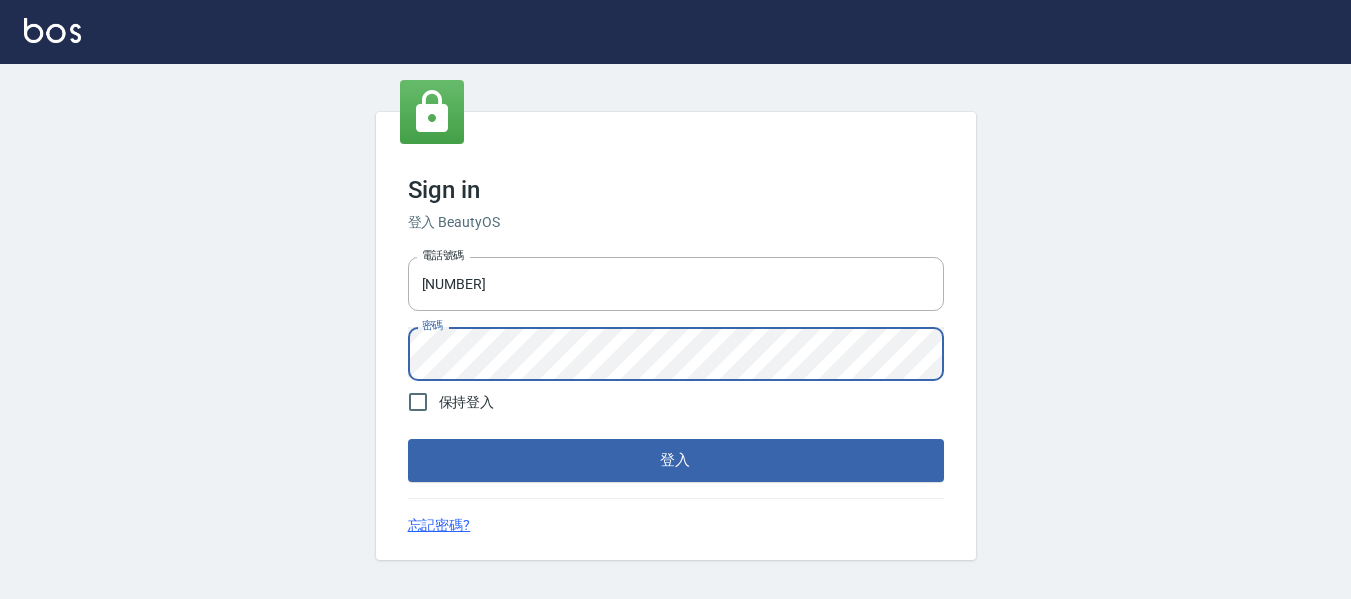click on "登入" at bounding box center [676, 460] 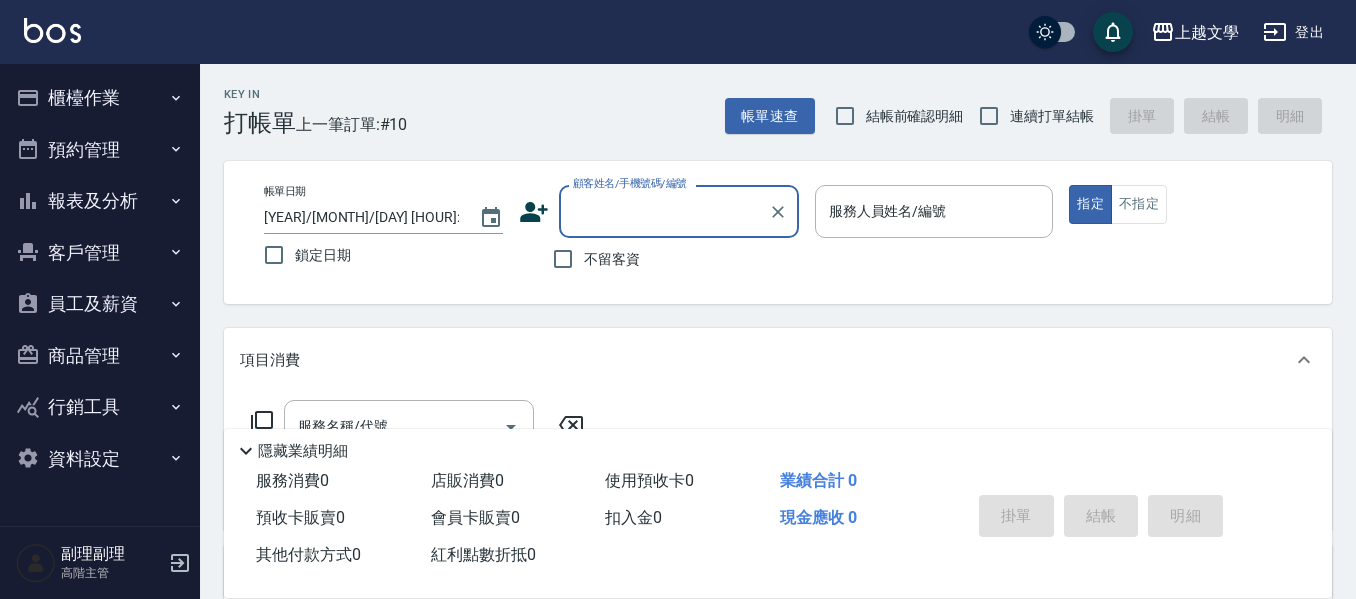 click on "報表及分析" at bounding box center (100, 201) 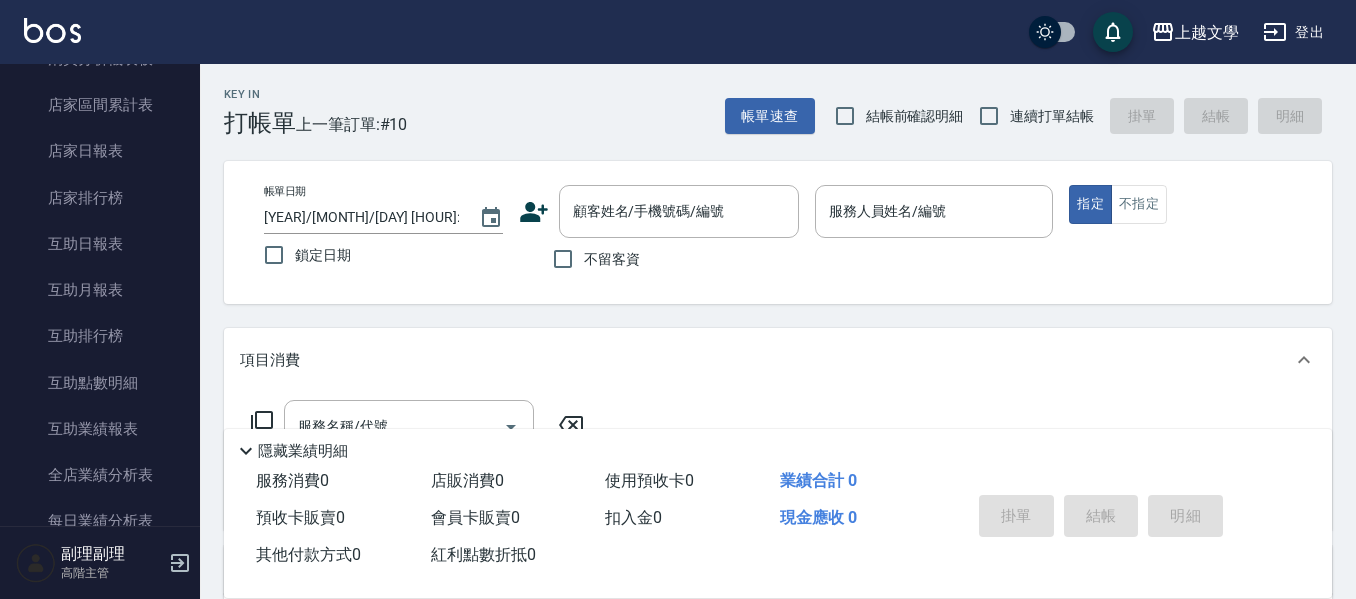 scroll, scrollTop: 200, scrollLeft: 0, axis: vertical 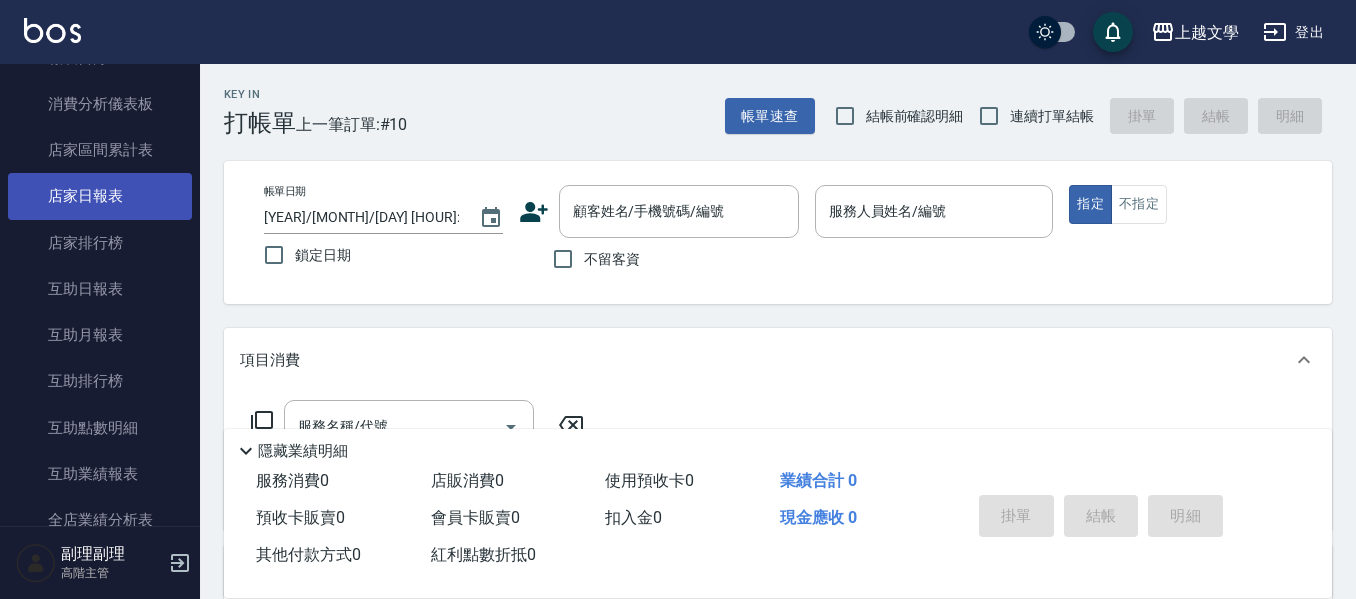 click on "店家日報表" at bounding box center [100, 196] 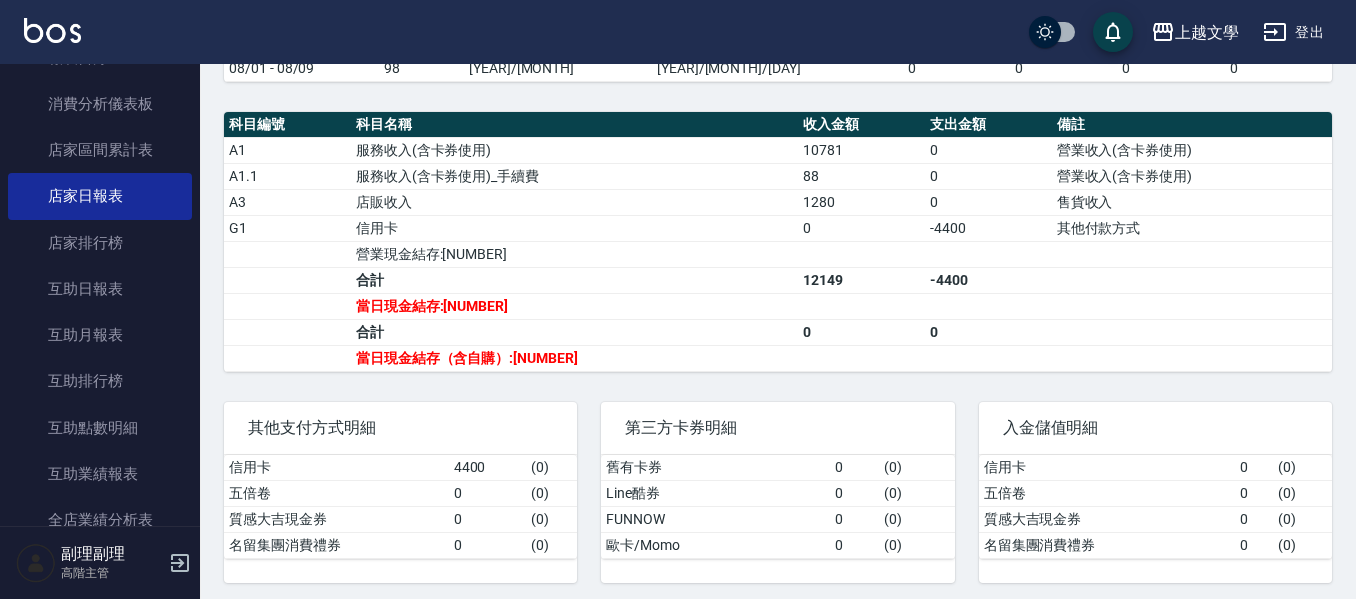scroll, scrollTop: 582, scrollLeft: 0, axis: vertical 